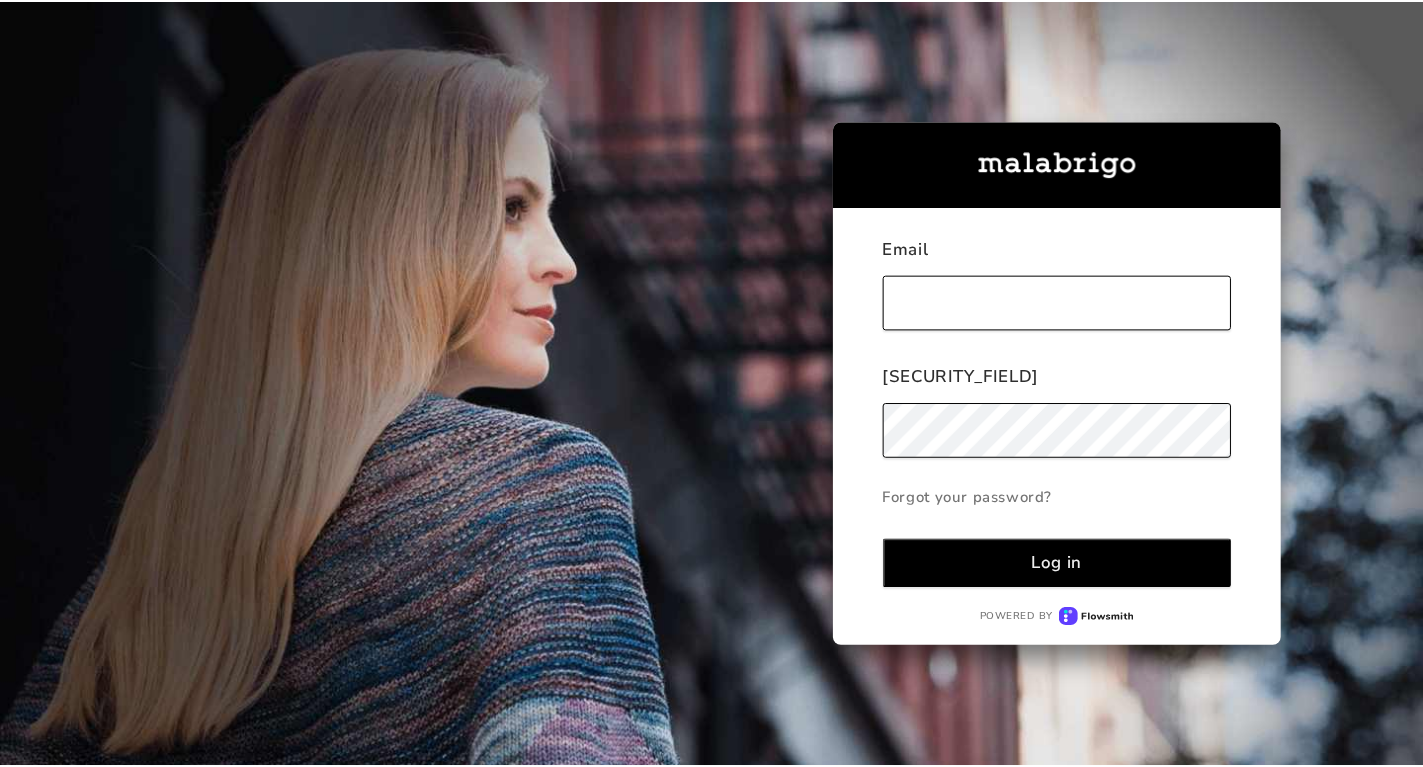 scroll, scrollTop: 0, scrollLeft: 0, axis: both 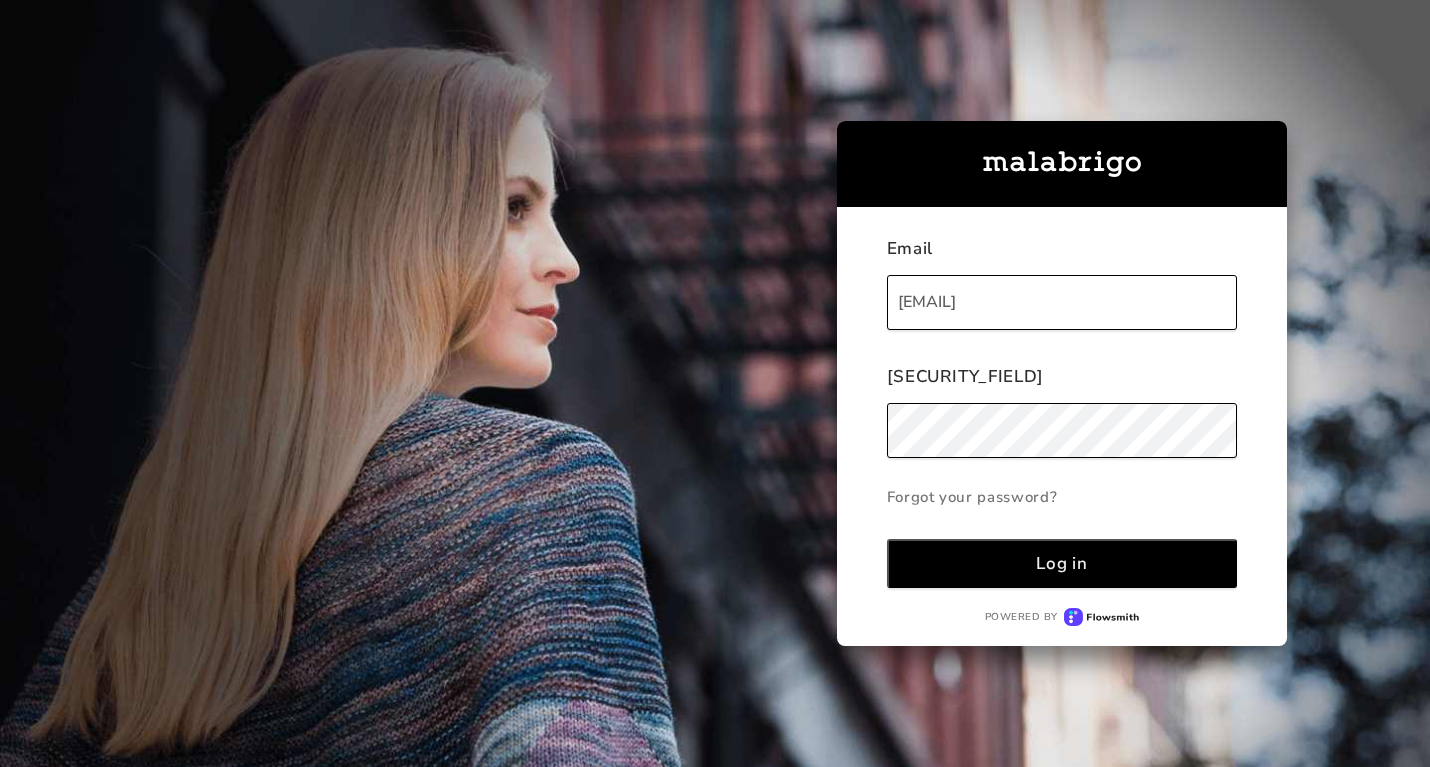 type on "[EMAIL]" 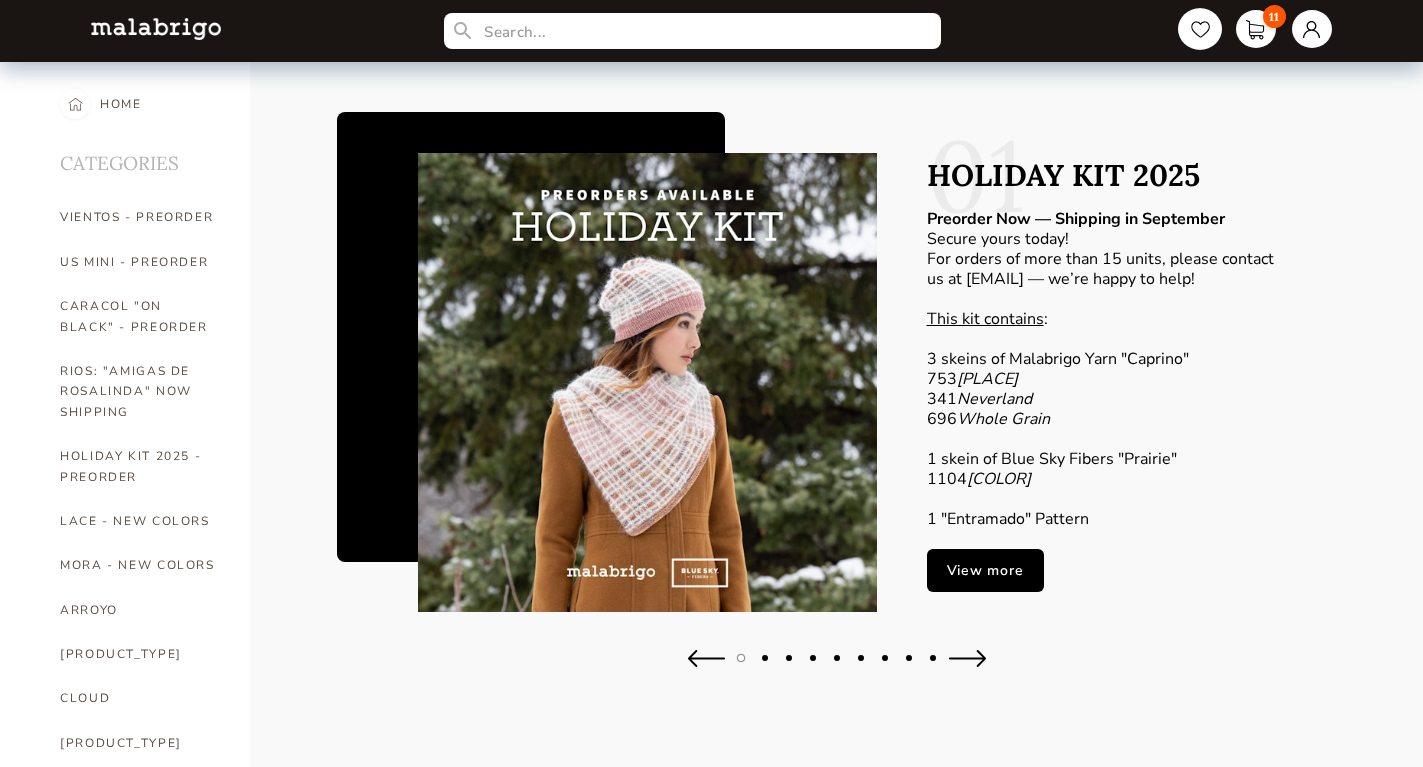 click at bounding box center [1200, 29] 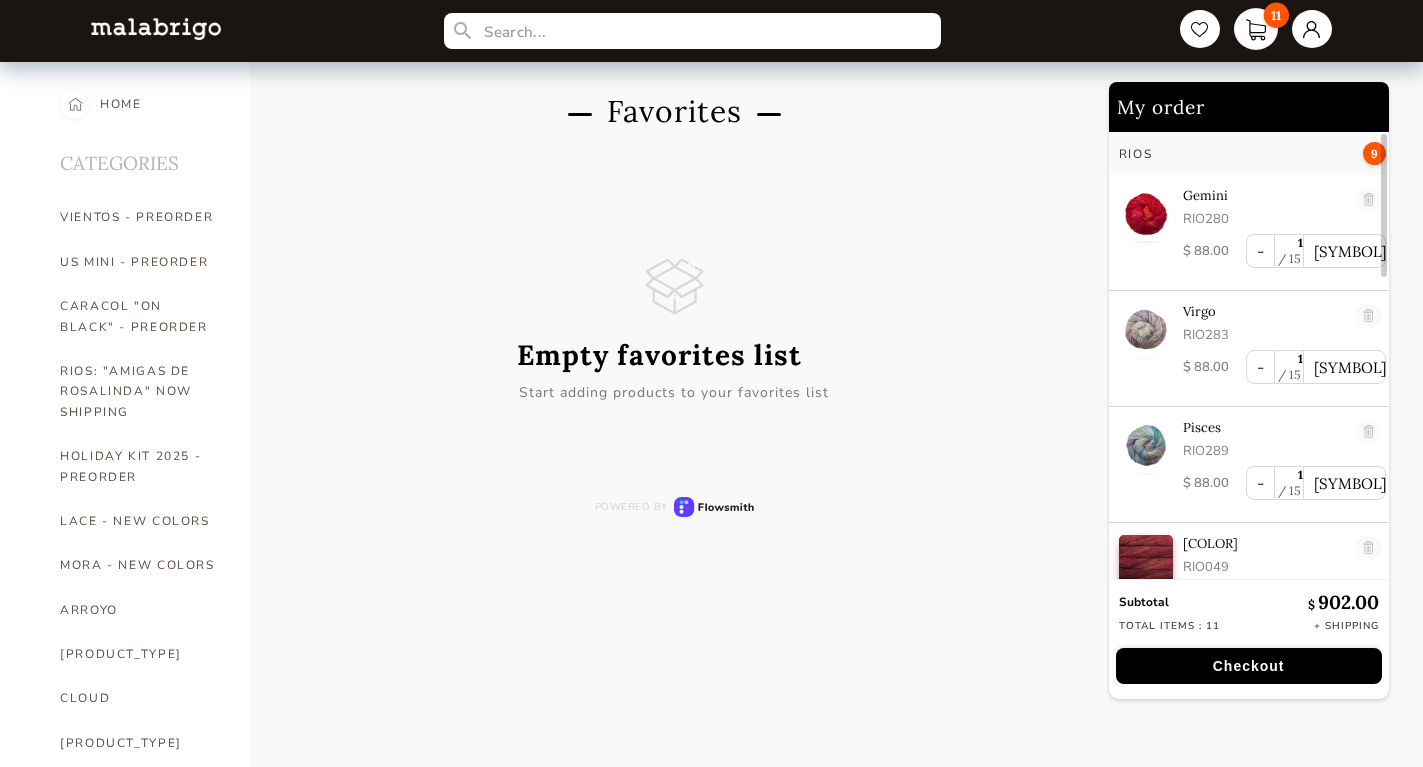 click on "11" at bounding box center (1256, 29) 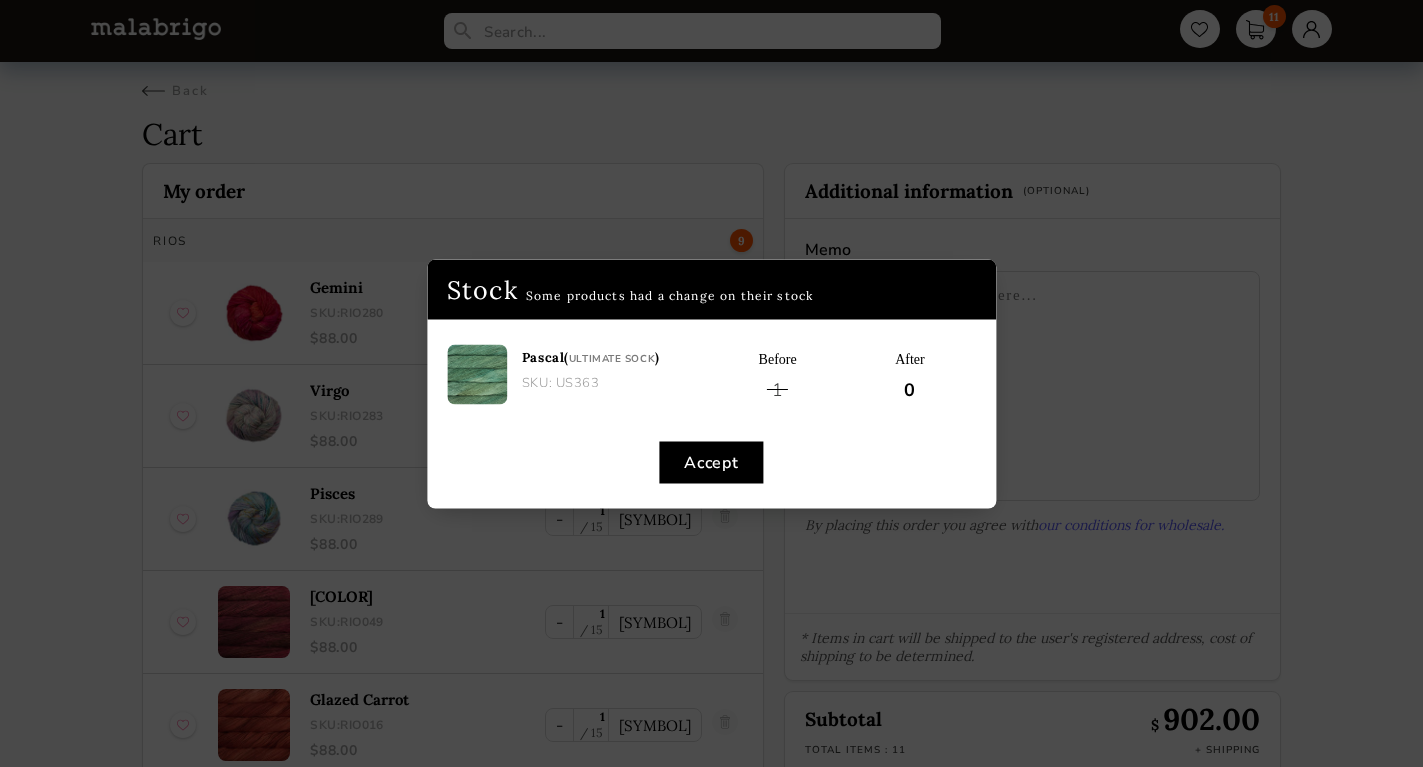 click on "Accept" at bounding box center [711, 462] 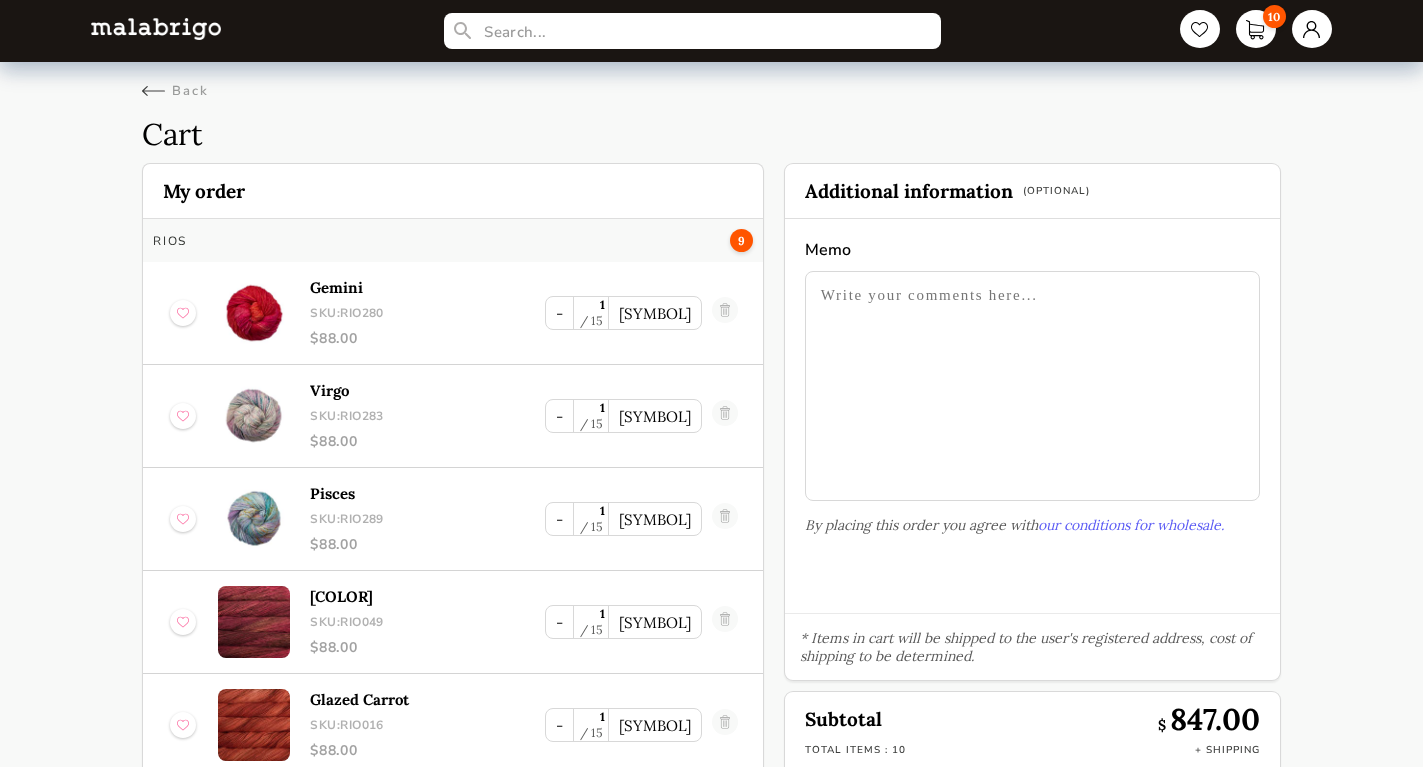 scroll, scrollTop: 0, scrollLeft: 0, axis: both 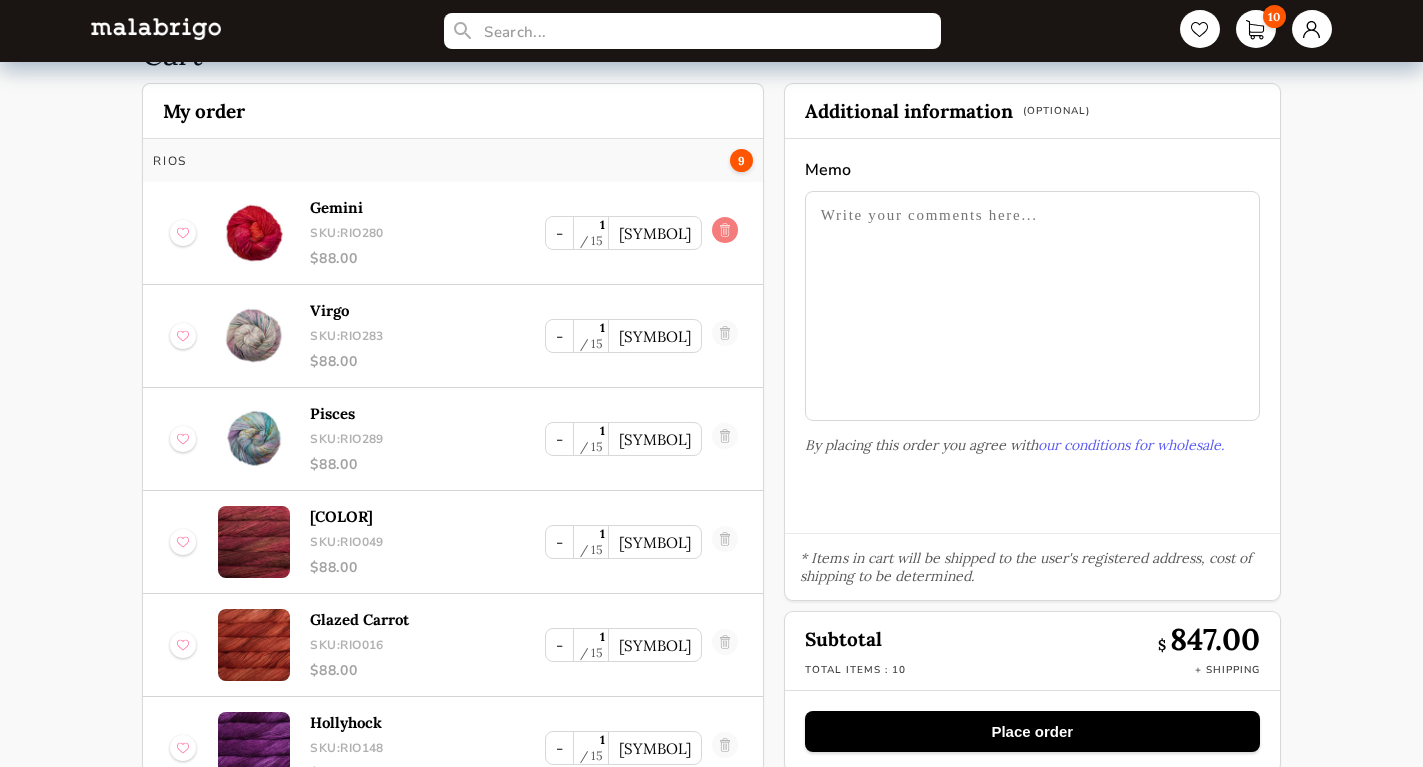 click at bounding box center [725, 233] 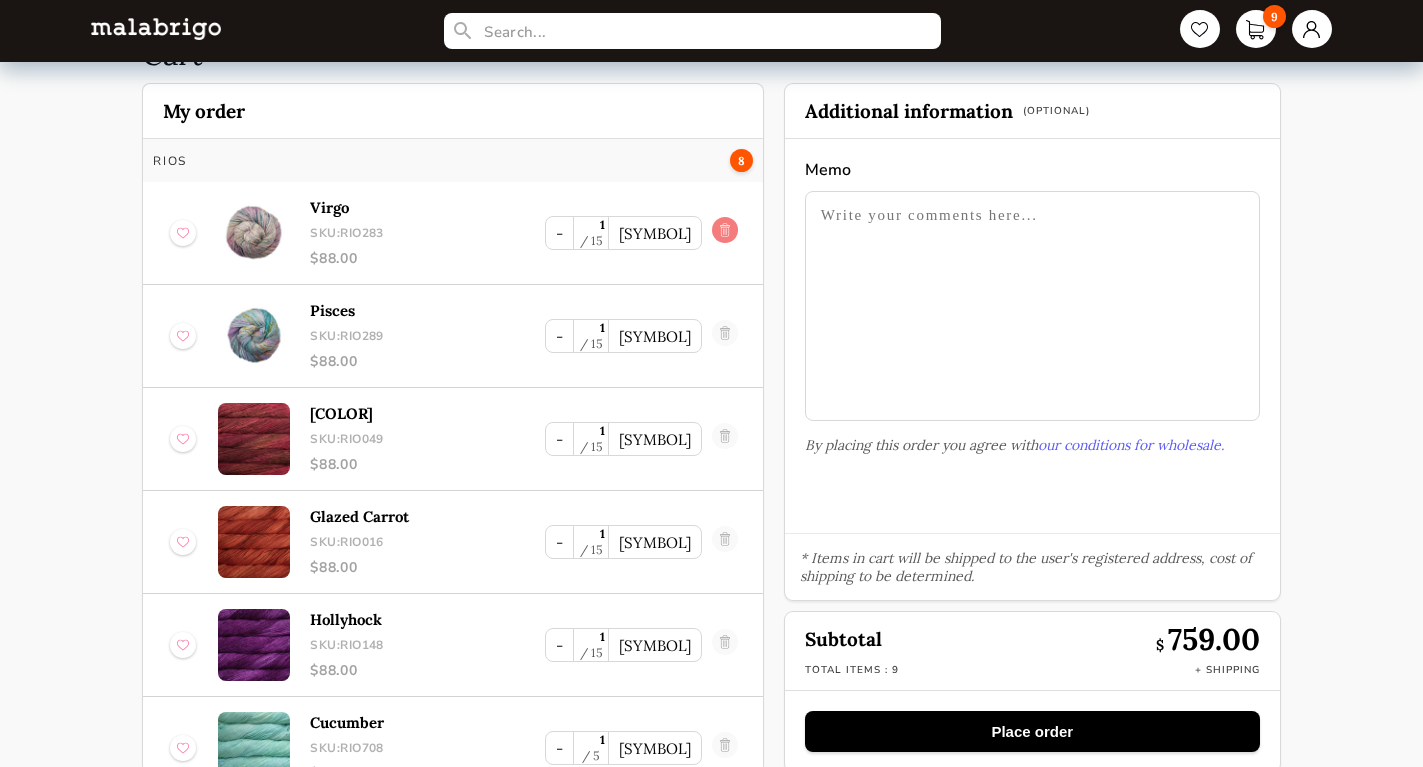 click at bounding box center [725, 233] 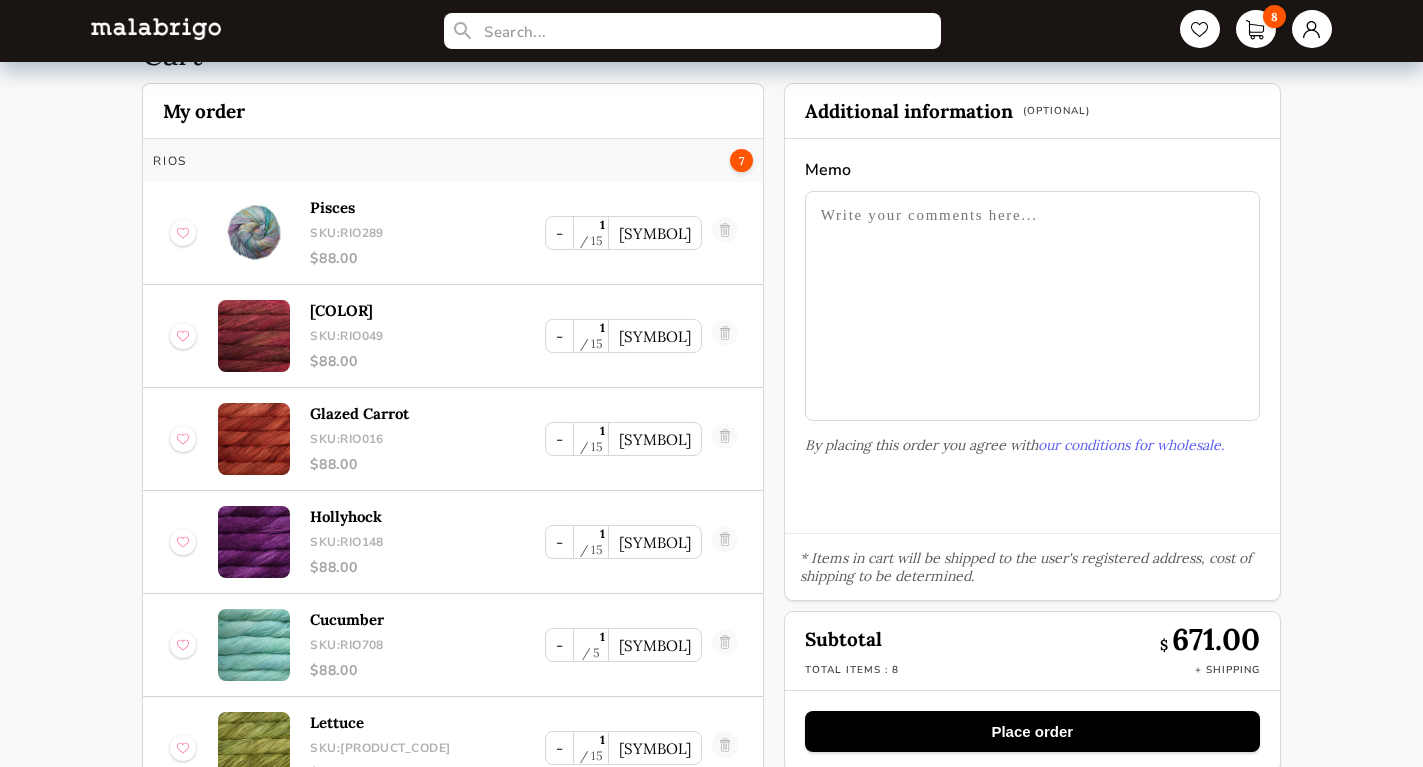 click at bounding box center (725, 233) 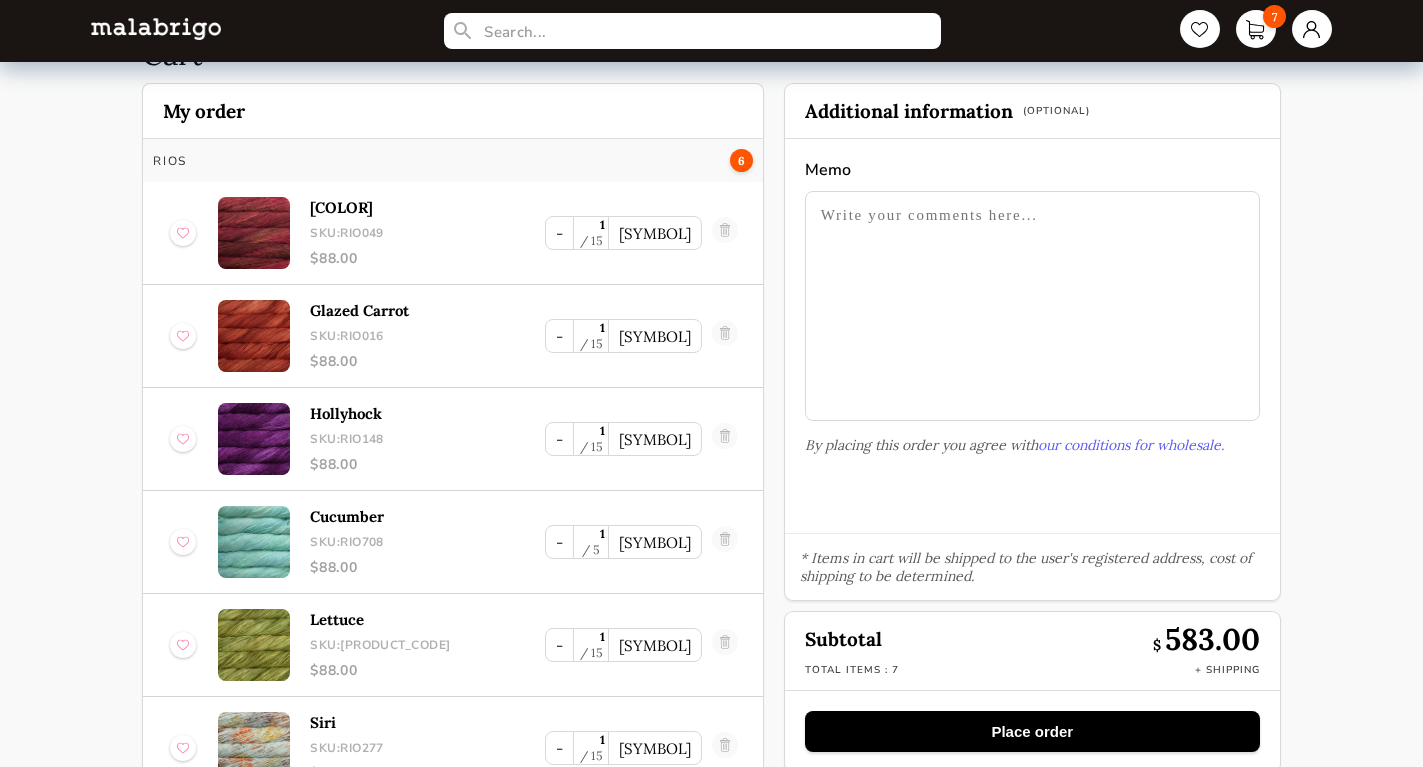 click at bounding box center (725, 233) 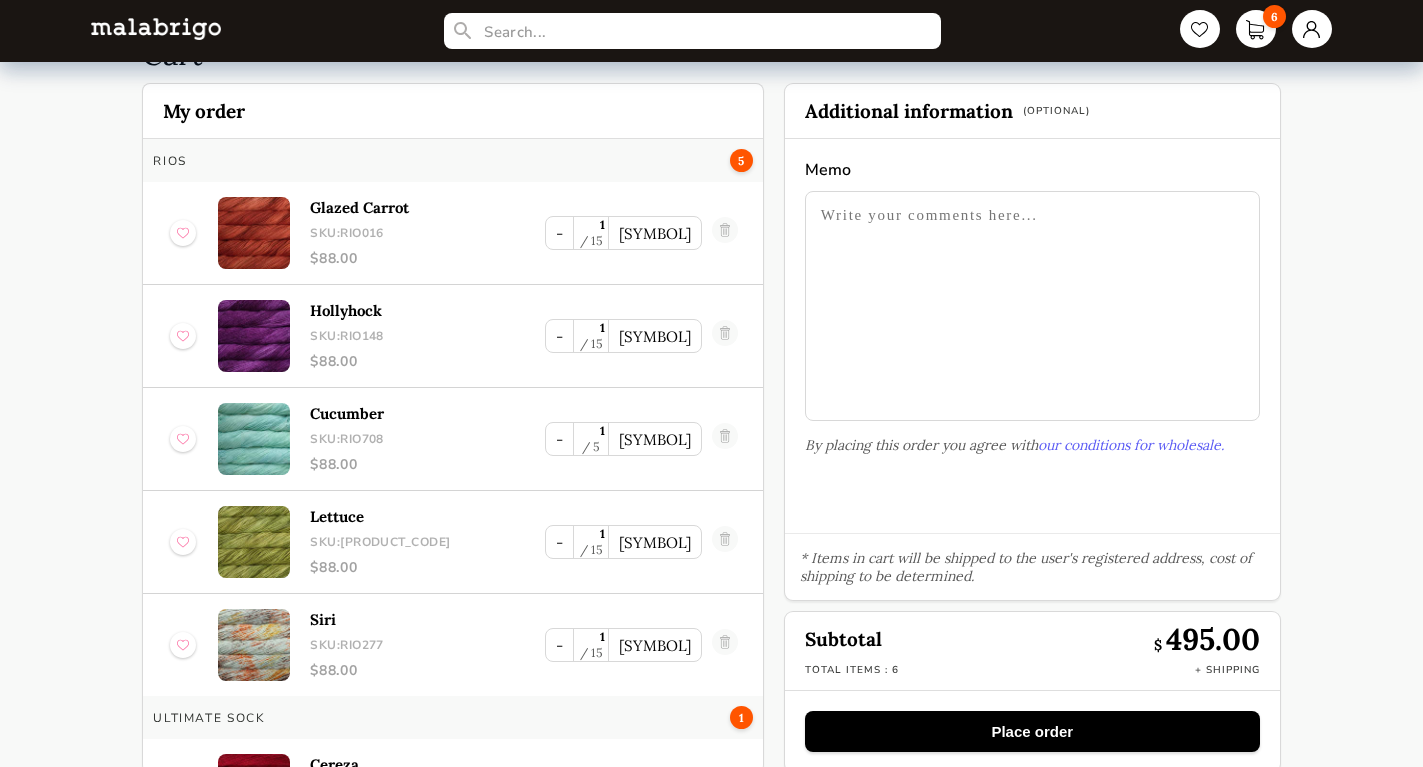 click at bounding box center [725, 233] 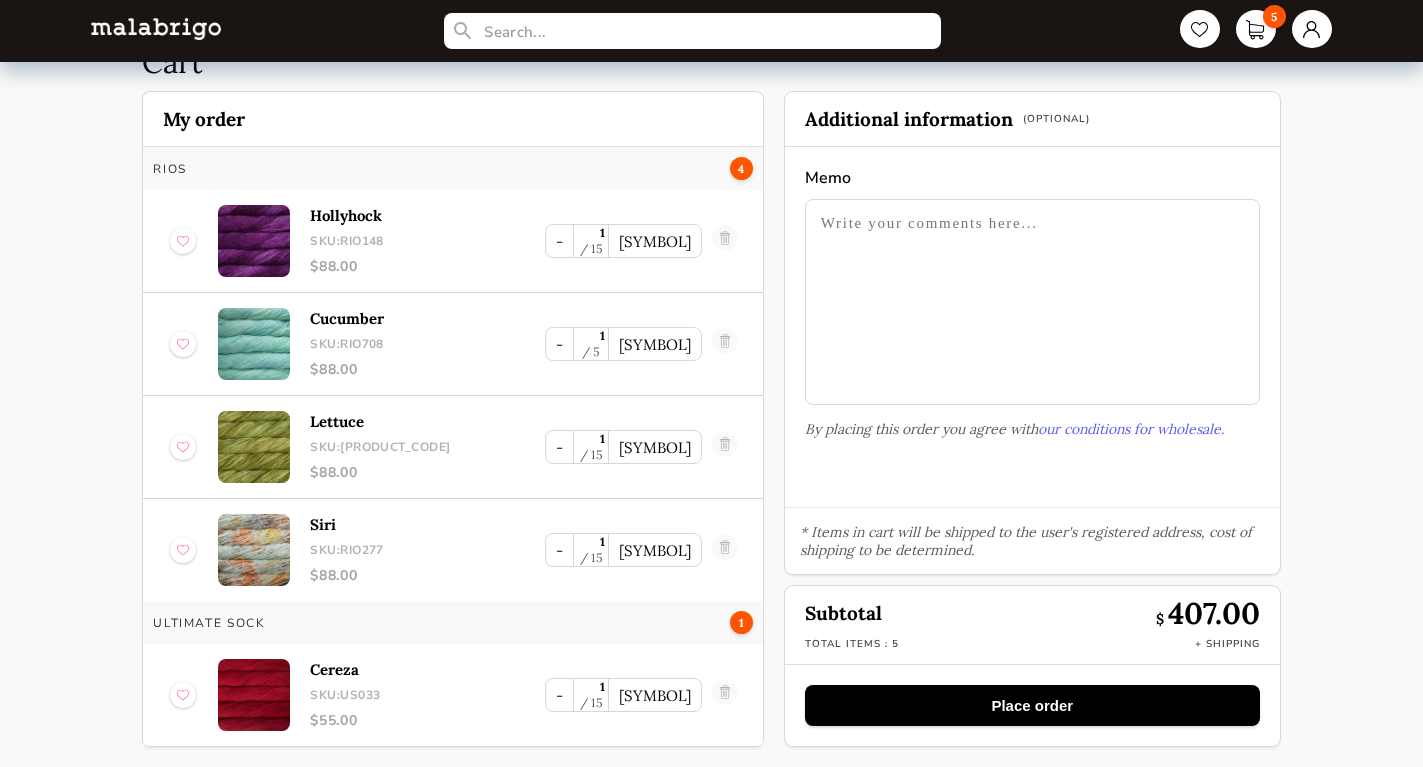 scroll, scrollTop: 71, scrollLeft: 0, axis: vertical 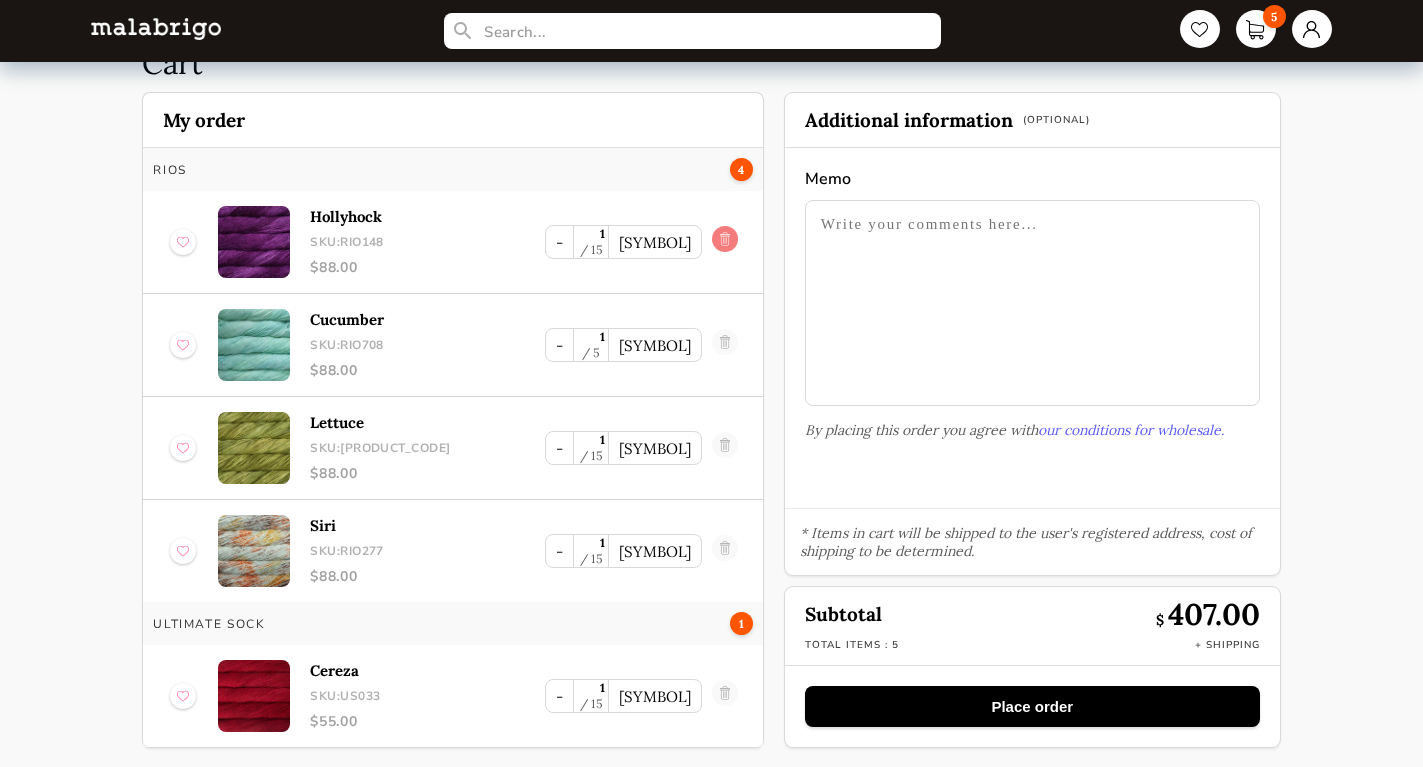 click at bounding box center (725, 242) 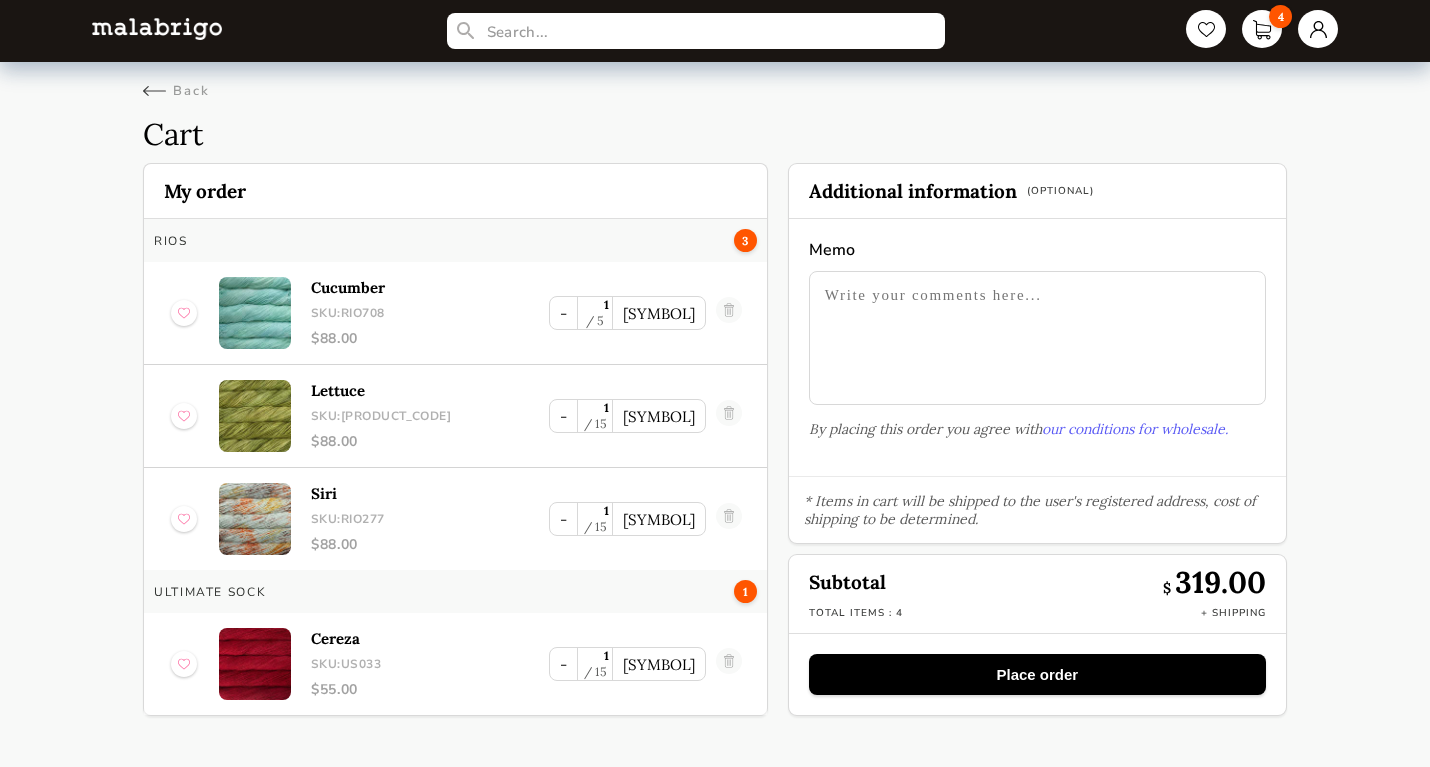 click on "Rios 3" at bounding box center (455, 240) 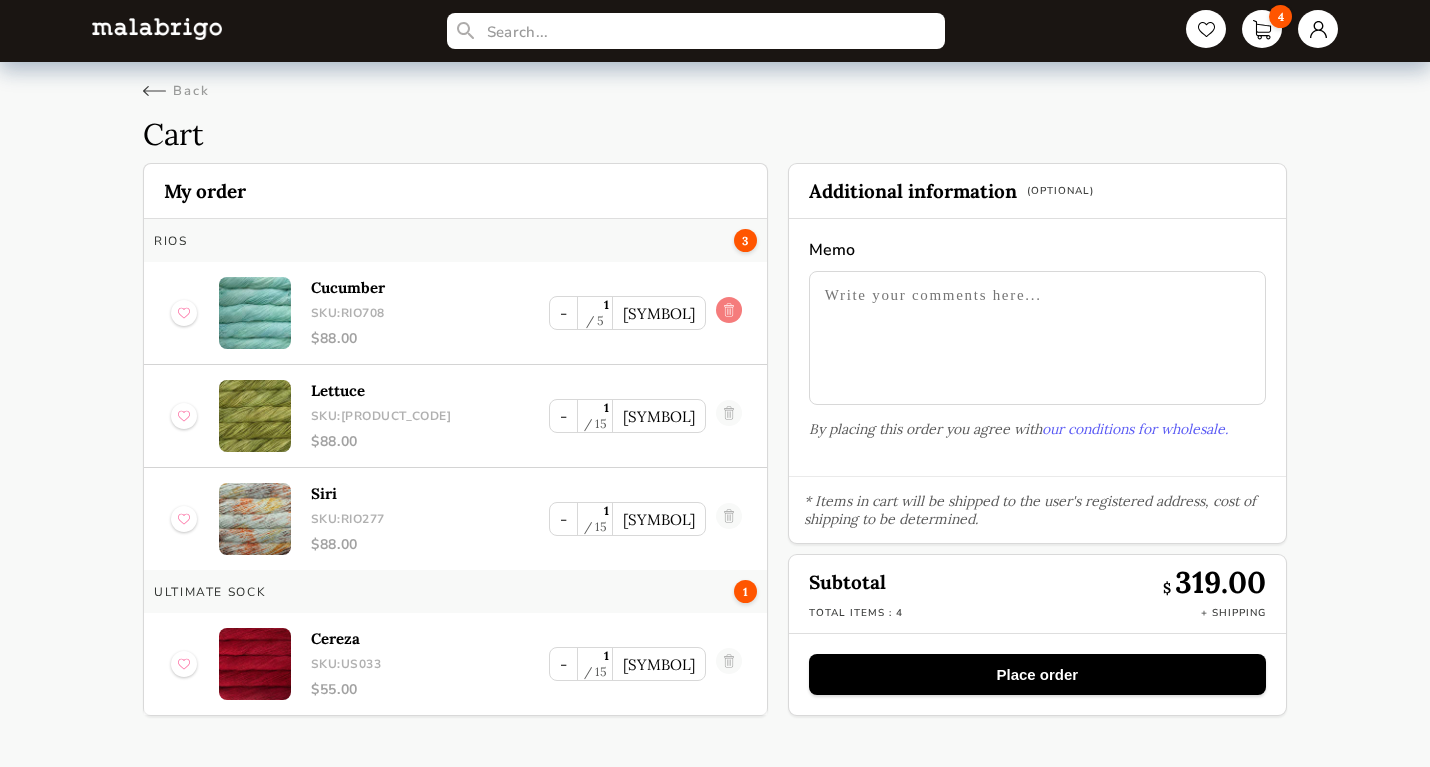 click at bounding box center (729, 313) 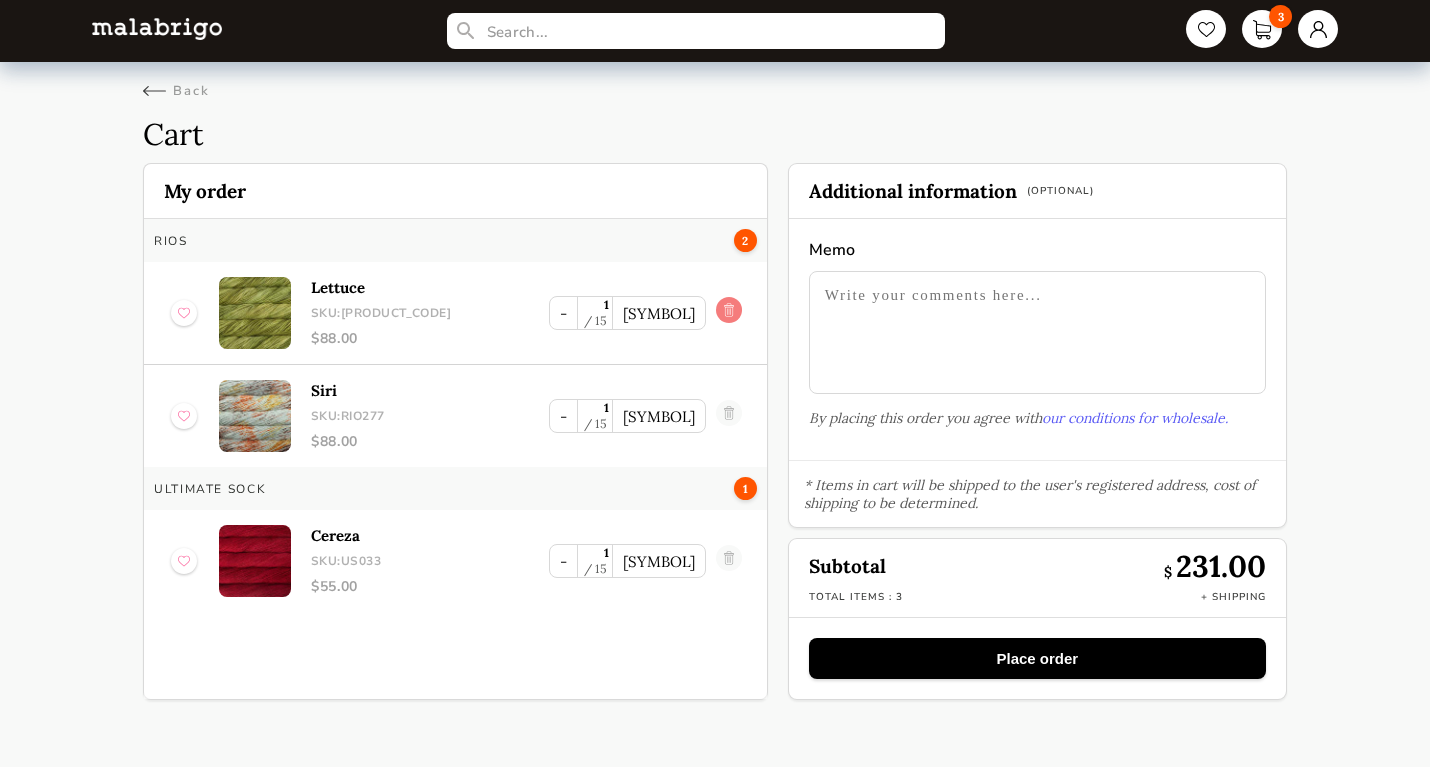 click at bounding box center (729, 313) 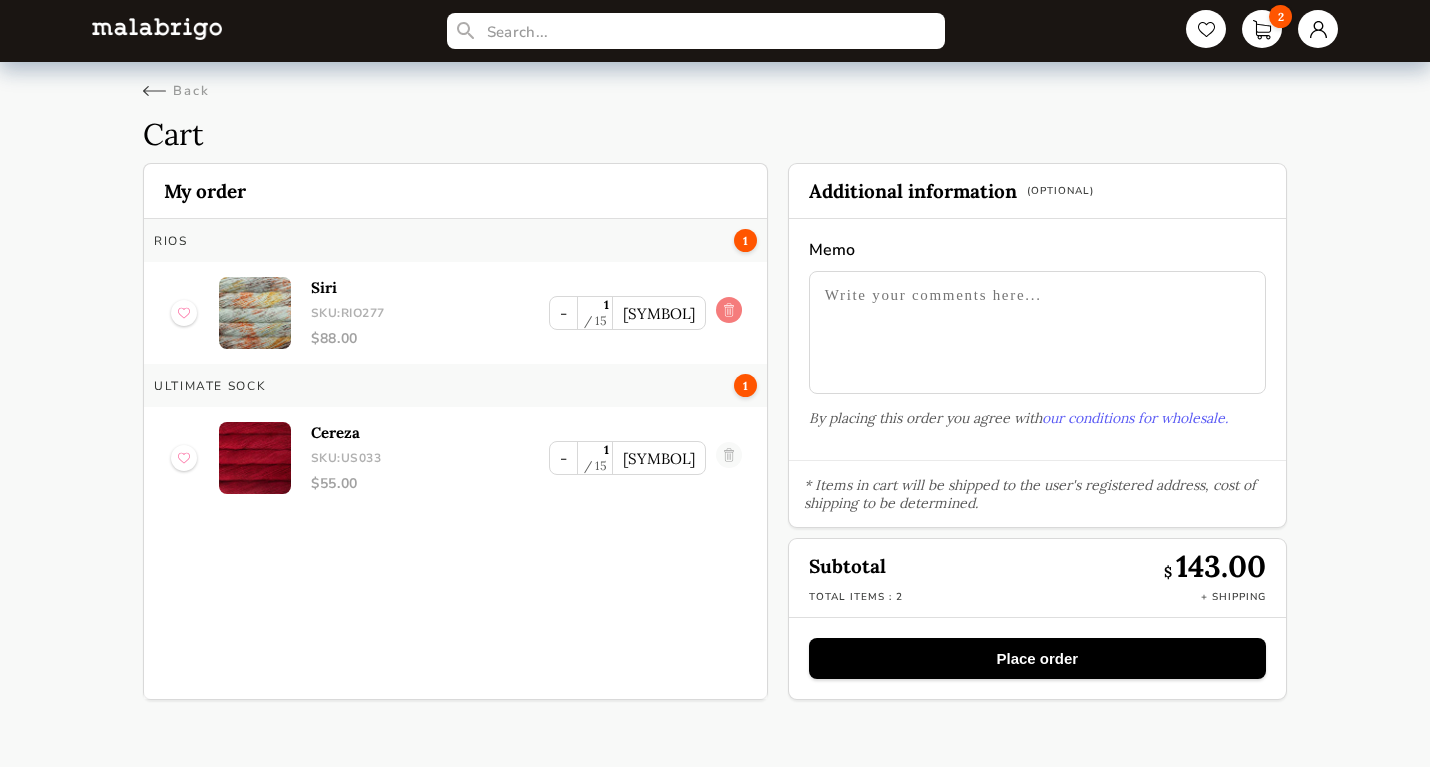click at bounding box center [729, 313] 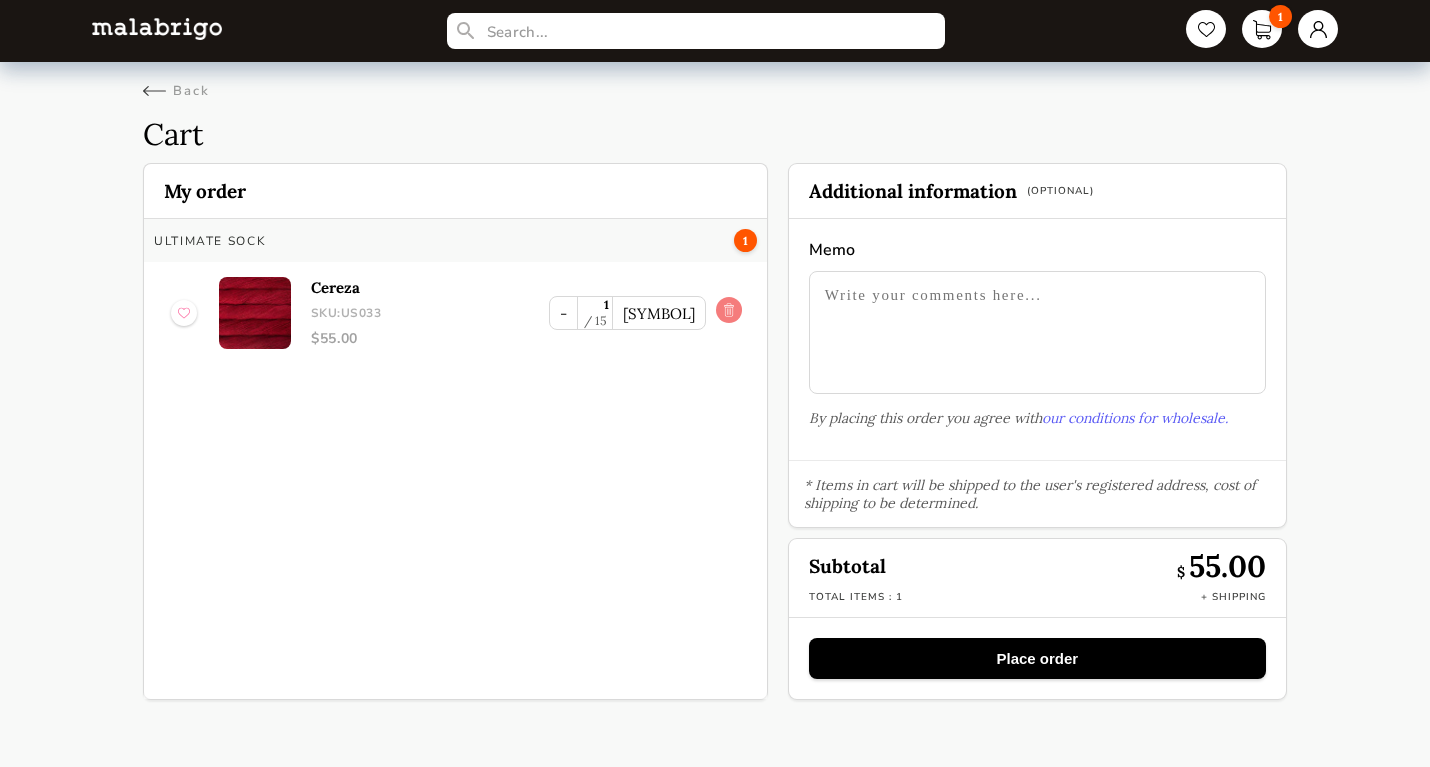 click at bounding box center (729, 313) 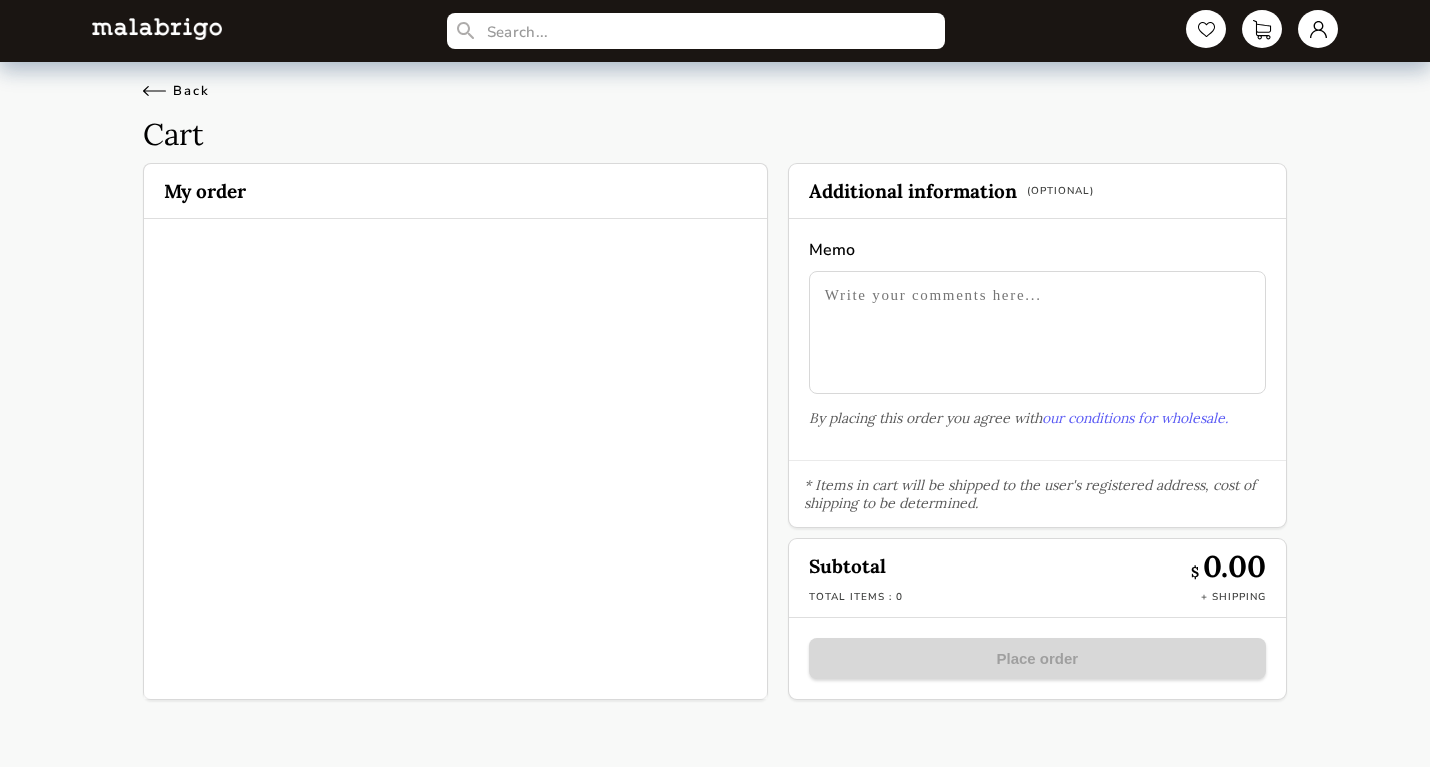 click on "Back" at bounding box center [176, 91] 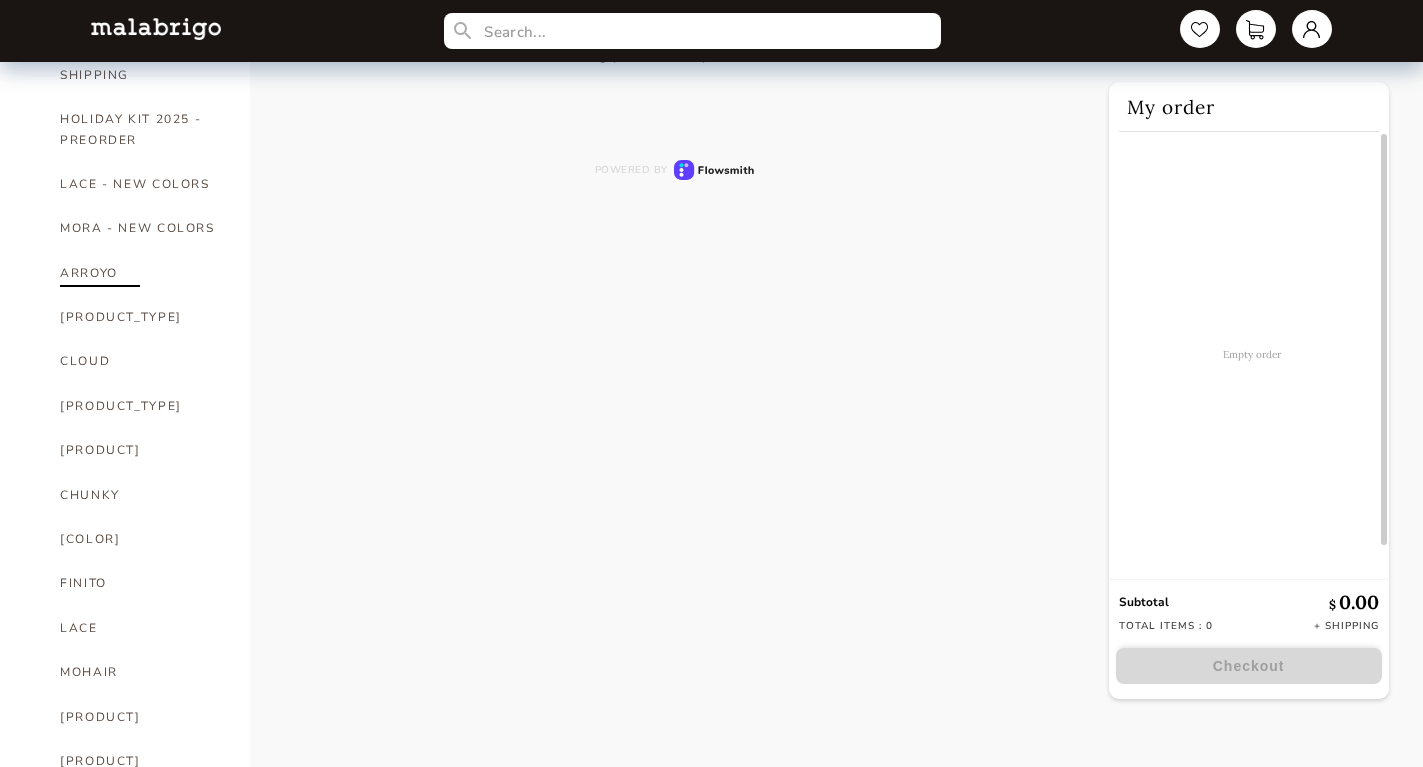 scroll, scrollTop: 350, scrollLeft: 0, axis: vertical 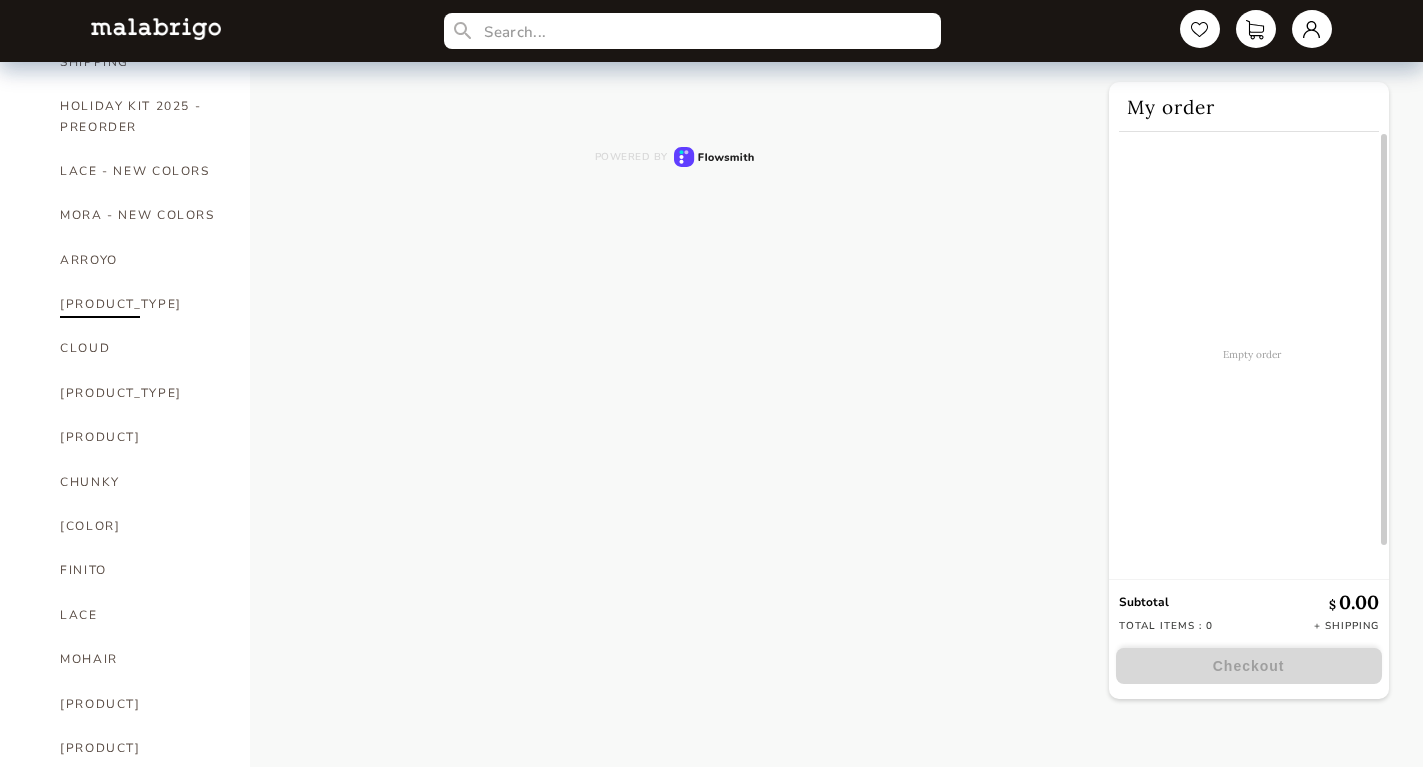 click on "BOOKS" at bounding box center [140, 304] 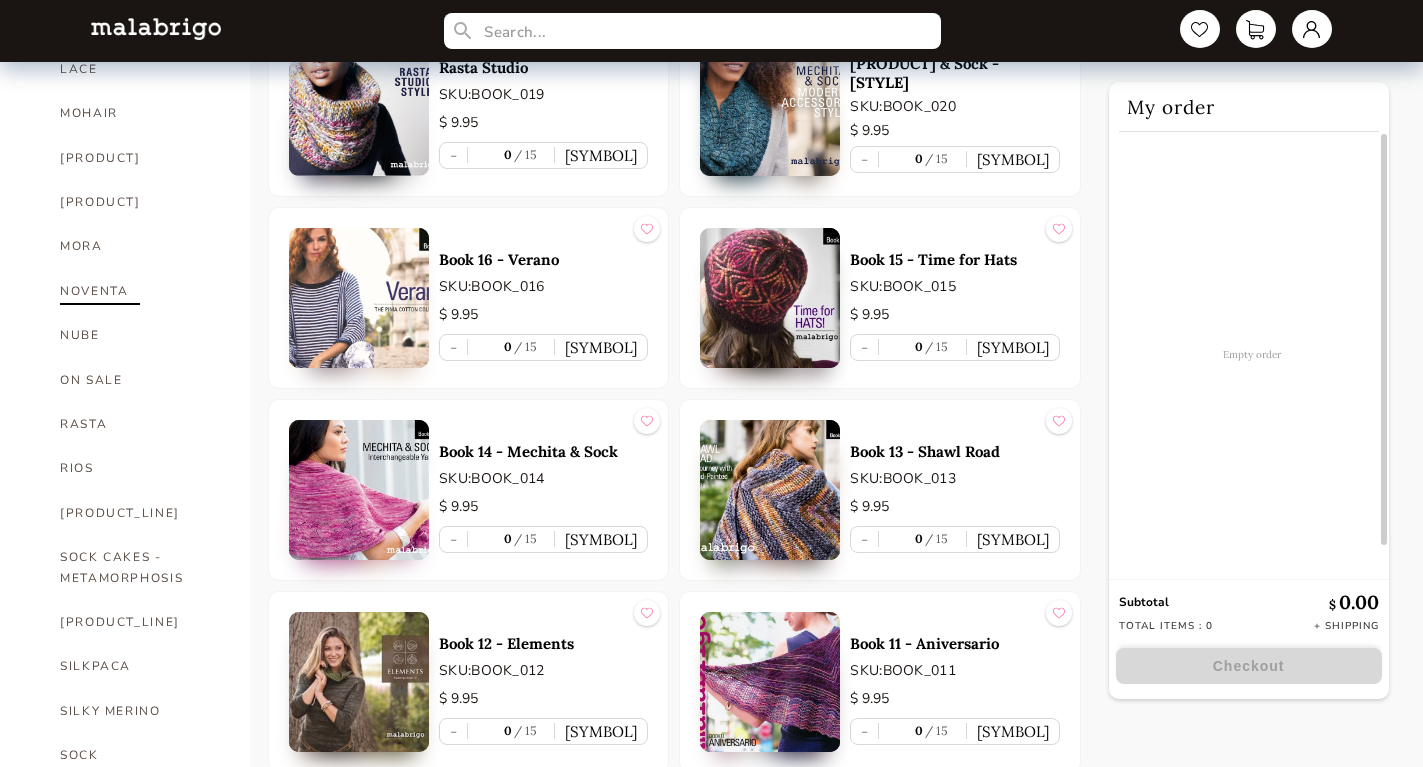 scroll, scrollTop: 899, scrollLeft: 0, axis: vertical 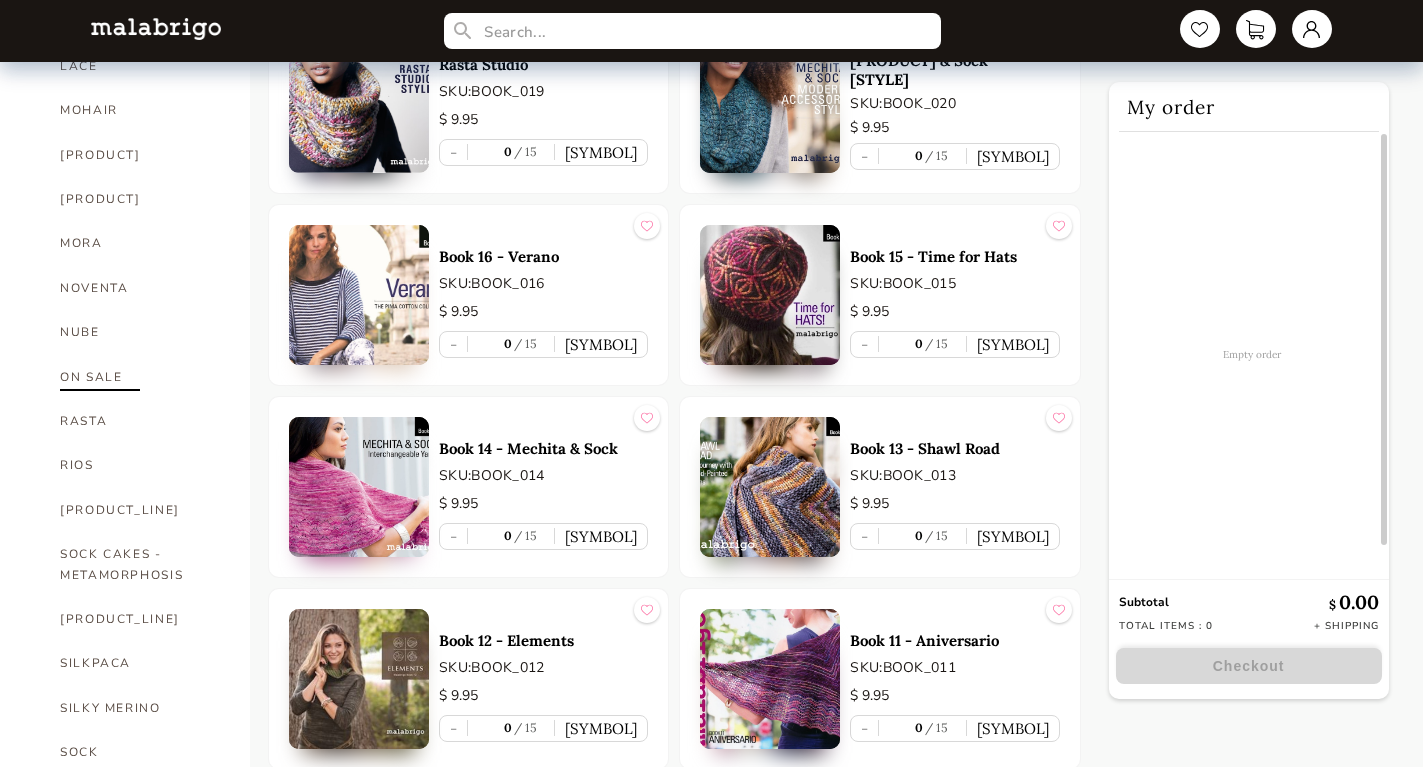 click on "ON SALE" at bounding box center (140, 377) 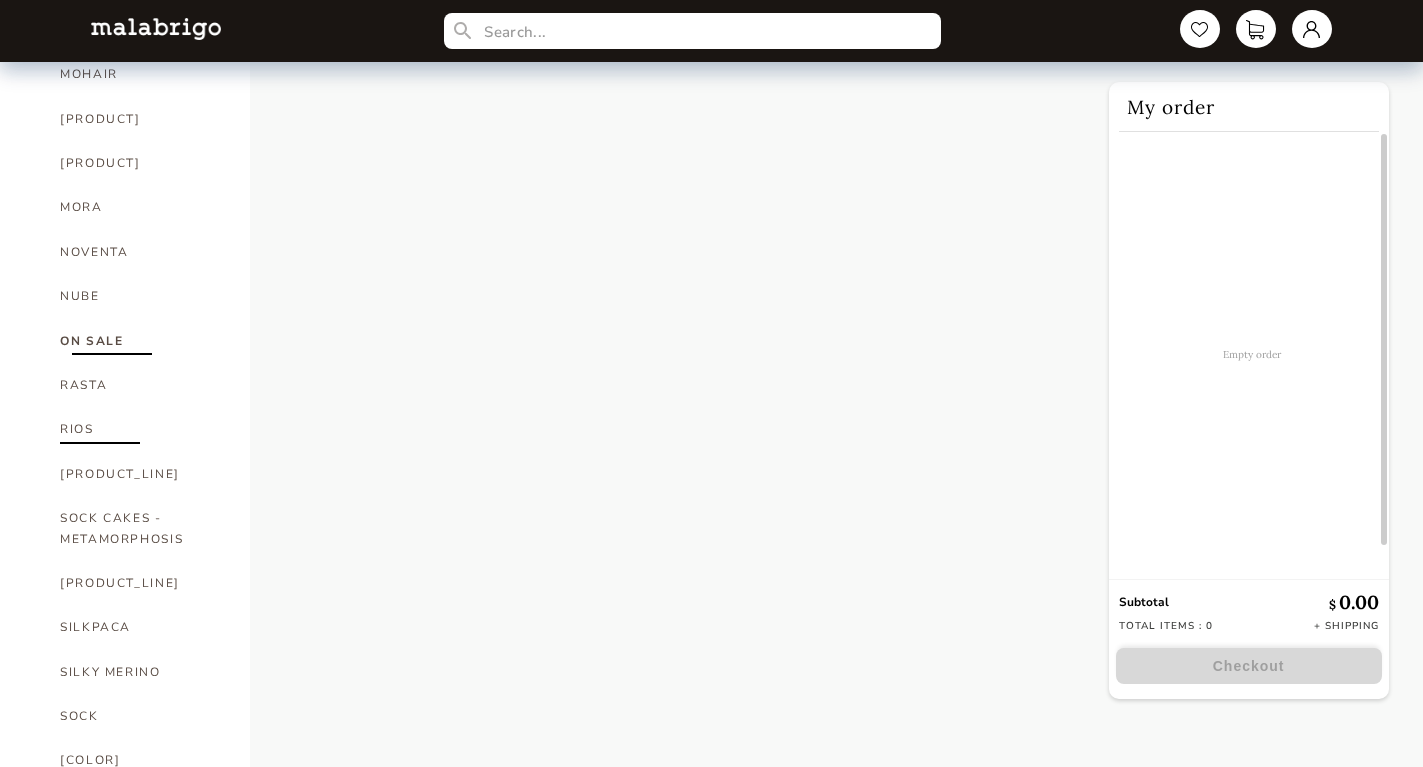 scroll, scrollTop: 938, scrollLeft: 0, axis: vertical 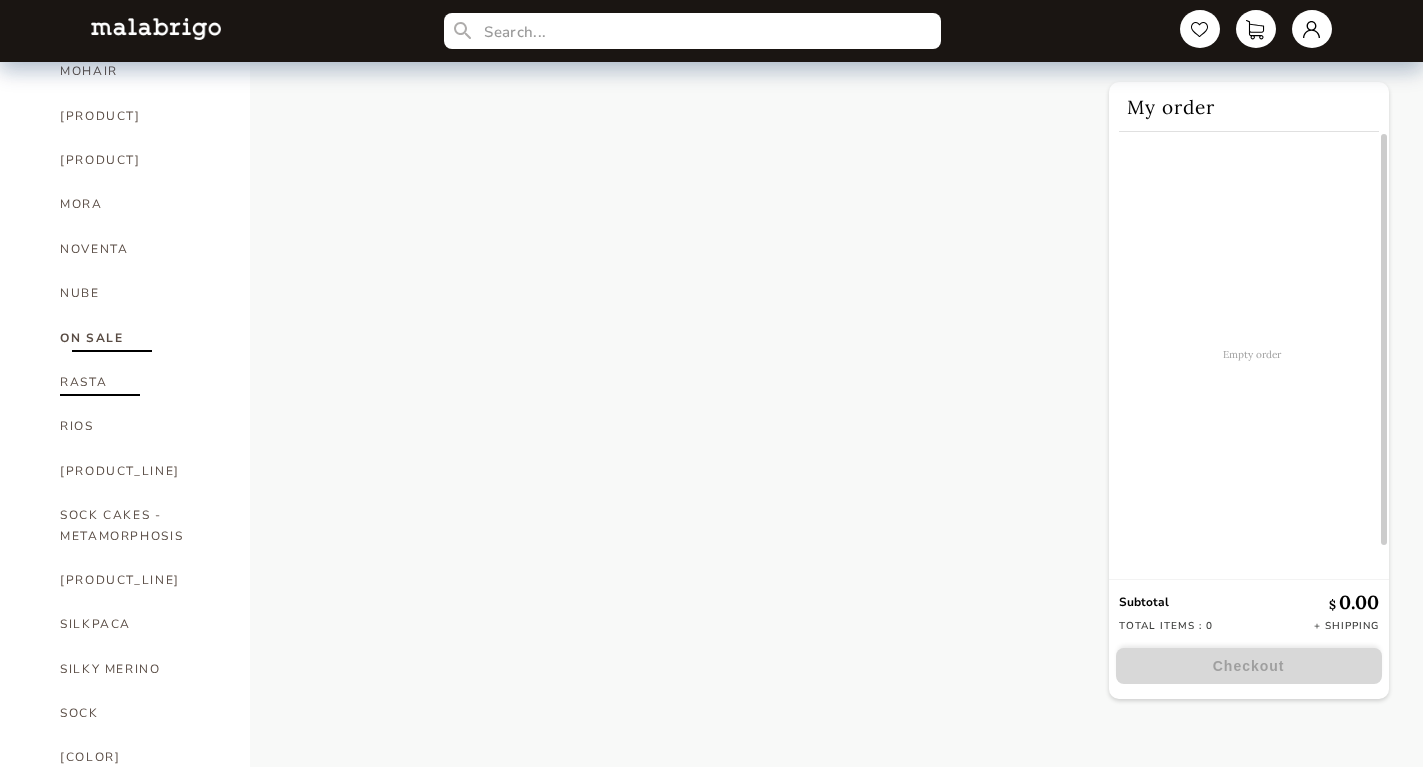click on "RASTA" at bounding box center (140, 382) 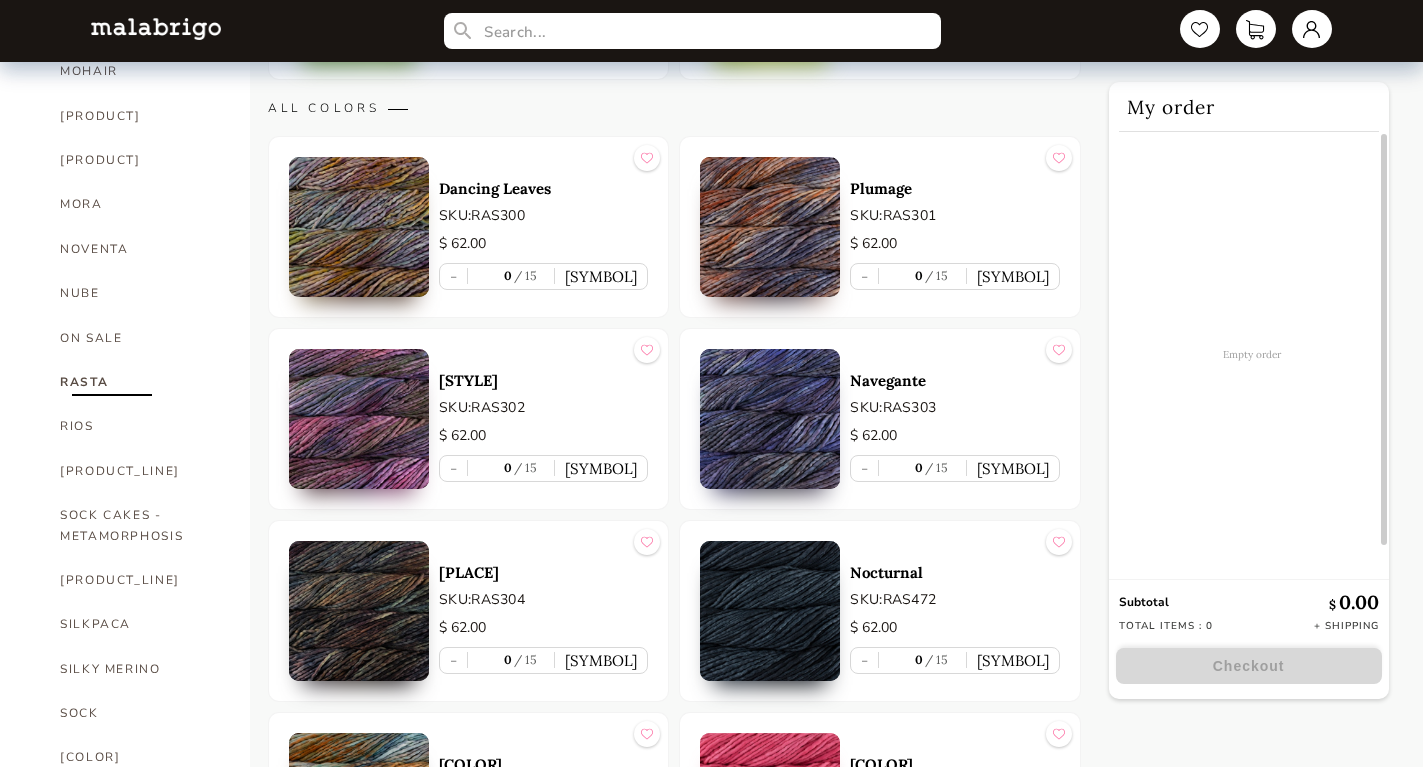click at bounding box center (359, 227) 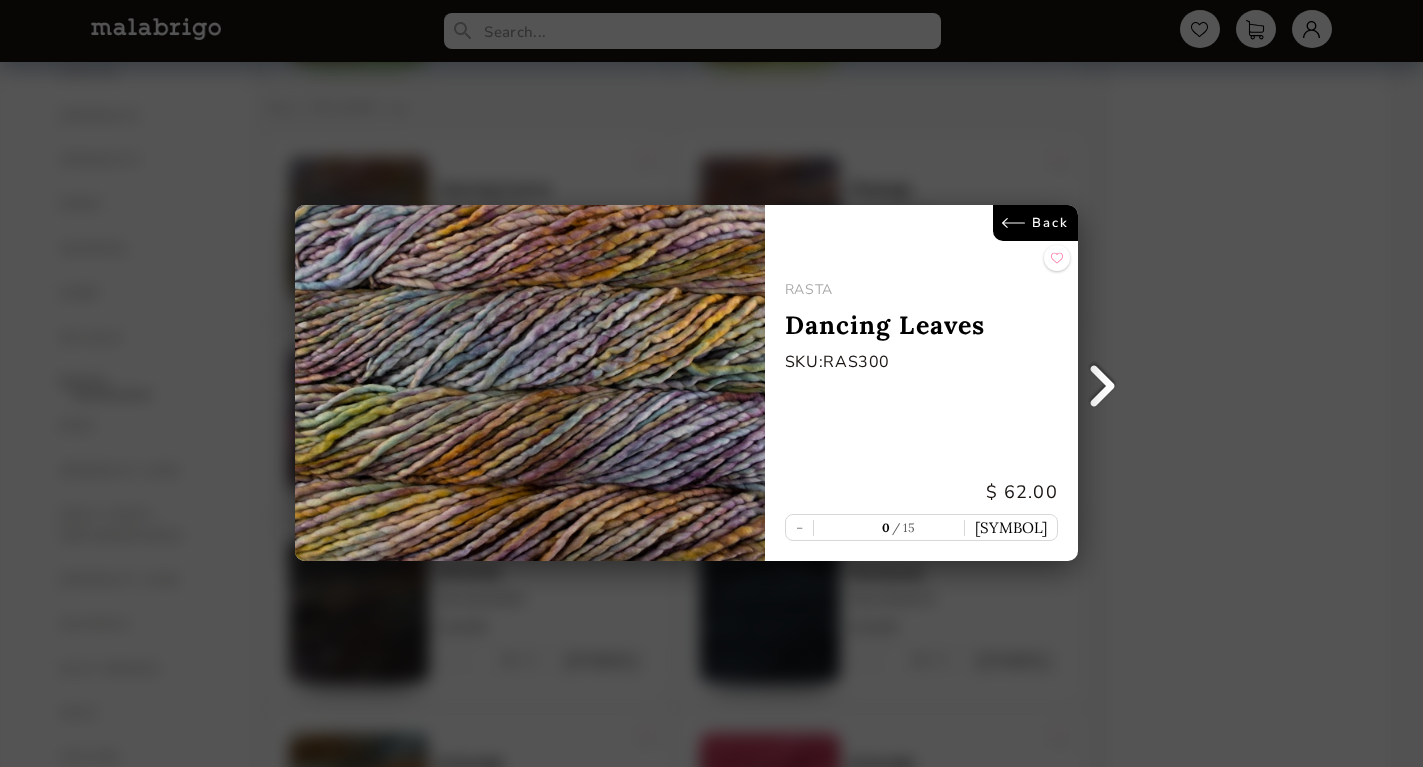 click on "Back" at bounding box center (1035, 223) 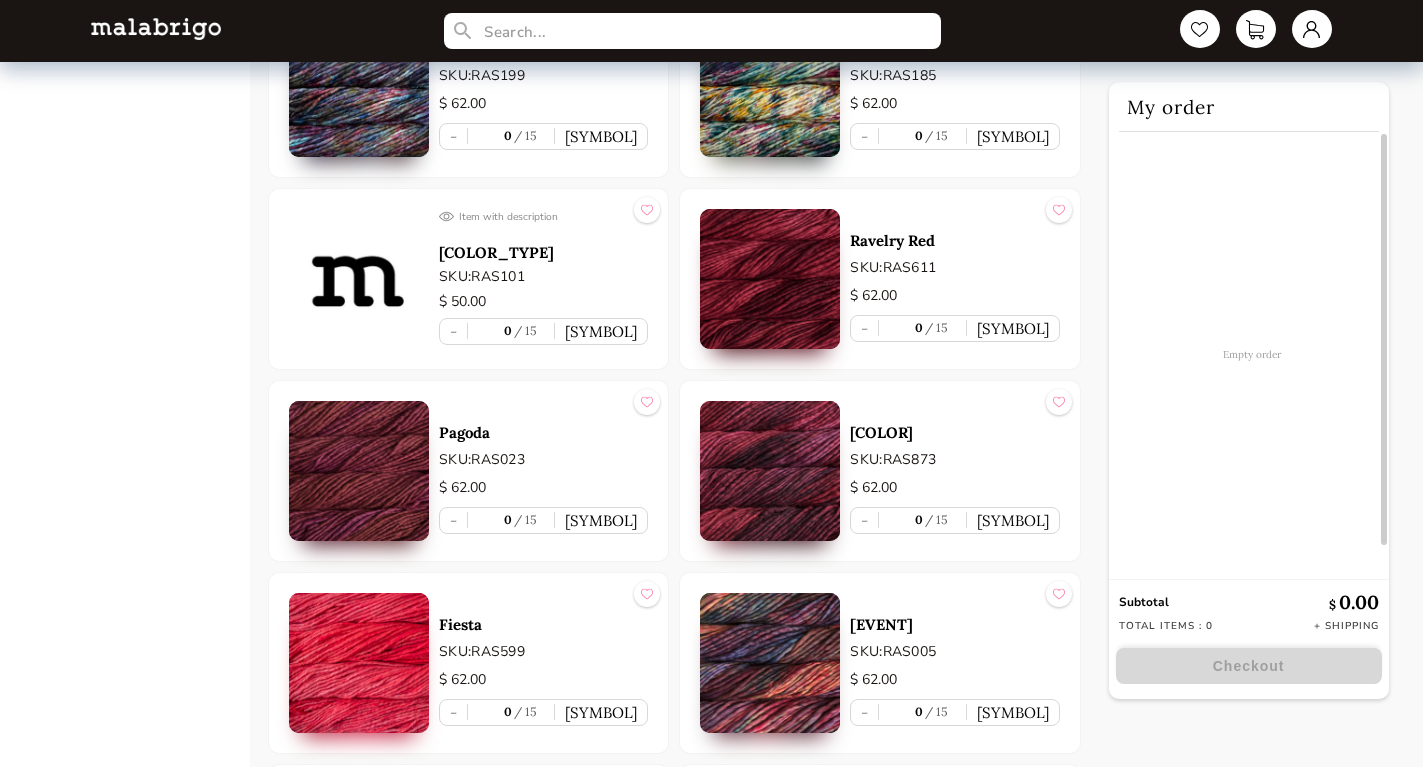 scroll, scrollTop: 3381, scrollLeft: 0, axis: vertical 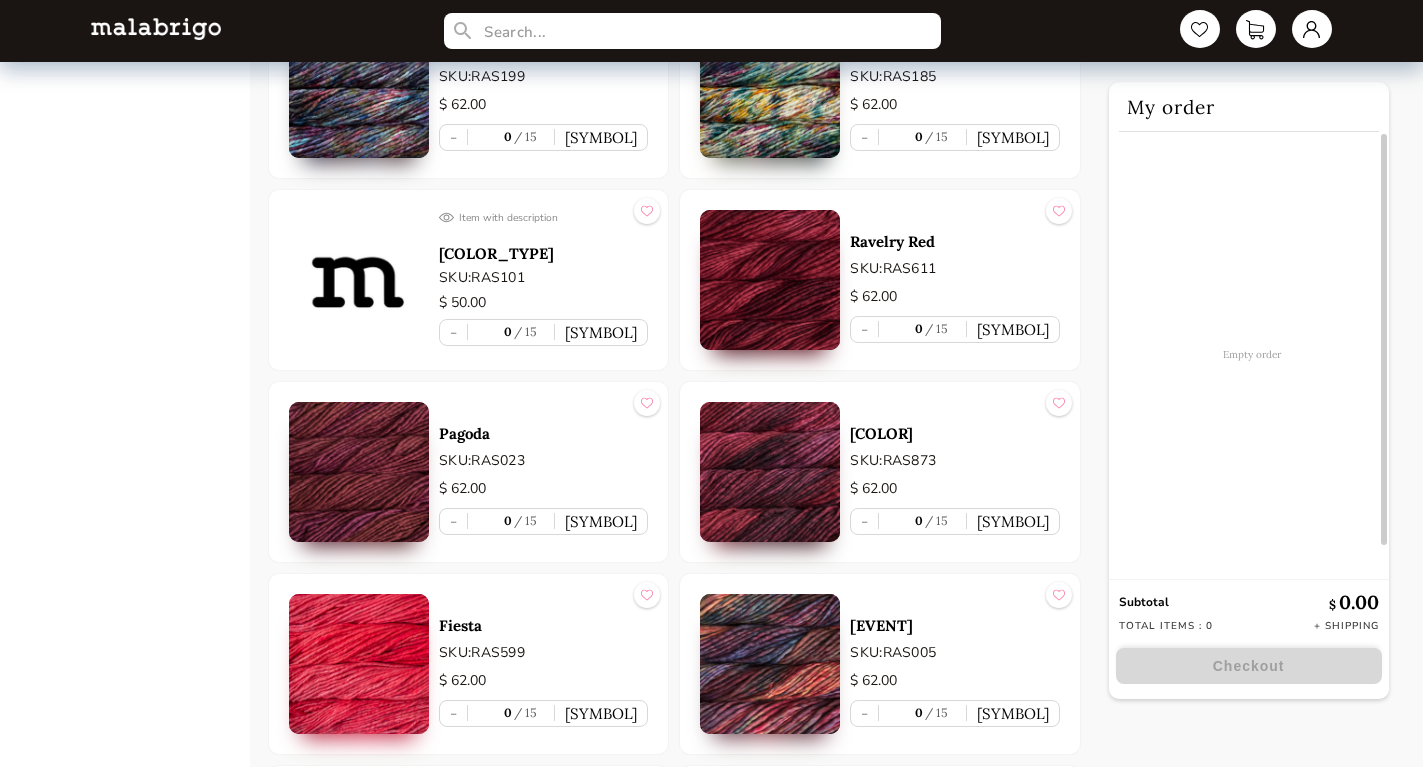 click on "Unique Color" at bounding box center (543, 253) 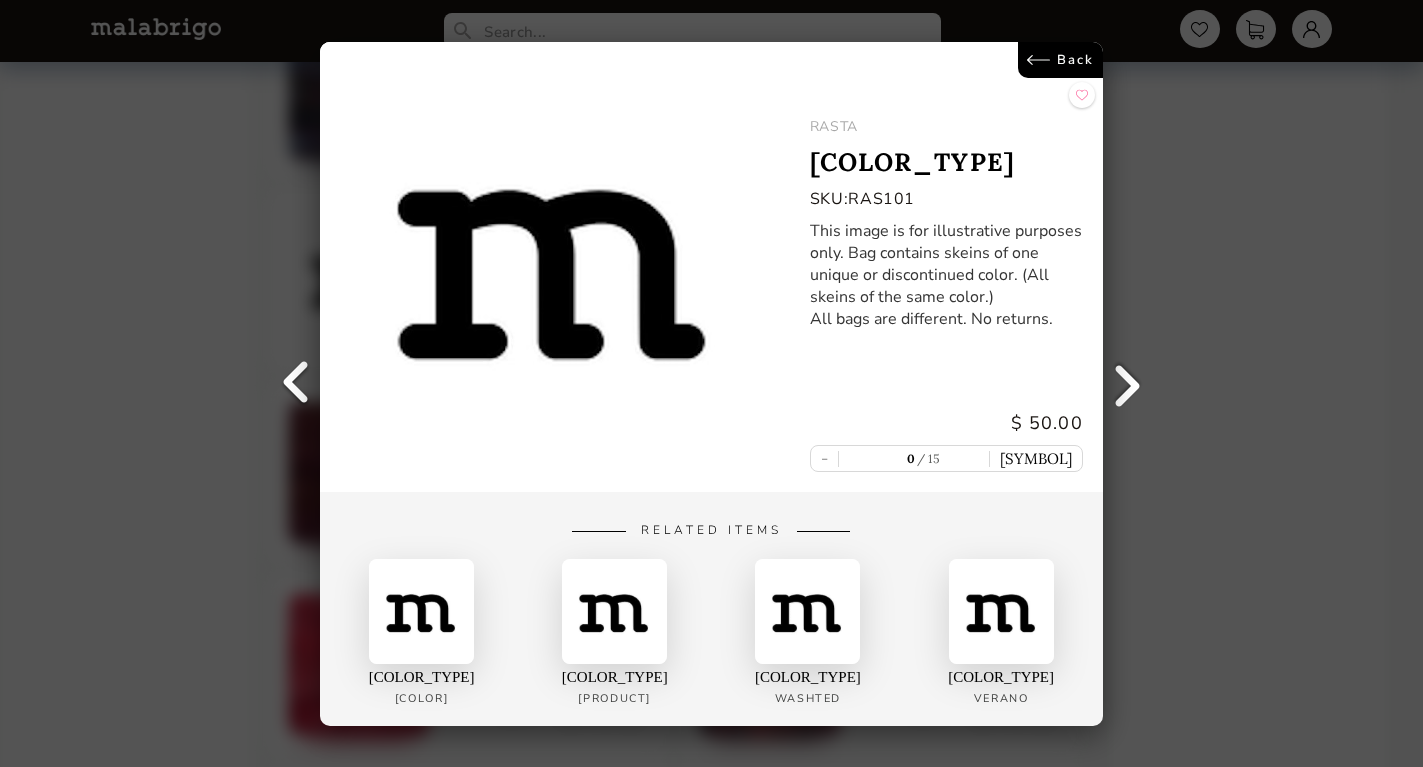 click on "Back RASTA Unique Color SKU:  RAS101 This image is for illustrative purposes only. Bag contains skeins of one unique or discontinued color. (All skeins of the same color.)
All bags are different. No returns.
$   50.00 - 0 15 + Related Items Unique Color Nube Unique Color Mecha Unique Color Washted Unique Color Verano" at bounding box center [711, 383] 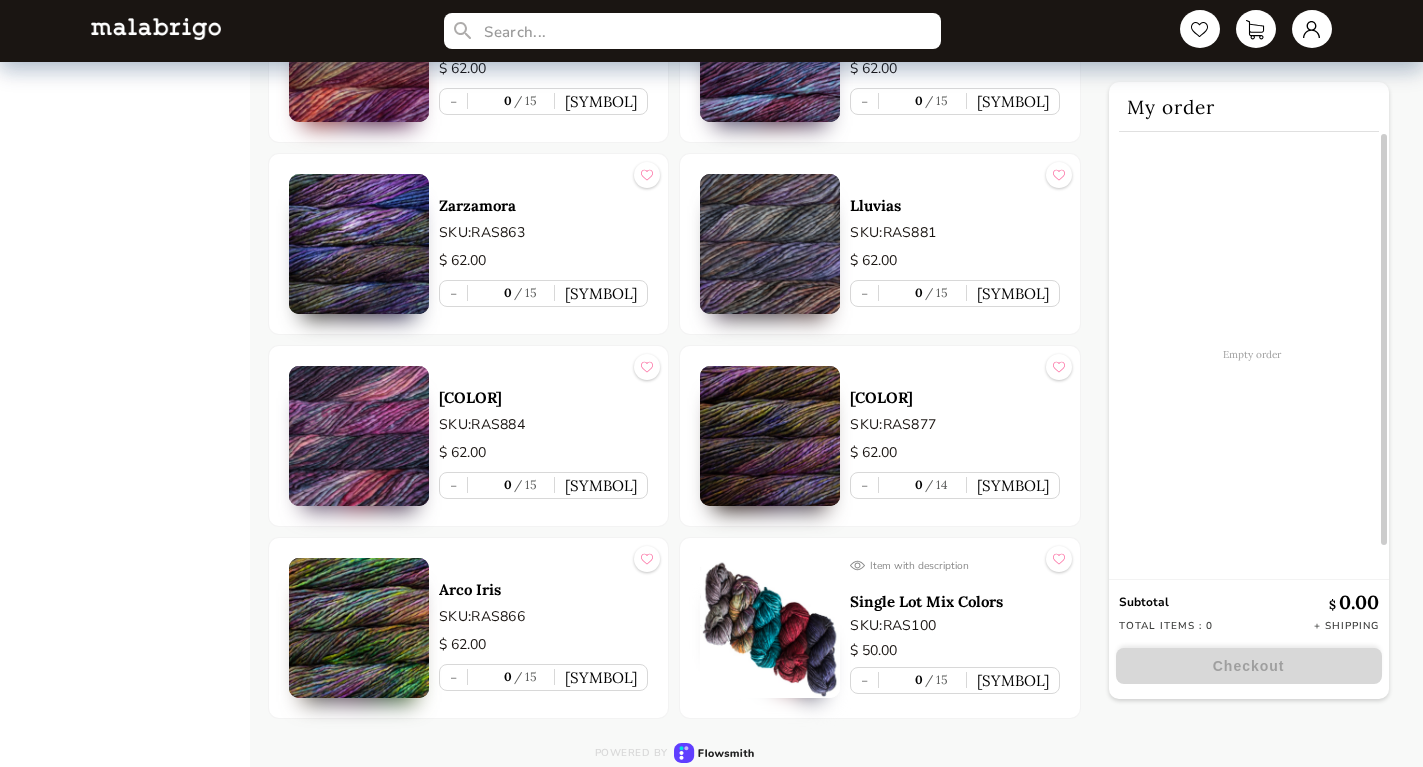 scroll, scrollTop: 9561, scrollLeft: 0, axis: vertical 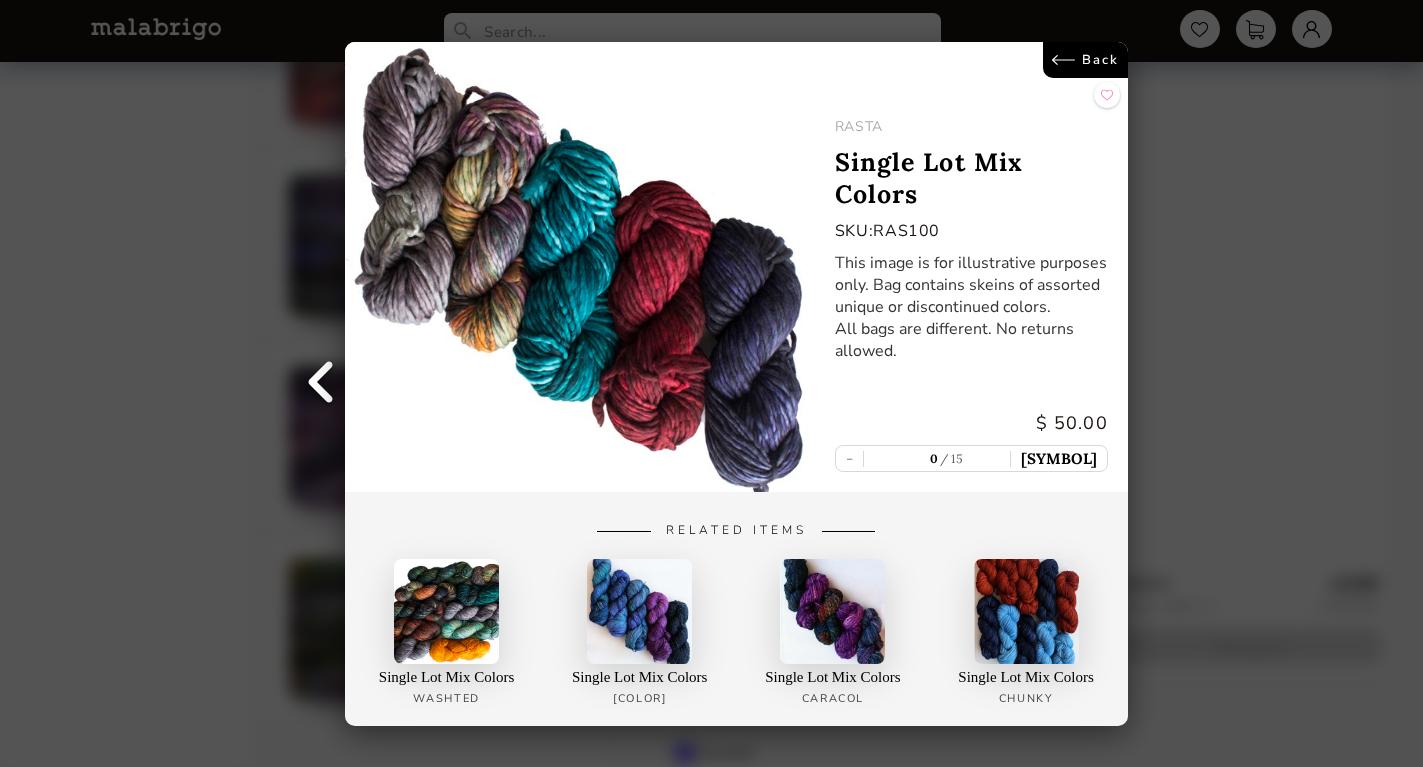 click on "+" at bounding box center (1059, 458) 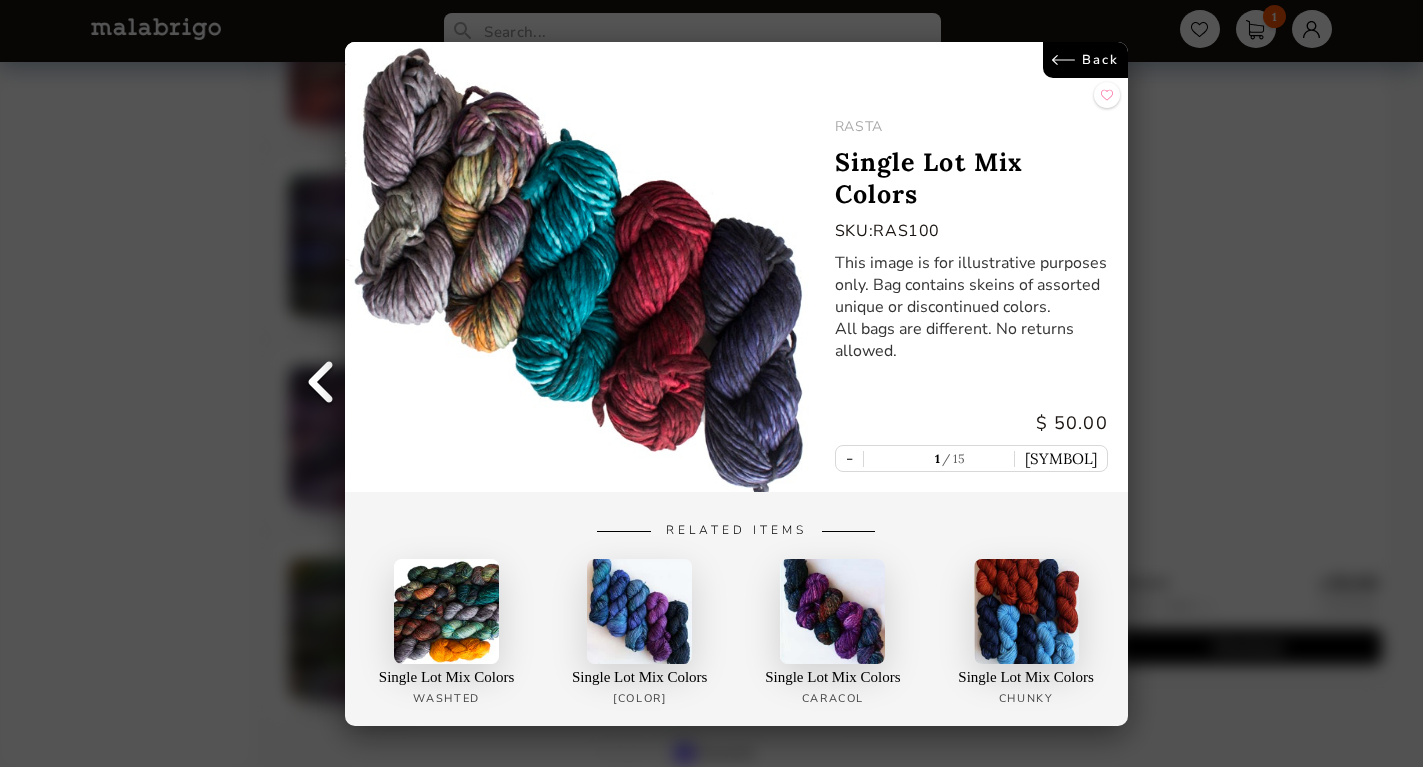 click on "Back RASTA Single Lot Mix Colors SKU:  RAS100 This image is for illustrative purposes only. Bag contains skeins of assorted unique or discontinued colors.
All bags are different. No returns allowed.
$   50.00 - 1 15 + Related Items Single Lot Mix Colors Washted Single Lot Mix Colors Arroyo Single Lot Mix Colors Caracol Single Lot Mix Colors Chunky" at bounding box center (711, 383) 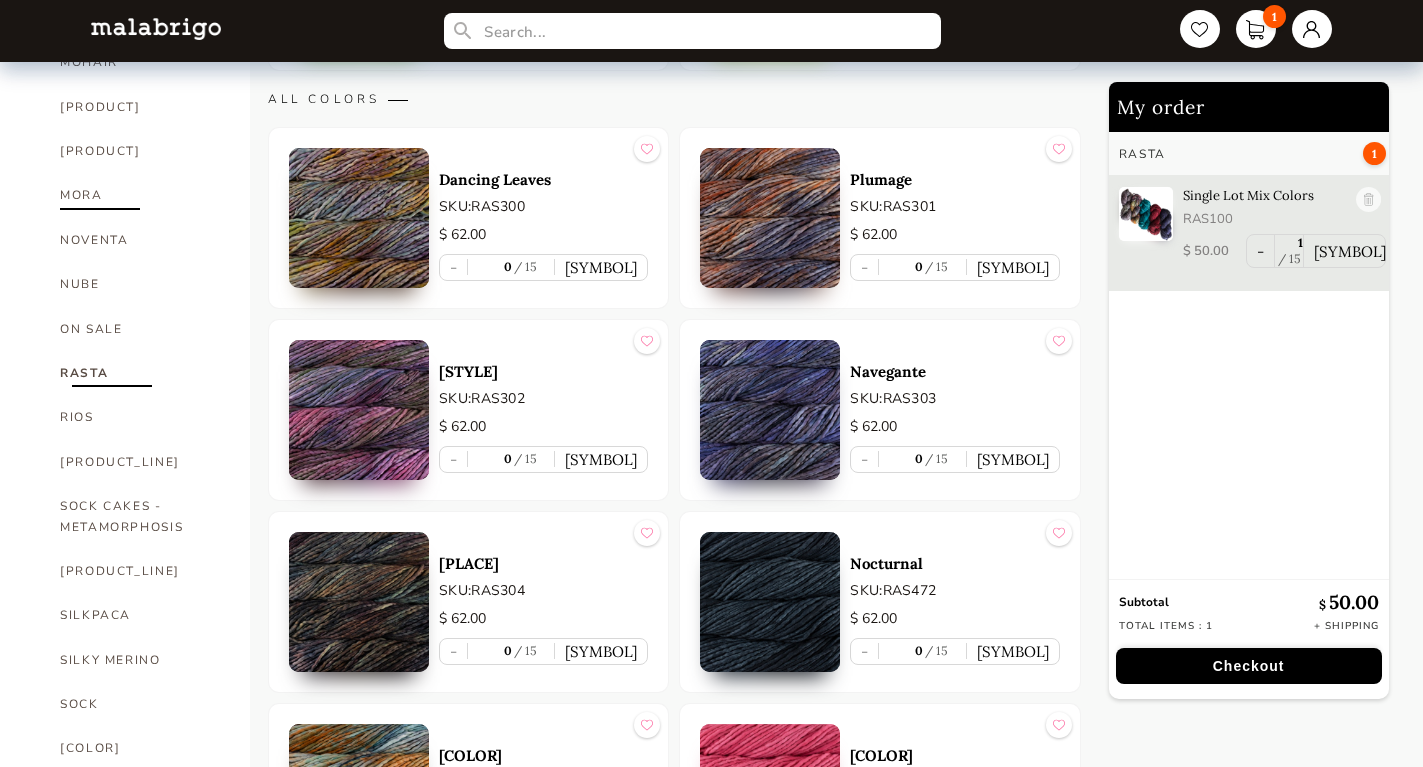 scroll, scrollTop: 956, scrollLeft: 0, axis: vertical 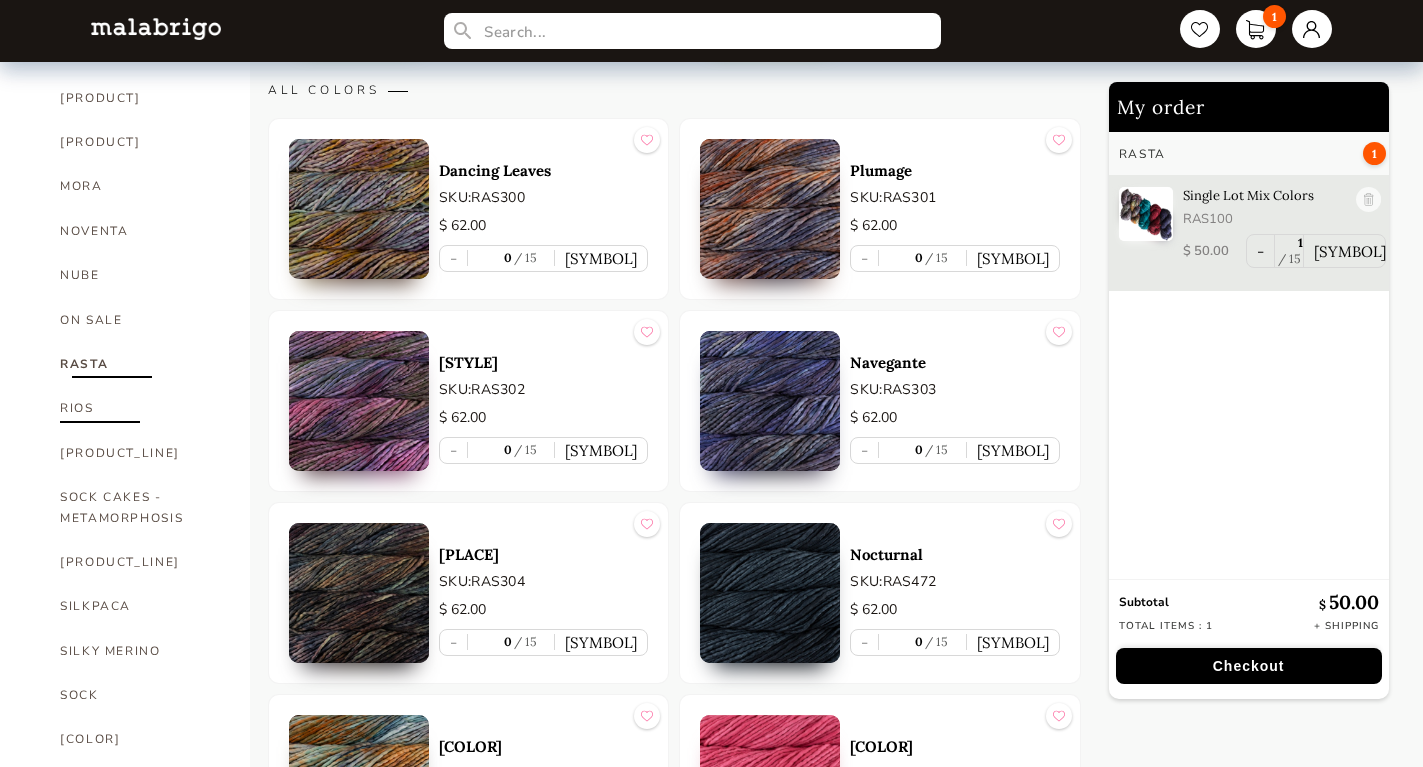 click on "RIOS" at bounding box center (140, 408) 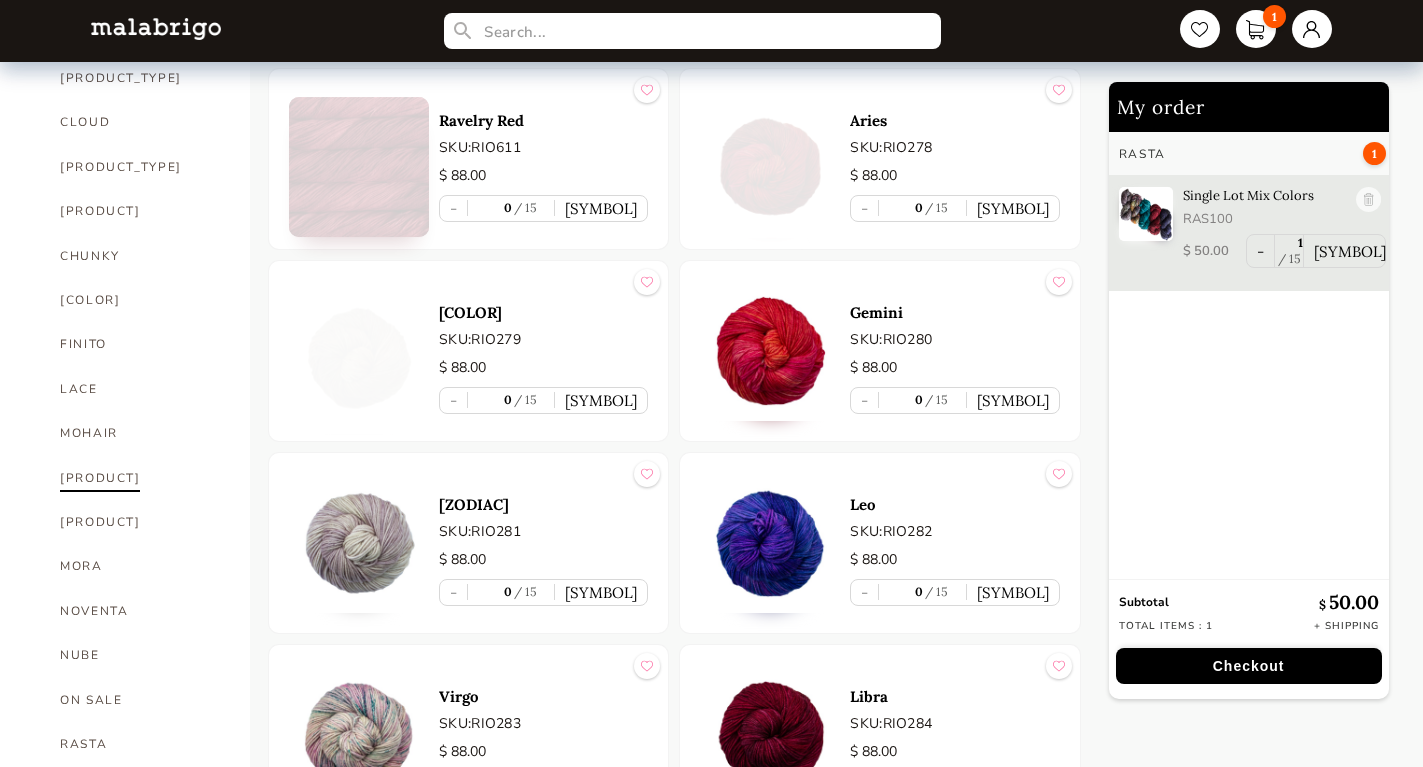 scroll, scrollTop: 578, scrollLeft: 0, axis: vertical 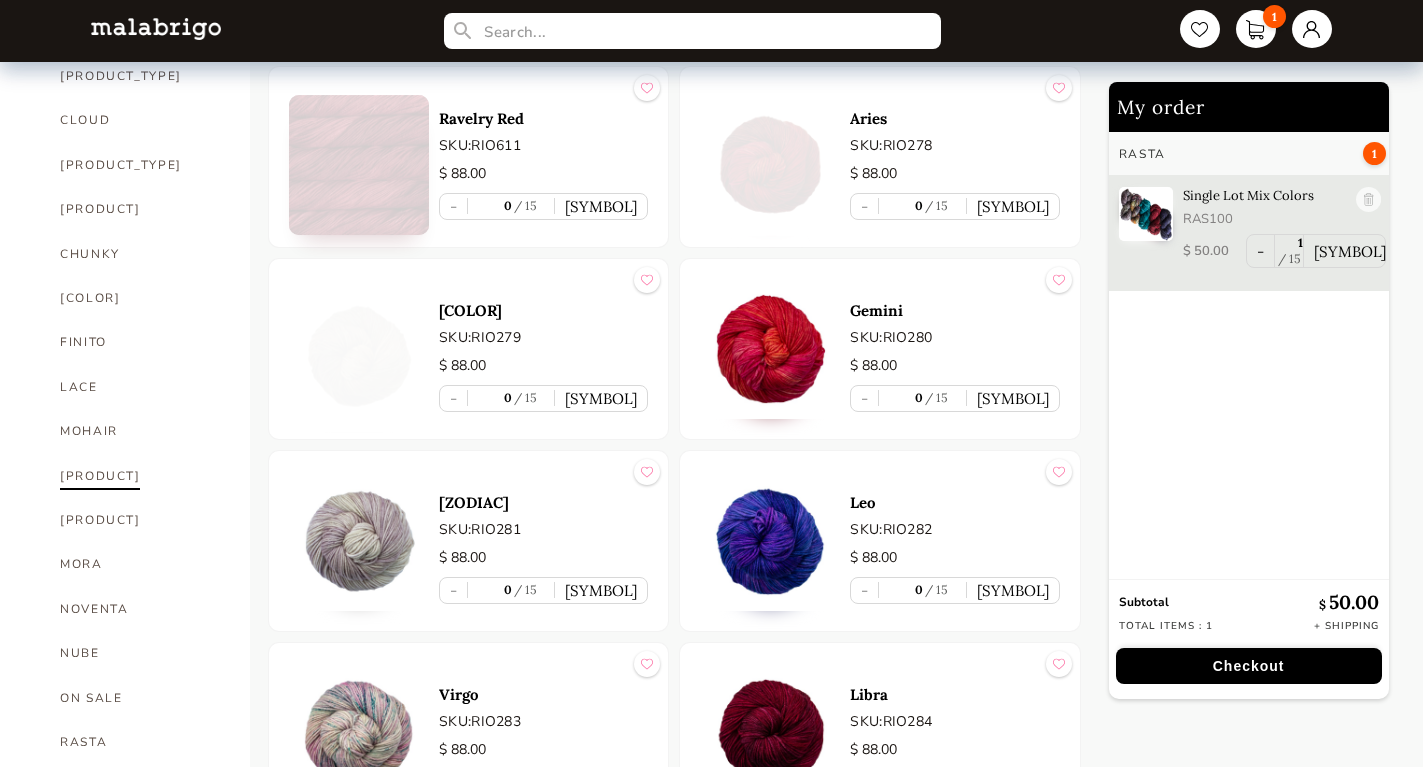 click on "MECHA" at bounding box center (140, 476) 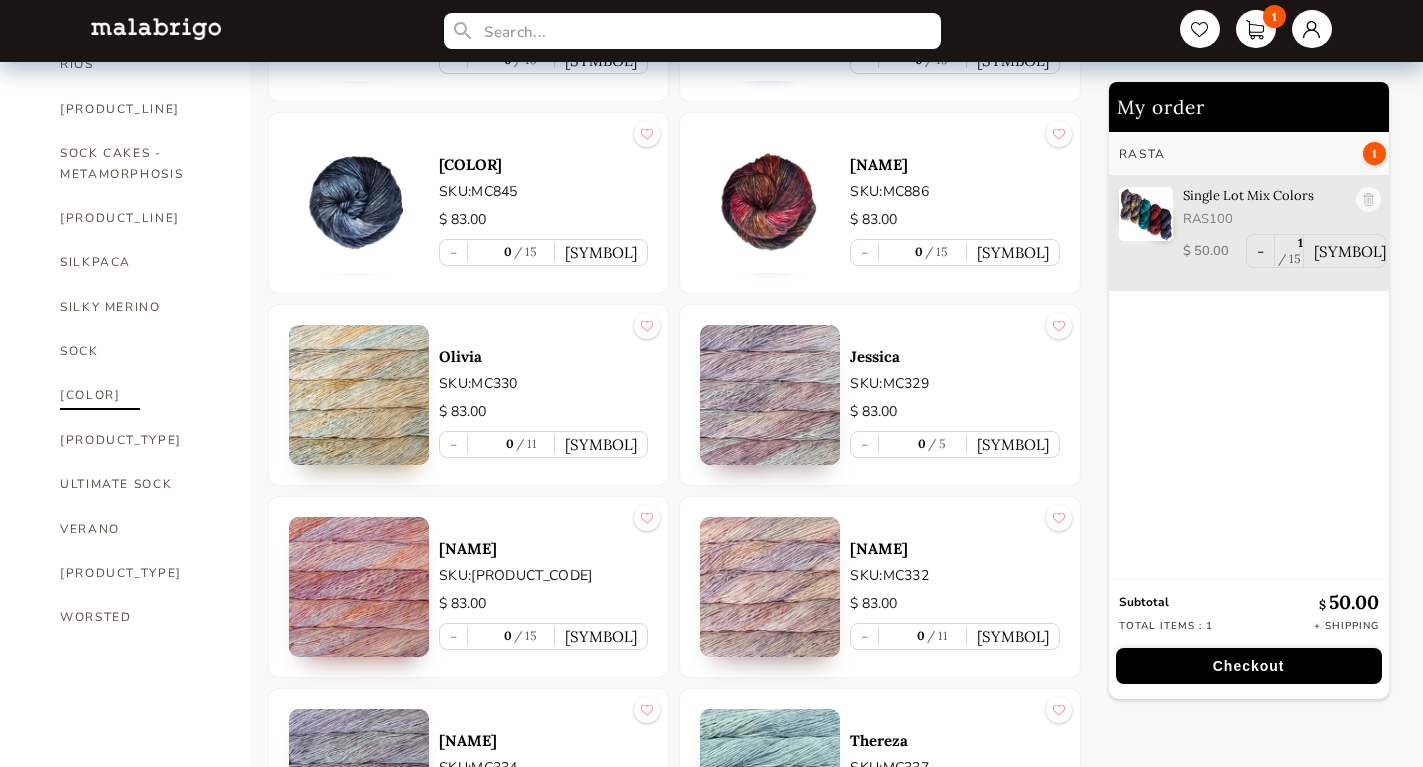 scroll, scrollTop: 1296, scrollLeft: 0, axis: vertical 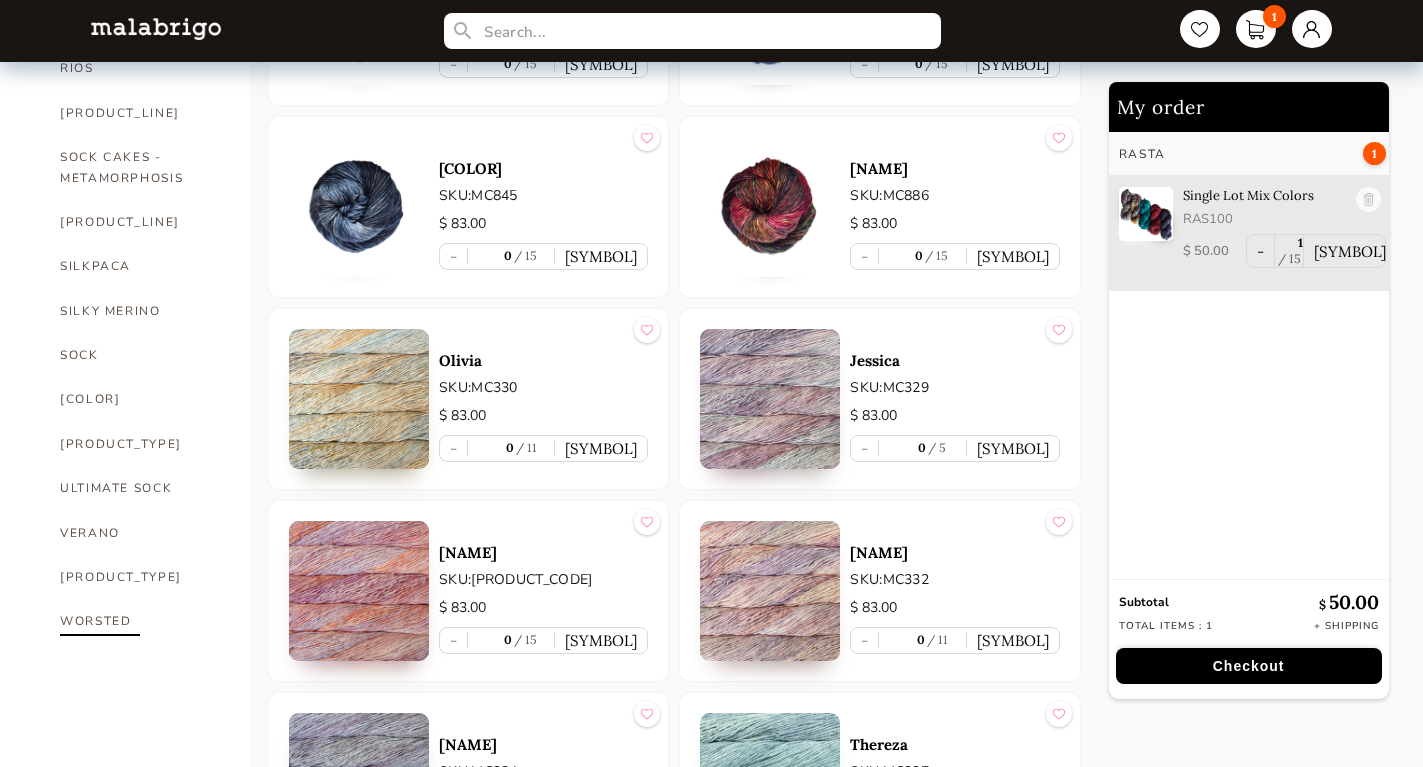 click on "WORSTED" at bounding box center (140, 621) 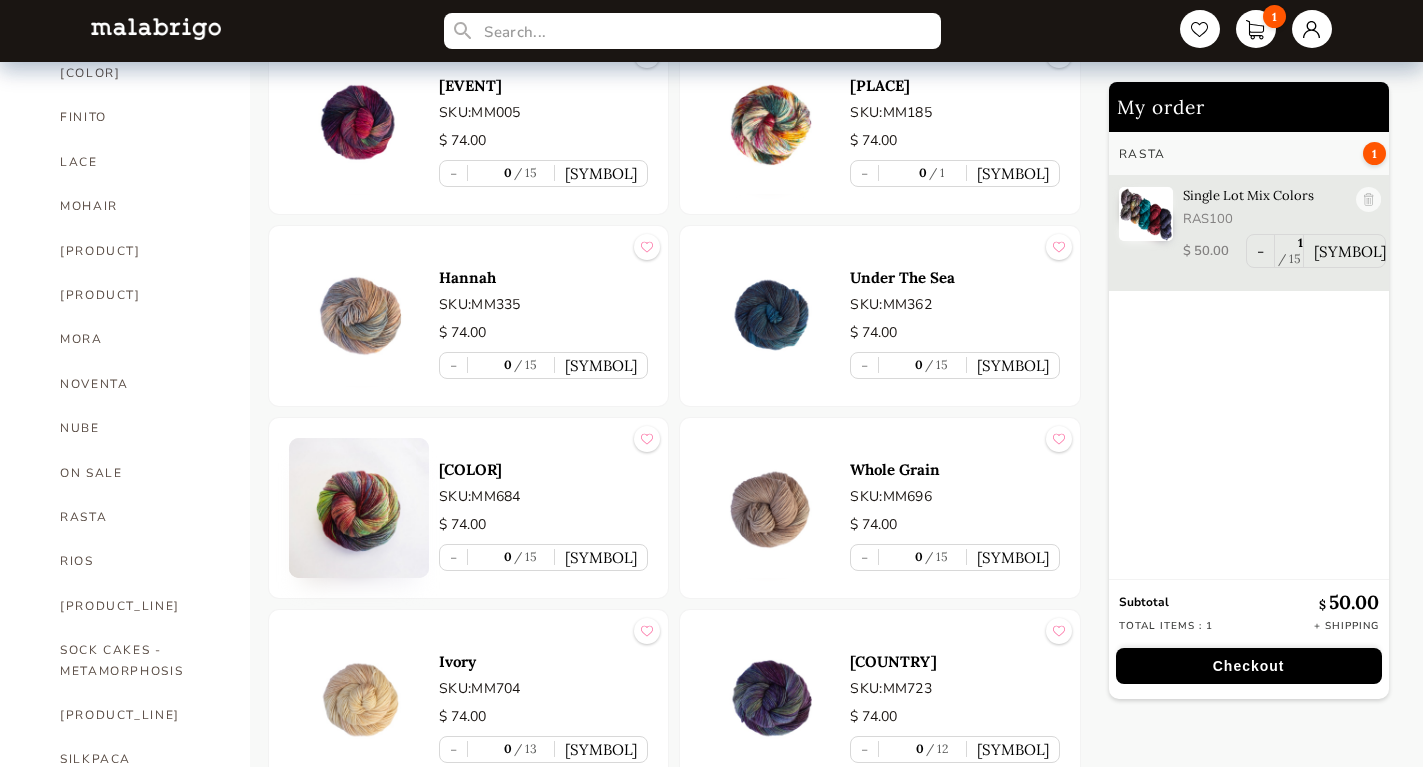 scroll, scrollTop: 805, scrollLeft: 0, axis: vertical 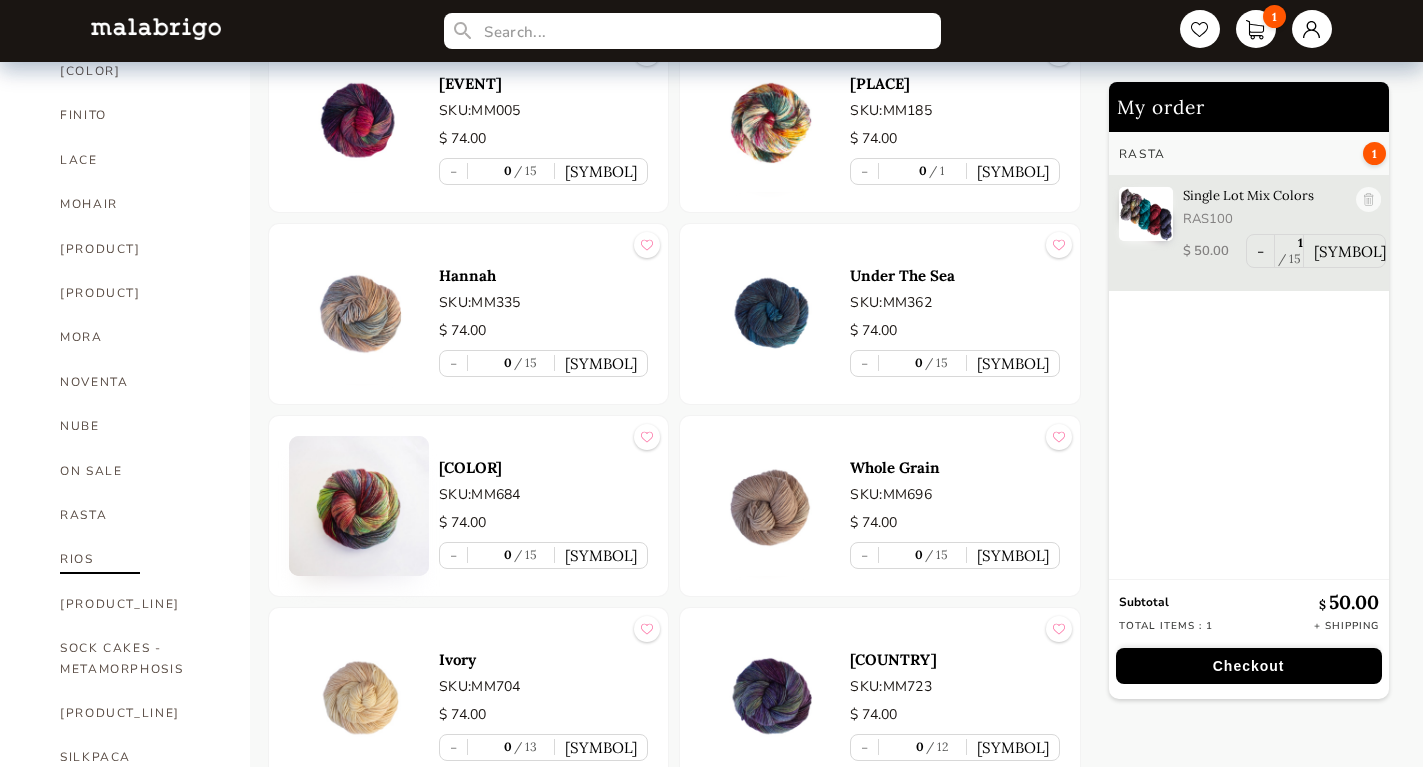 click on "RIOS" at bounding box center (140, 559) 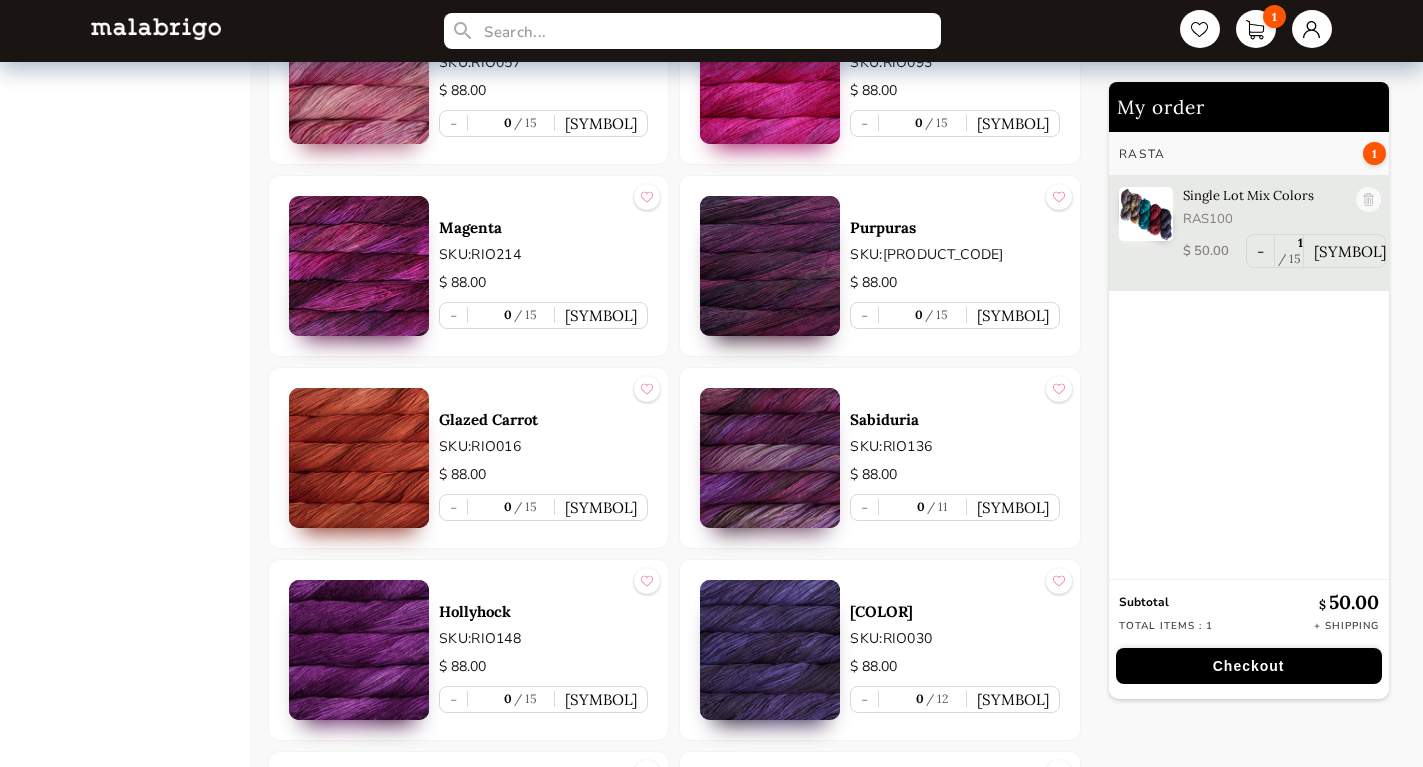 scroll, scrollTop: 2390, scrollLeft: 0, axis: vertical 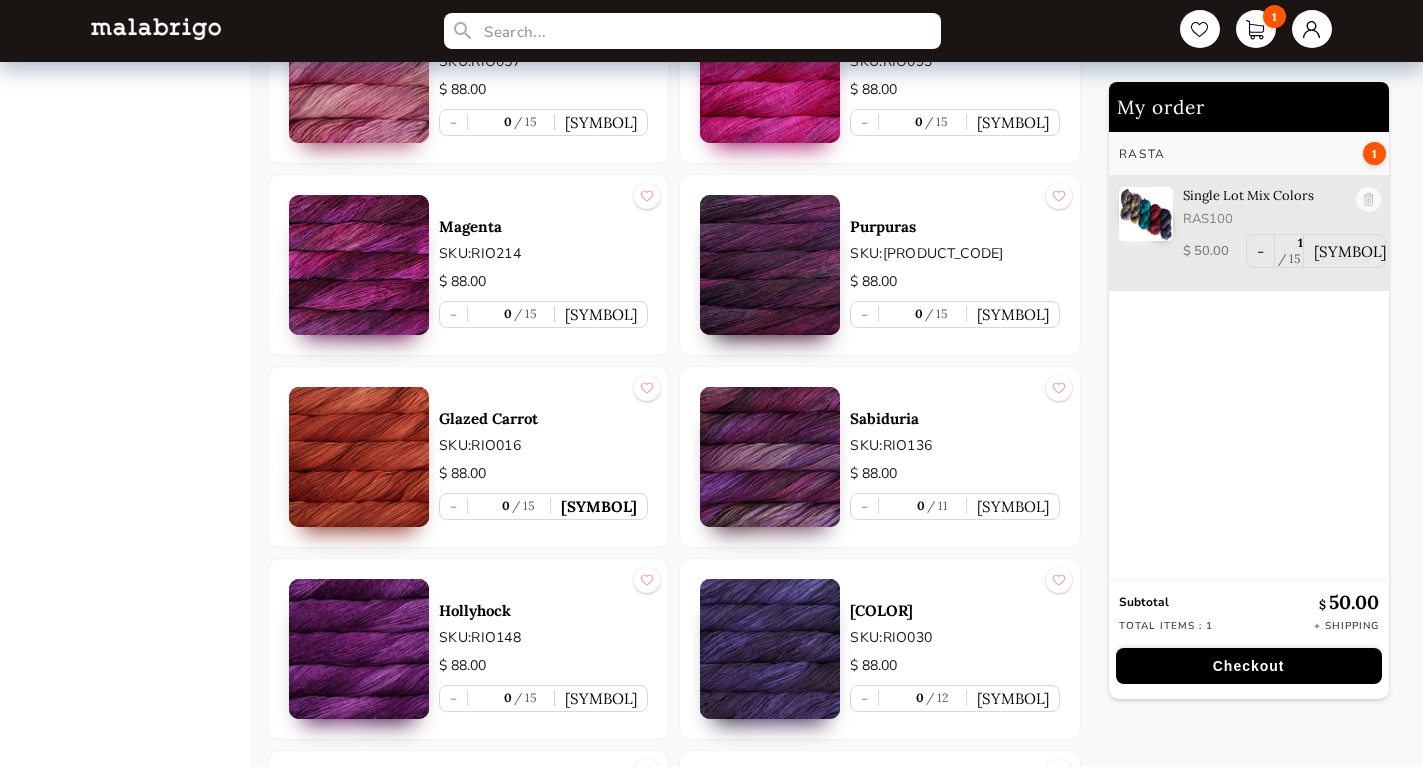 click on "+" at bounding box center [599, 506] 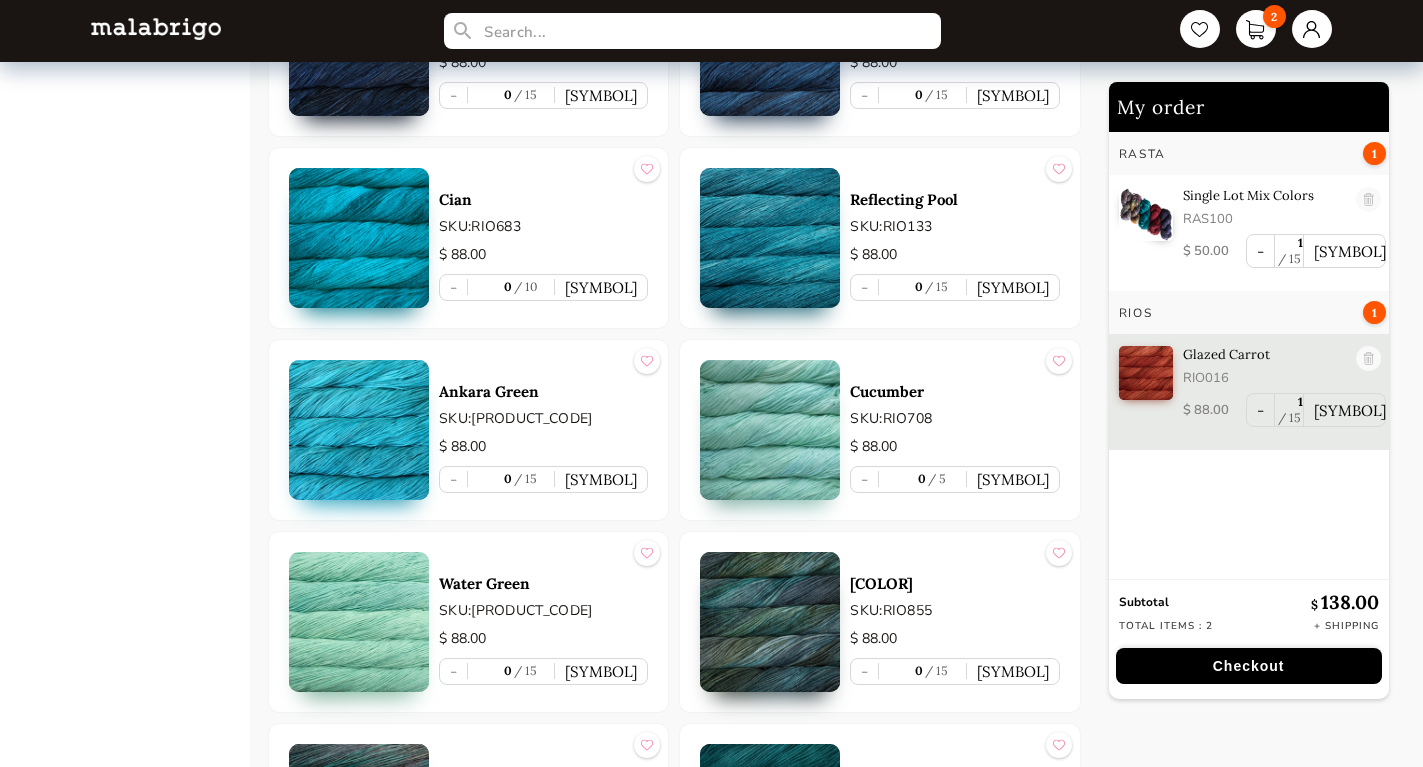 scroll, scrollTop: 4536, scrollLeft: 0, axis: vertical 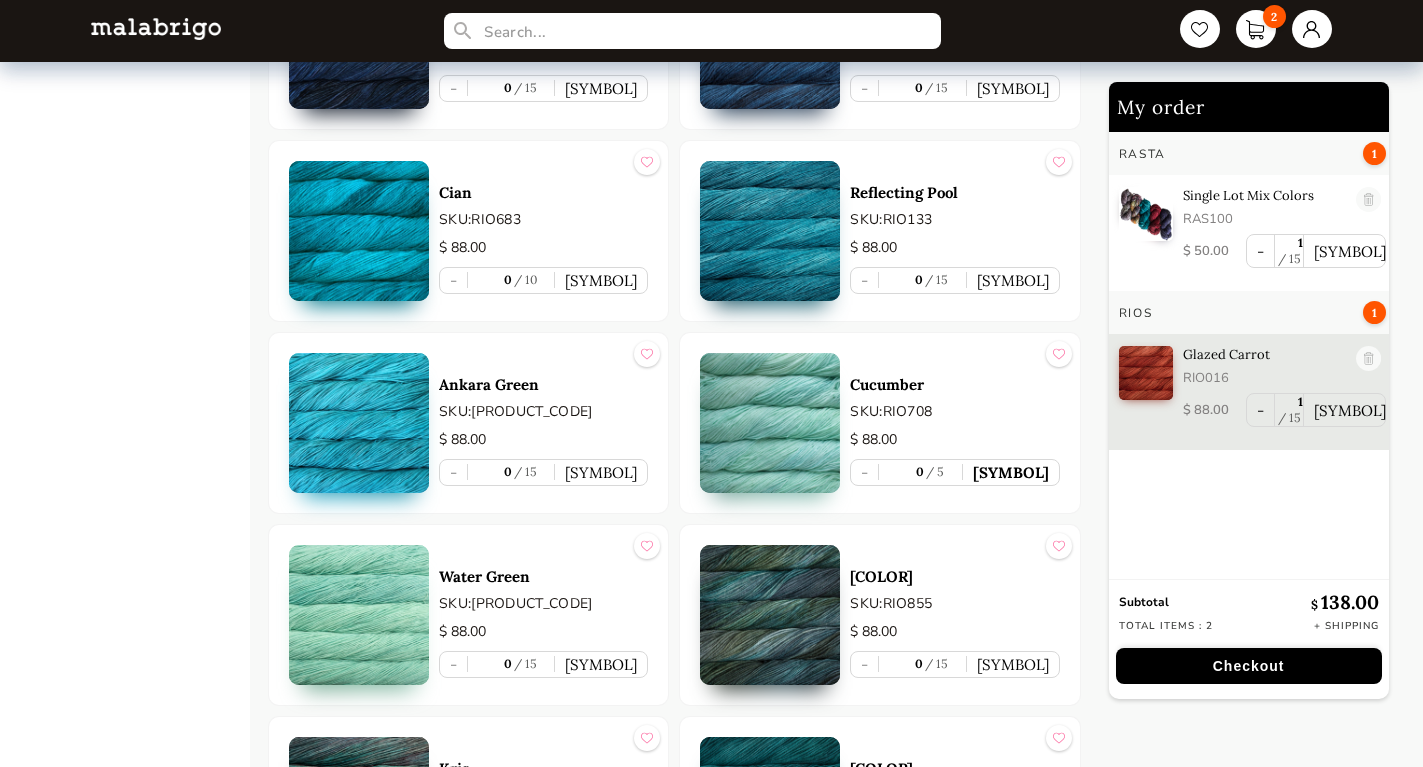 click on "+" at bounding box center (1011, 472) 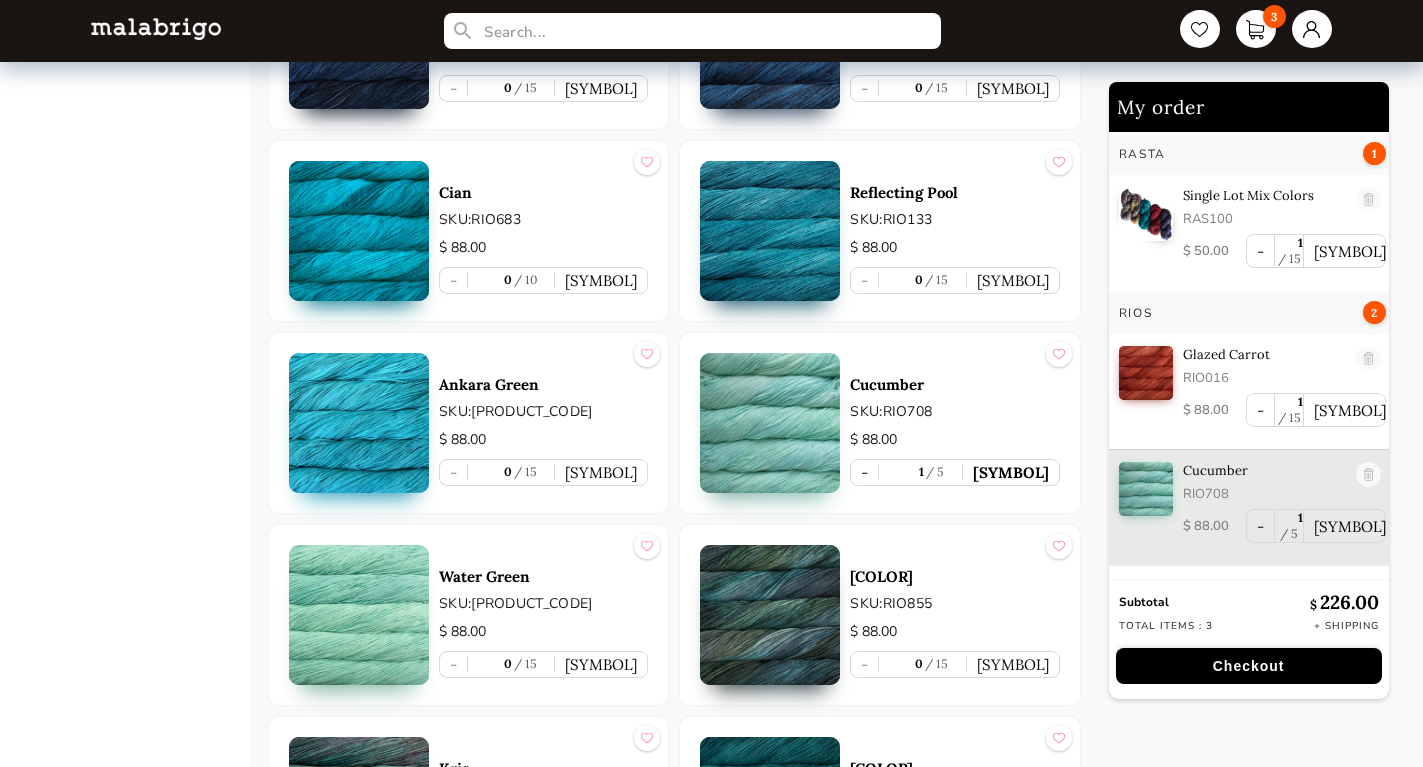type on "1" 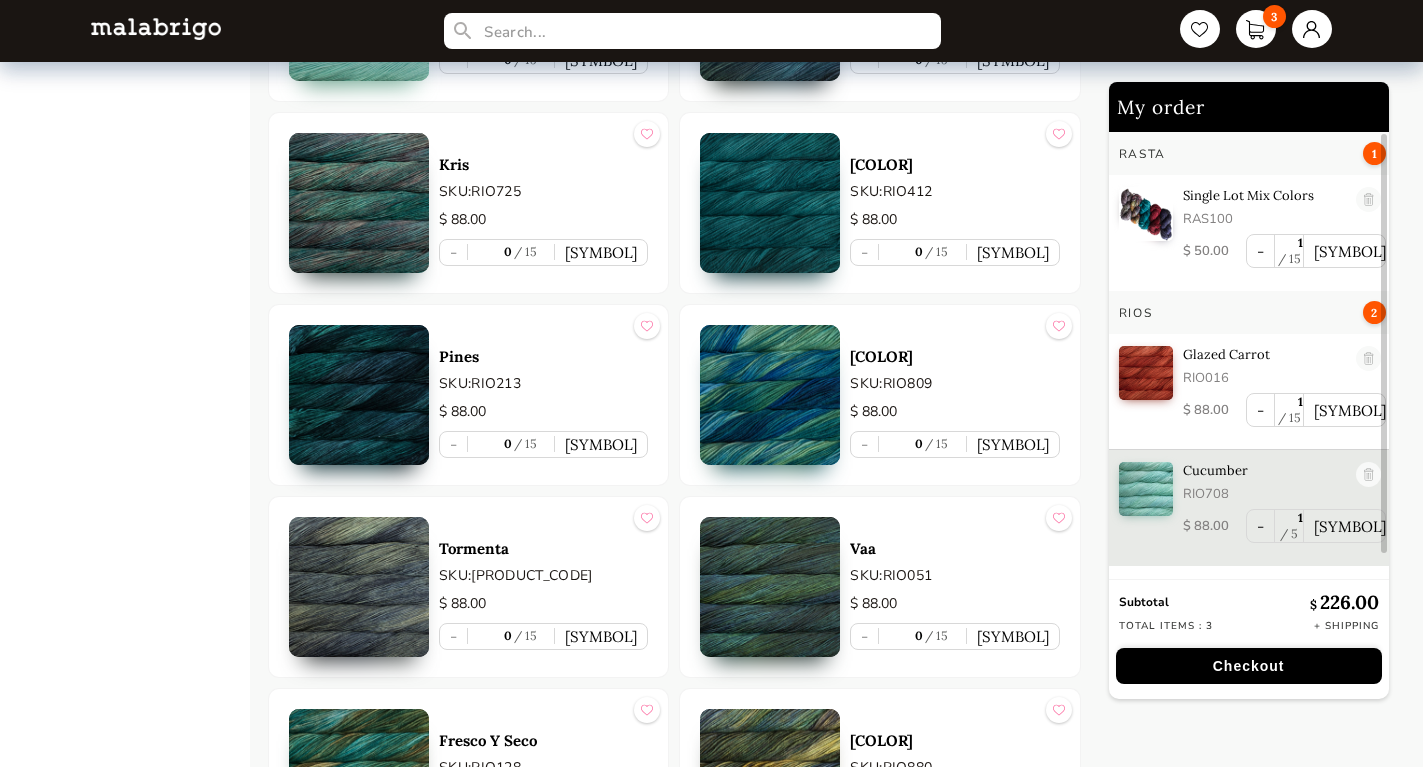 scroll, scrollTop: 5142, scrollLeft: 0, axis: vertical 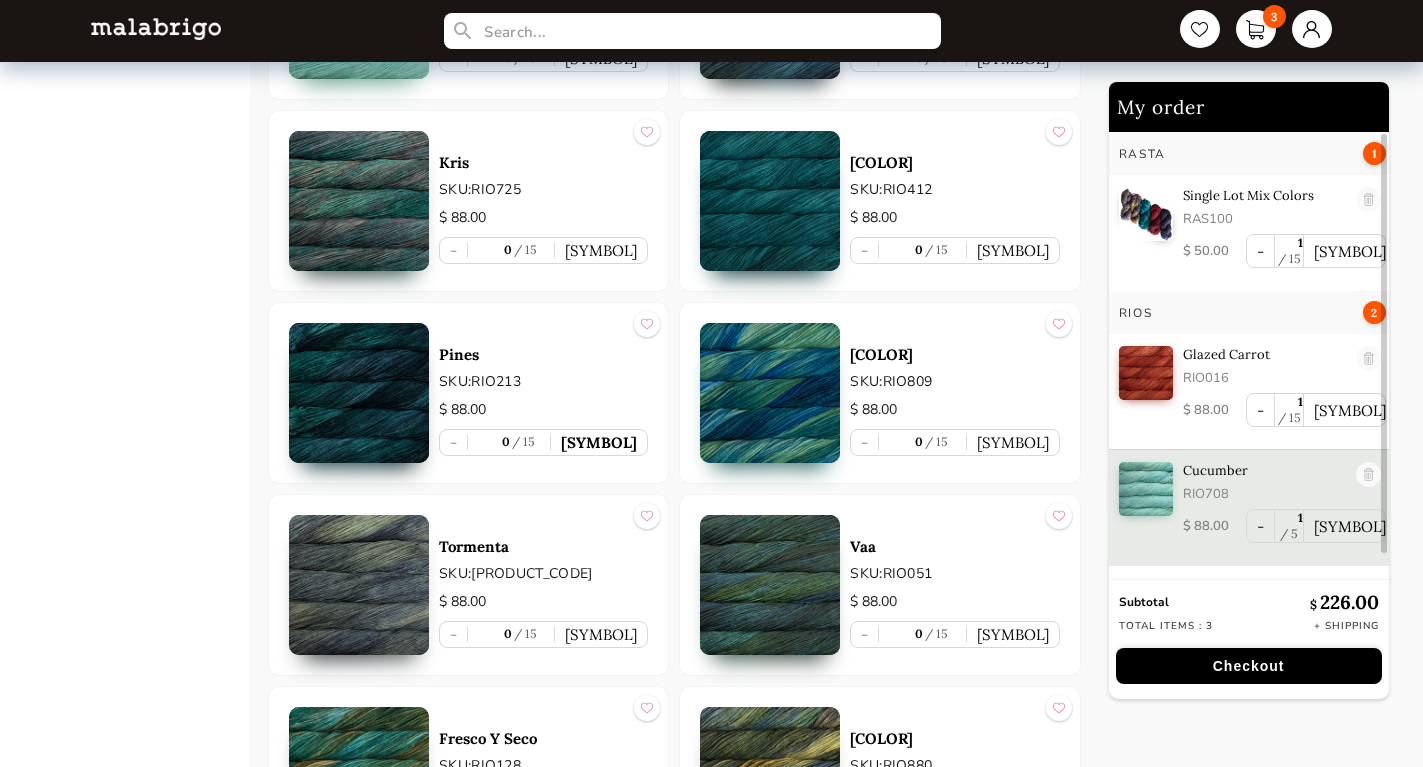 click on "+" at bounding box center [599, 442] 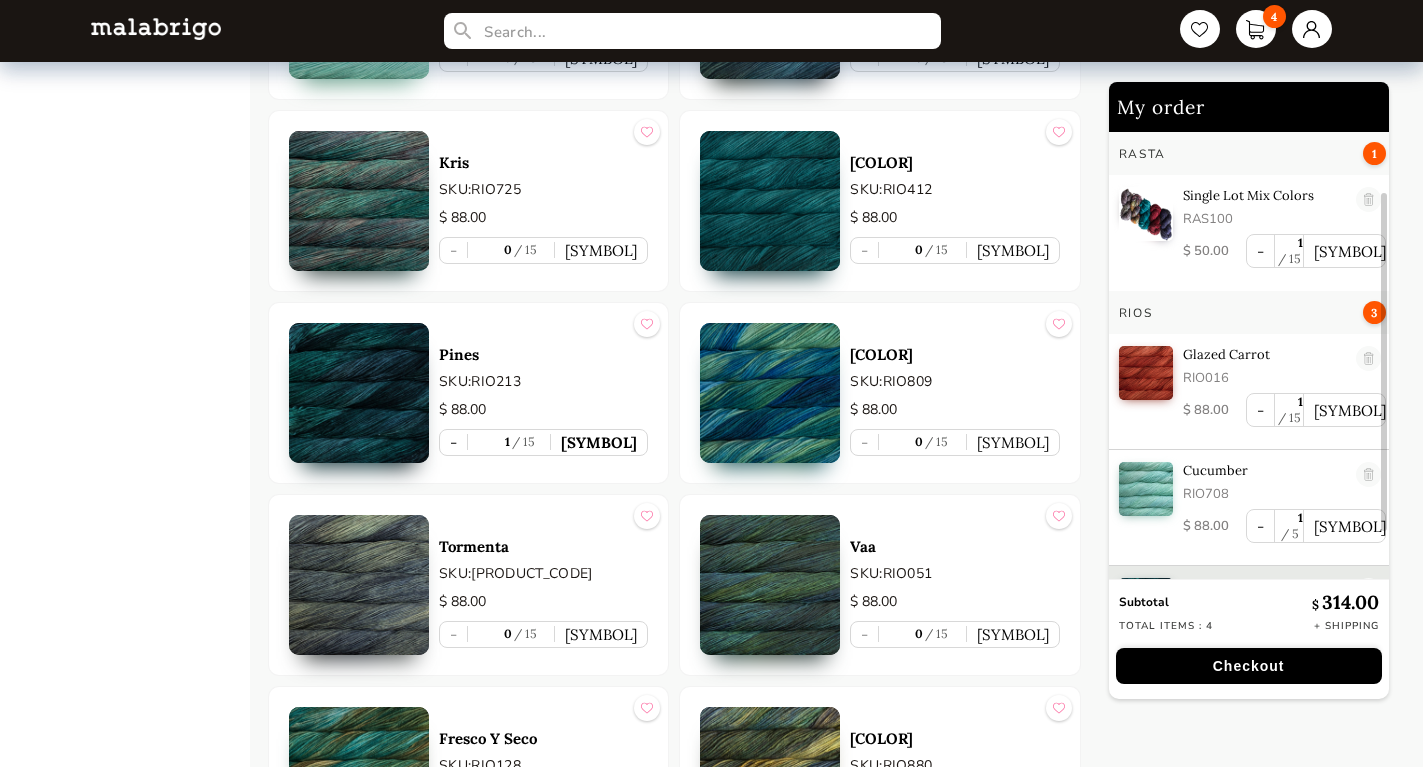 scroll, scrollTop: 80, scrollLeft: 0, axis: vertical 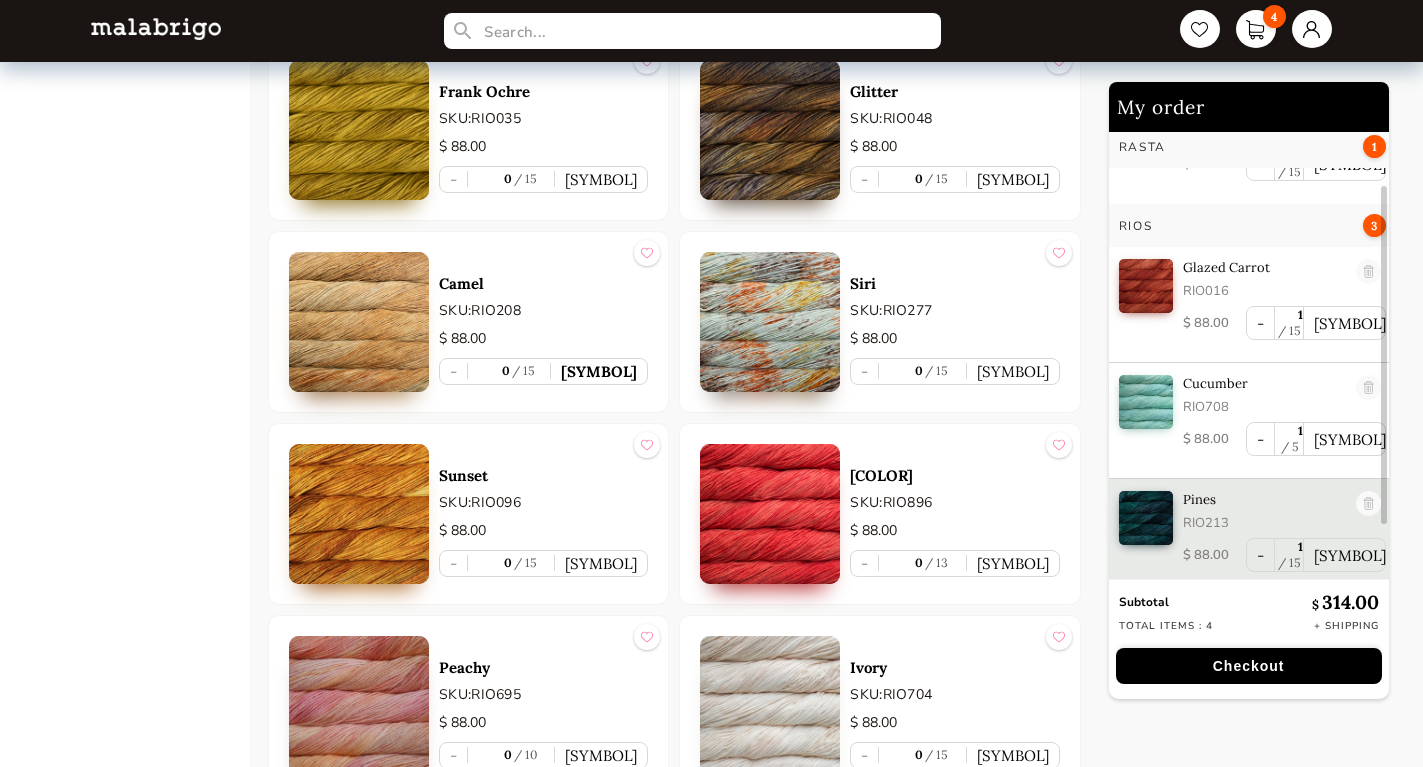 click on "+" at bounding box center [599, 371] 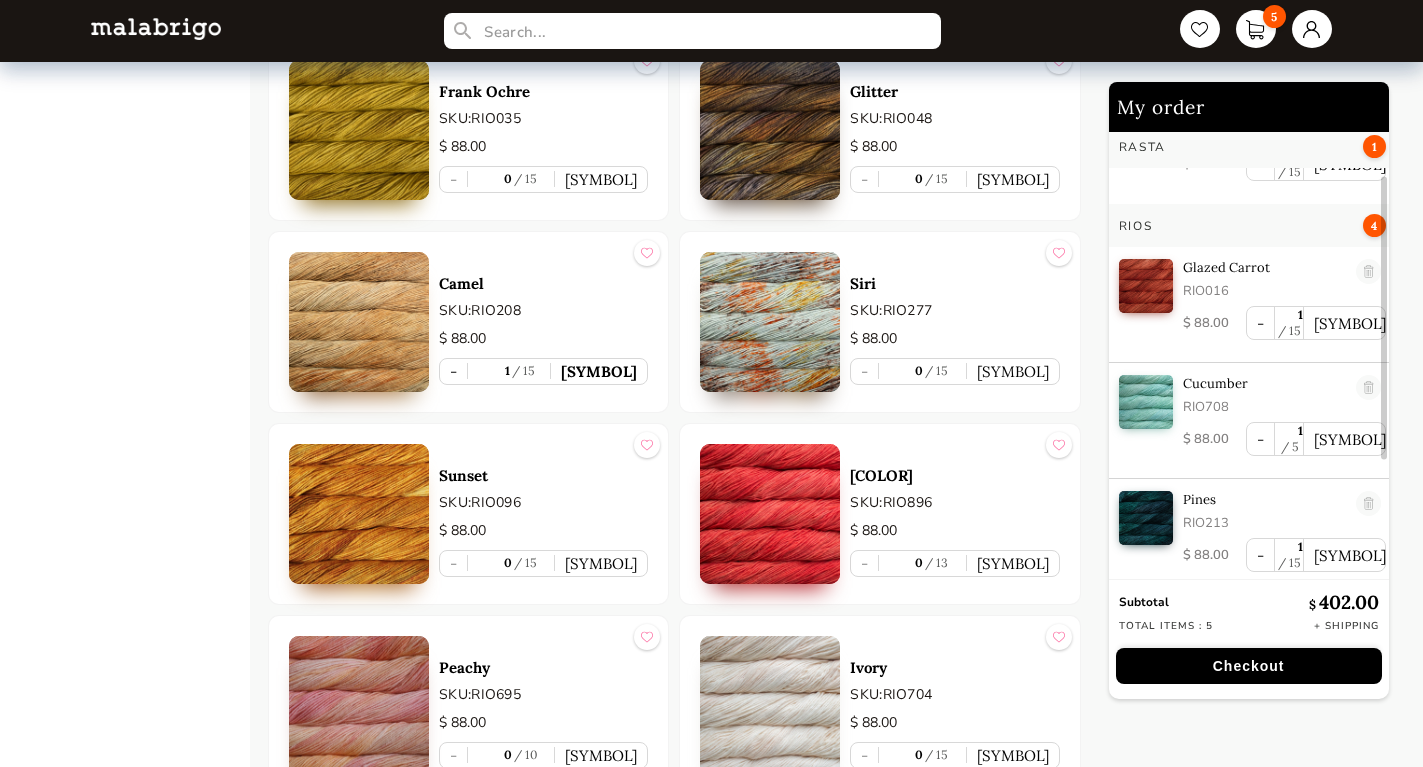 scroll, scrollTop: 196, scrollLeft: 0, axis: vertical 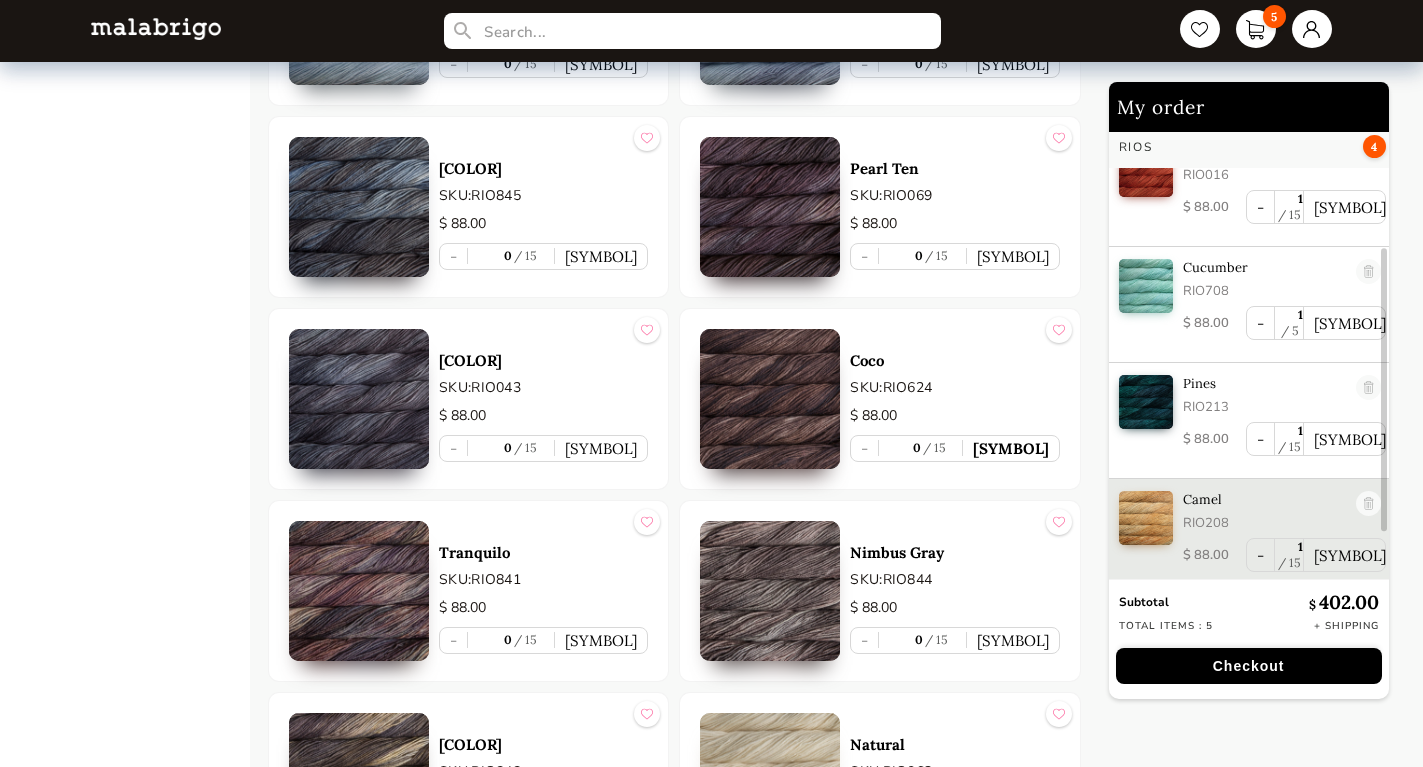 click on "+" at bounding box center [1011, 448] 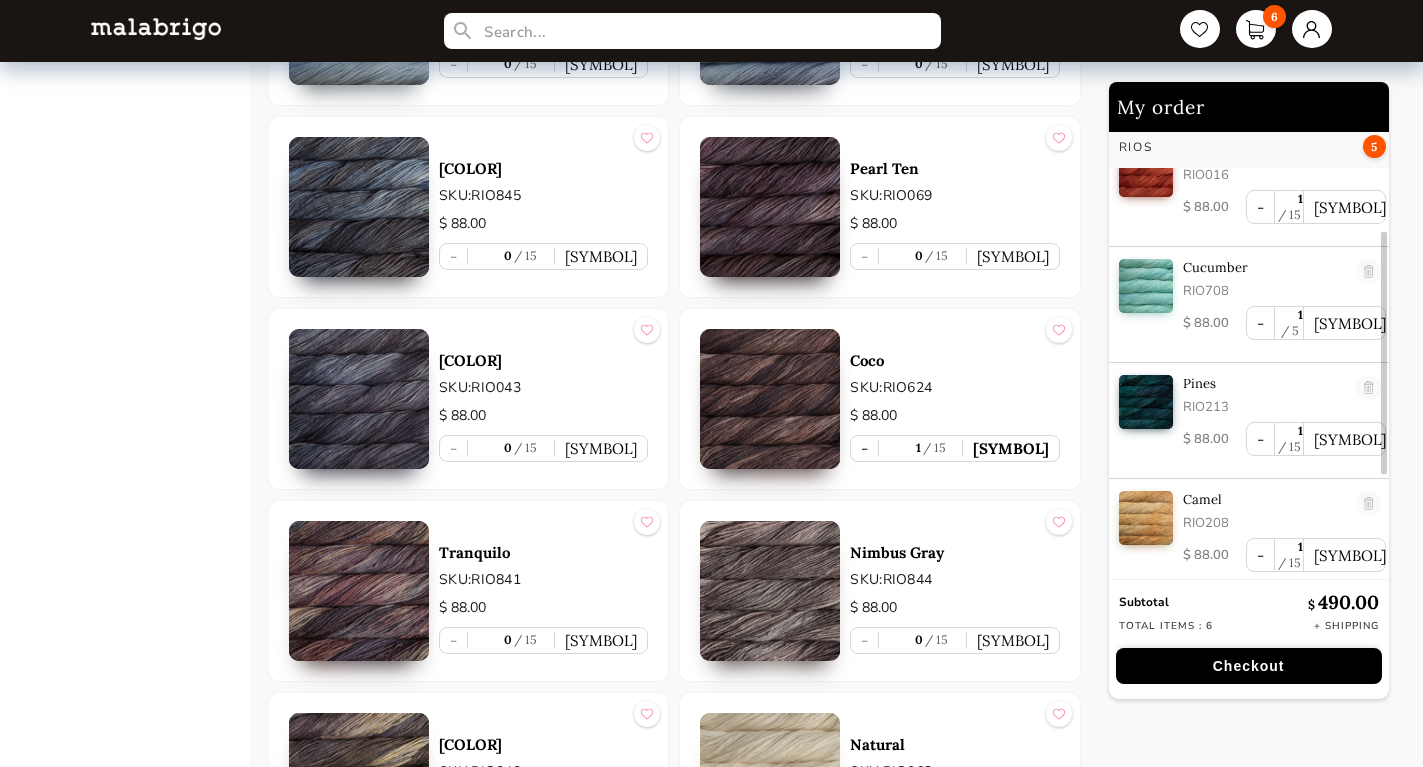 scroll, scrollTop: 312, scrollLeft: 0, axis: vertical 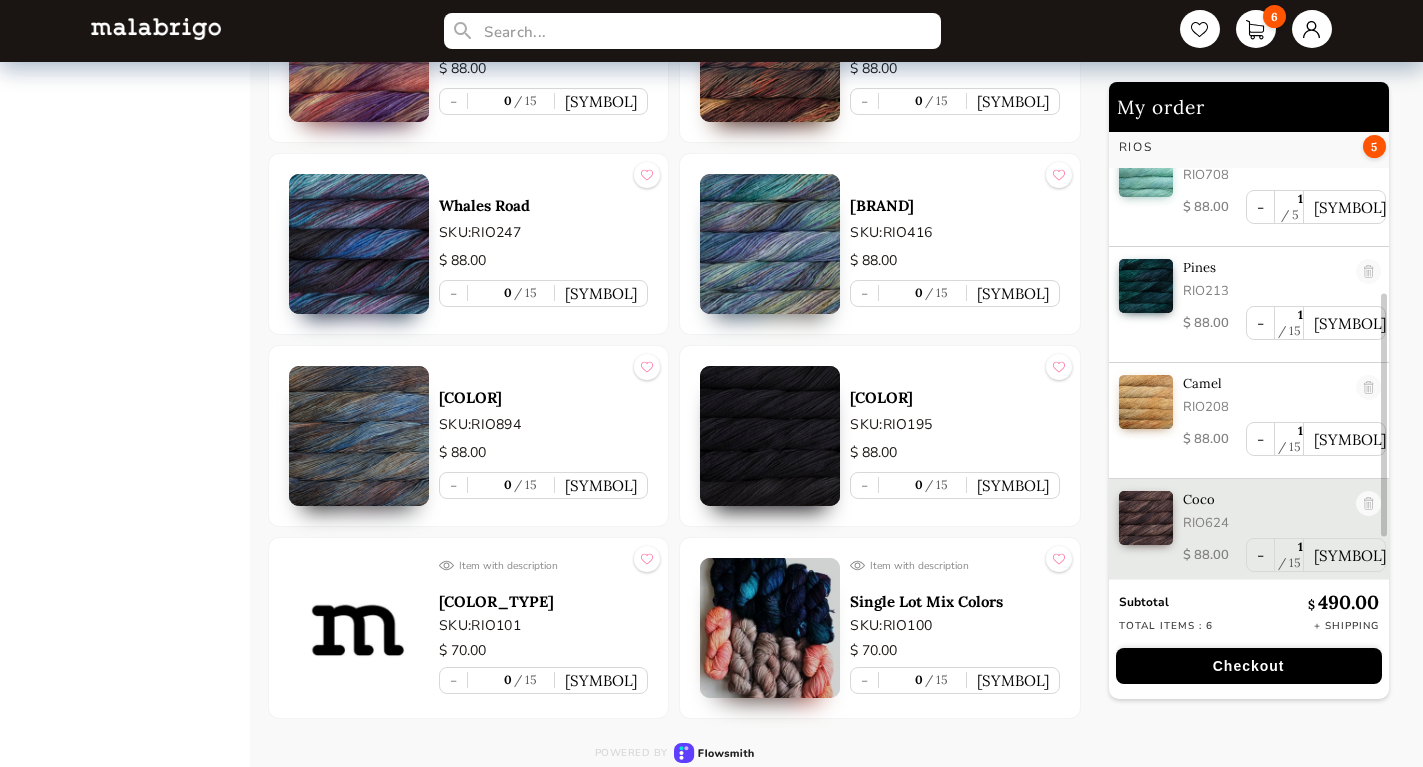 click at bounding box center [770, 628] 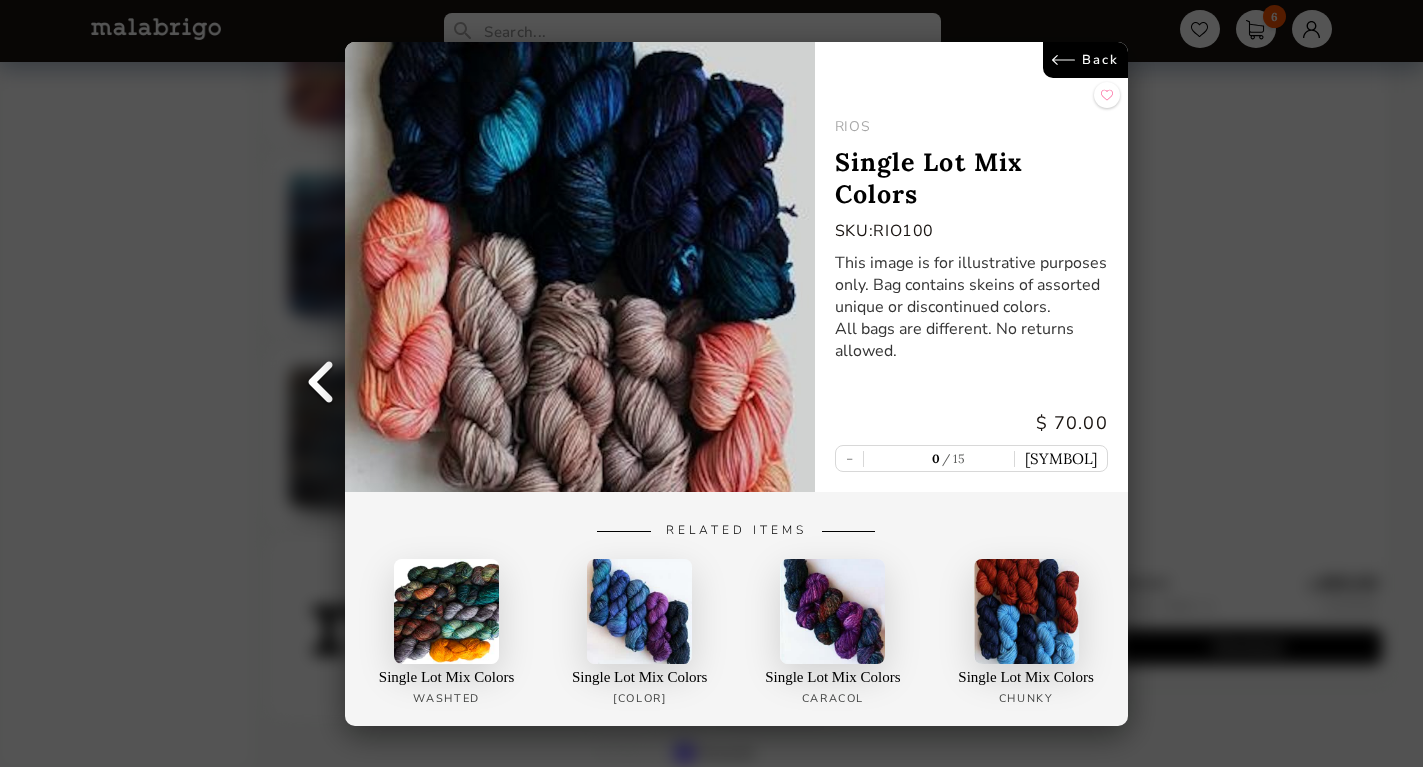 scroll, scrollTop: 10091, scrollLeft: 0, axis: vertical 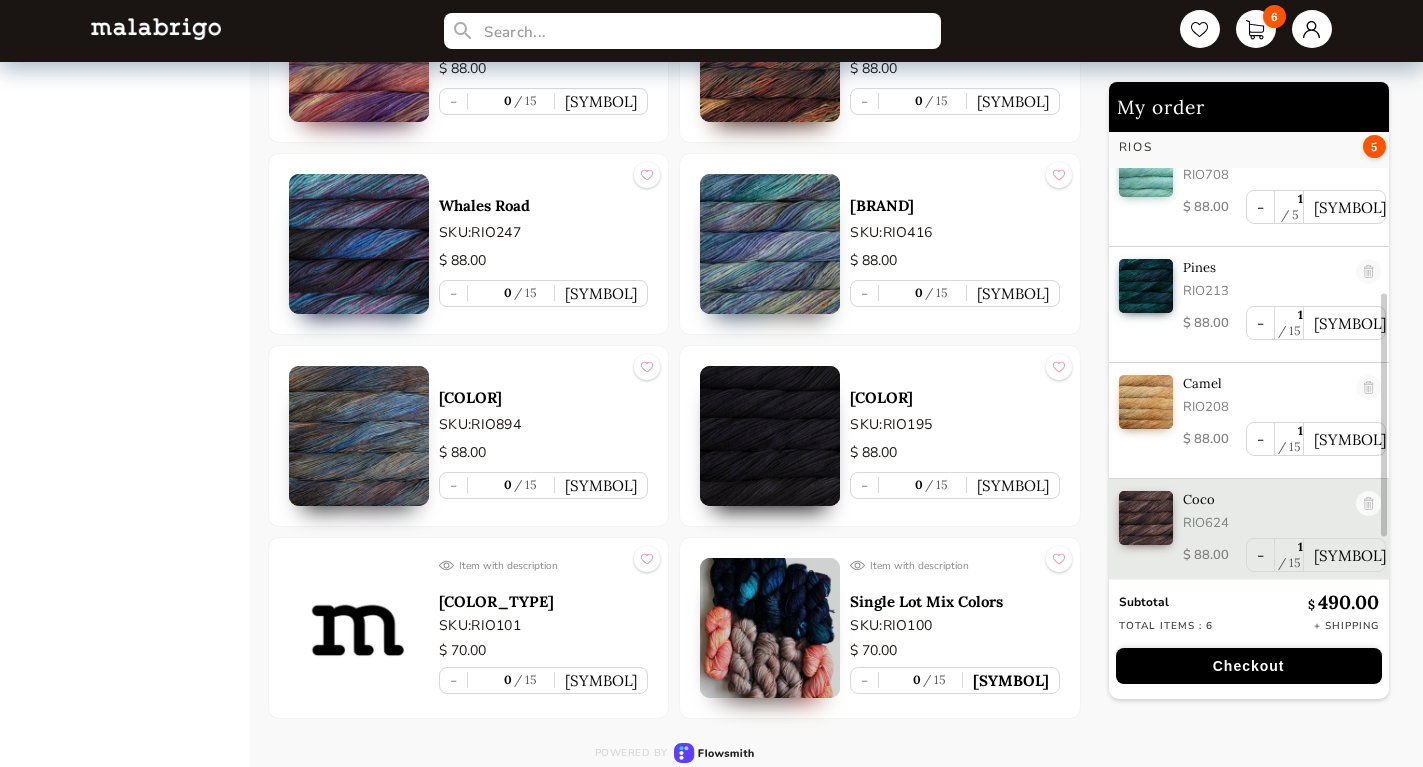 click on "+" at bounding box center (1011, 680) 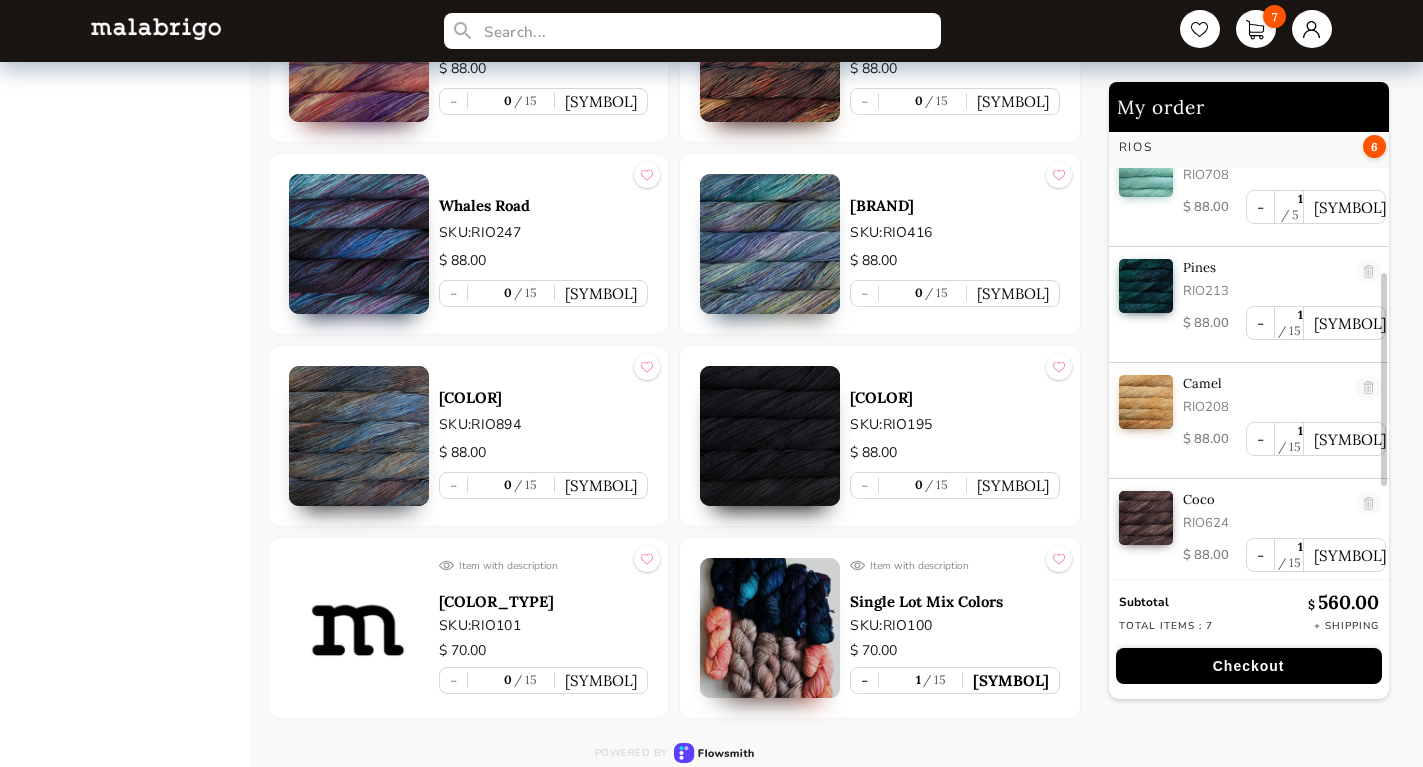 scroll, scrollTop: 428, scrollLeft: 0, axis: vertical 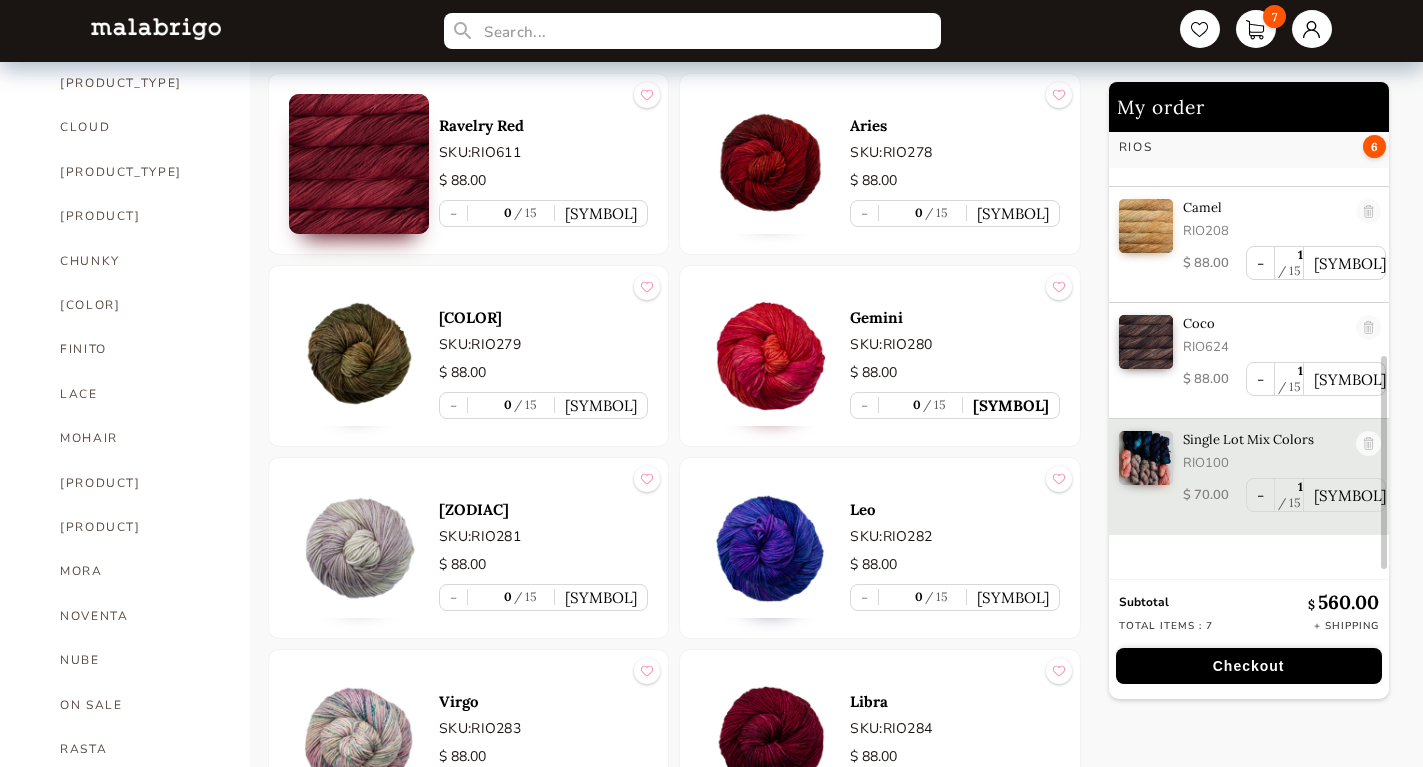 click on "+" at bounding box center [1011, 405] 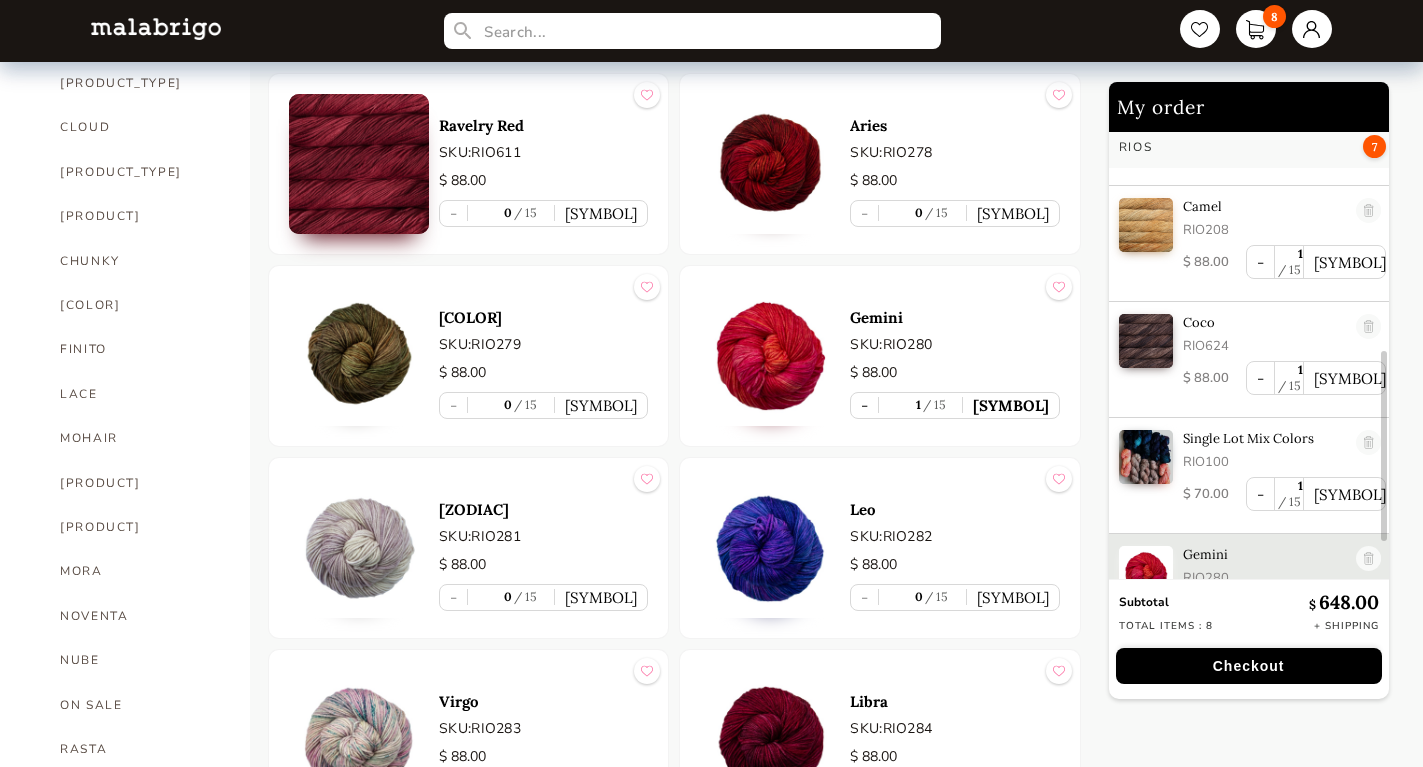 scroll, scrollTop: 544, scrollLeft: 0, axis: vertical 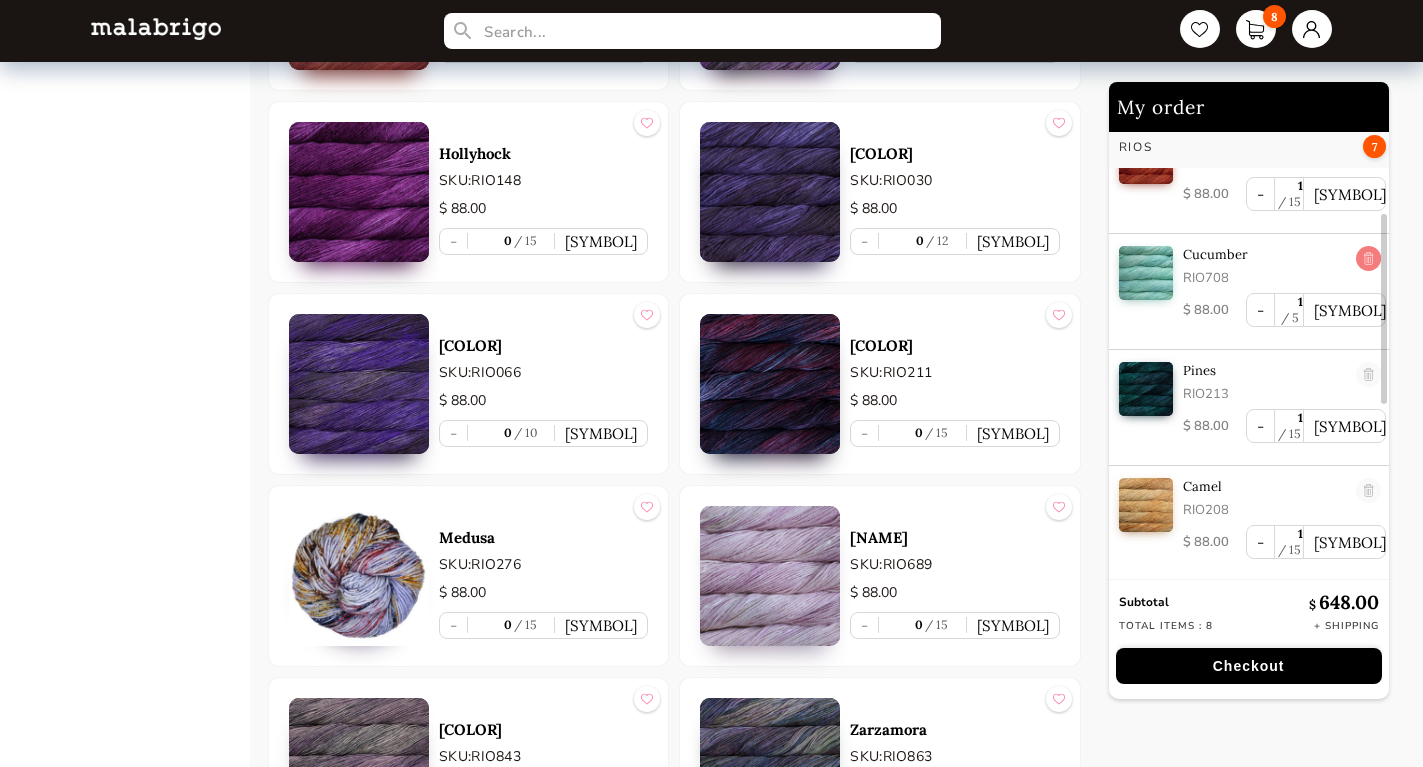 click at bounding box center [1368, 259] 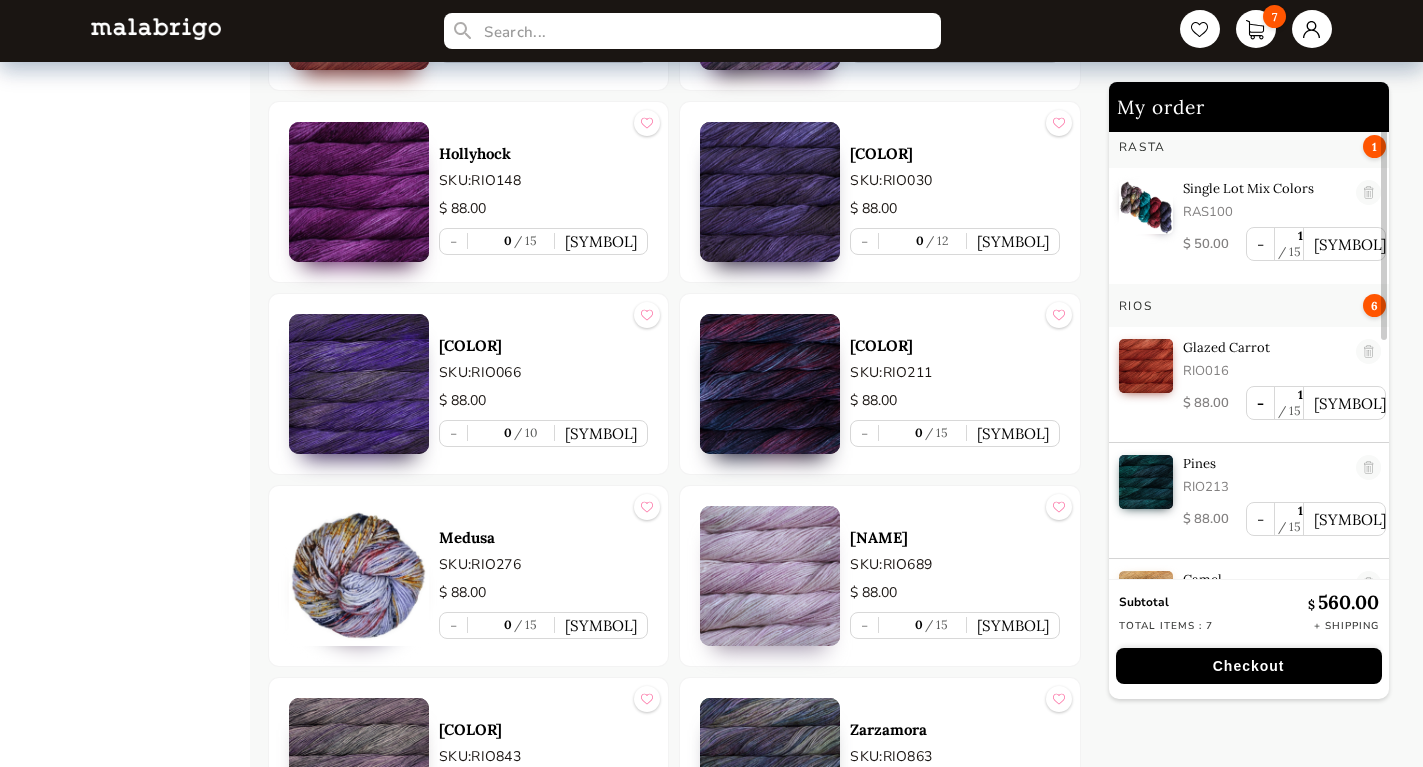 scroll, scrollTop: 0, scrollLeft: 0, axis: both 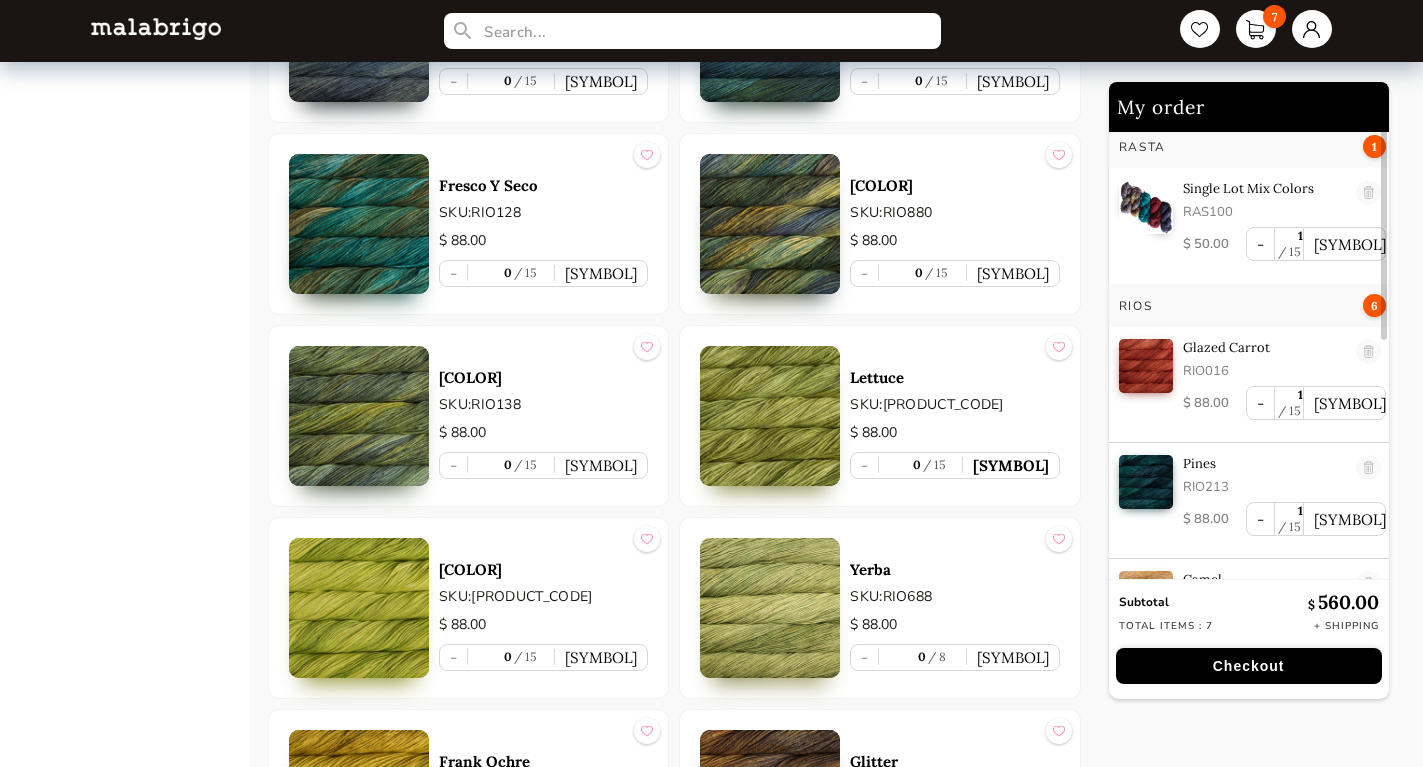 click on "+" at bounding box center [1011, 465] 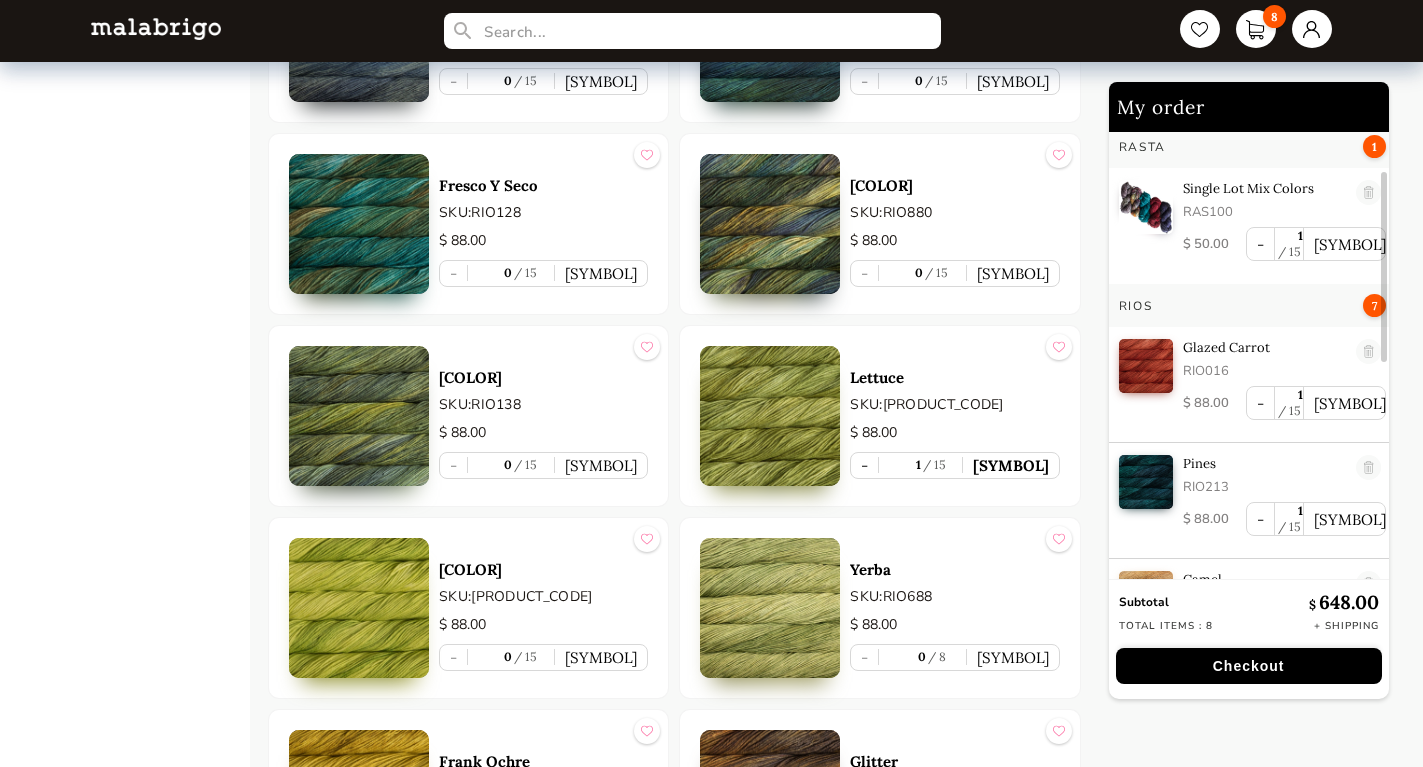 scroll, scrollTop: 544, scrollLeft: 0, axis: vertical 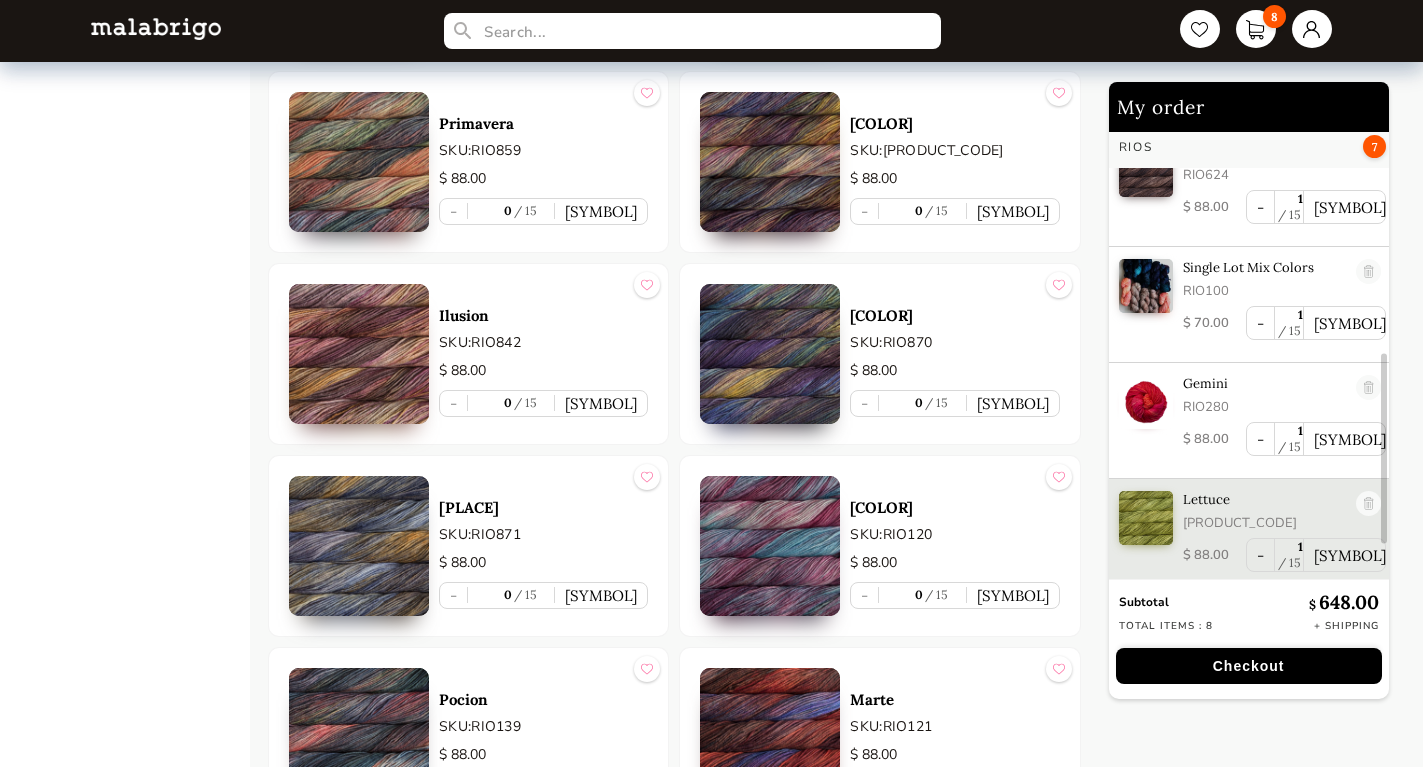 click at bounding box center (359, 354) 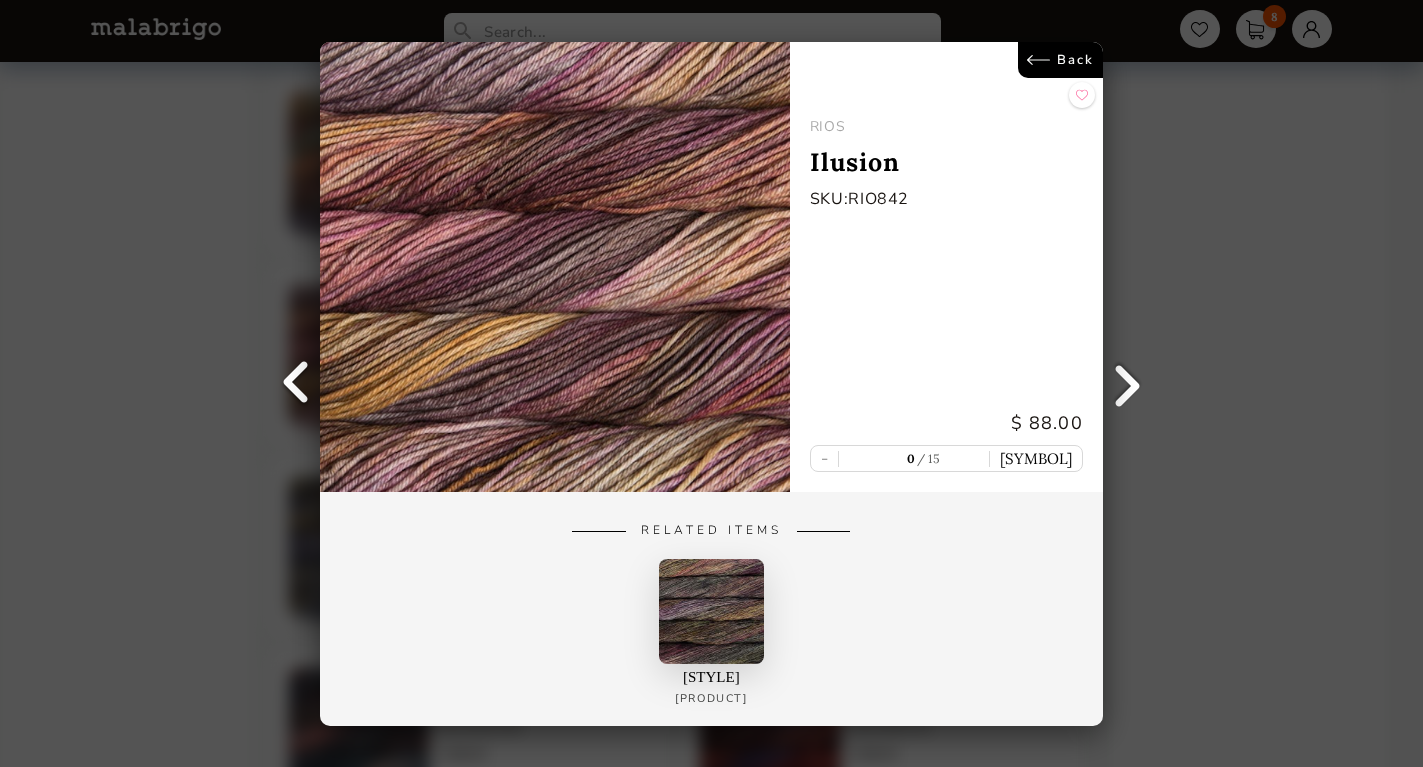 click on "Back" at bounding box center (1060, 60) 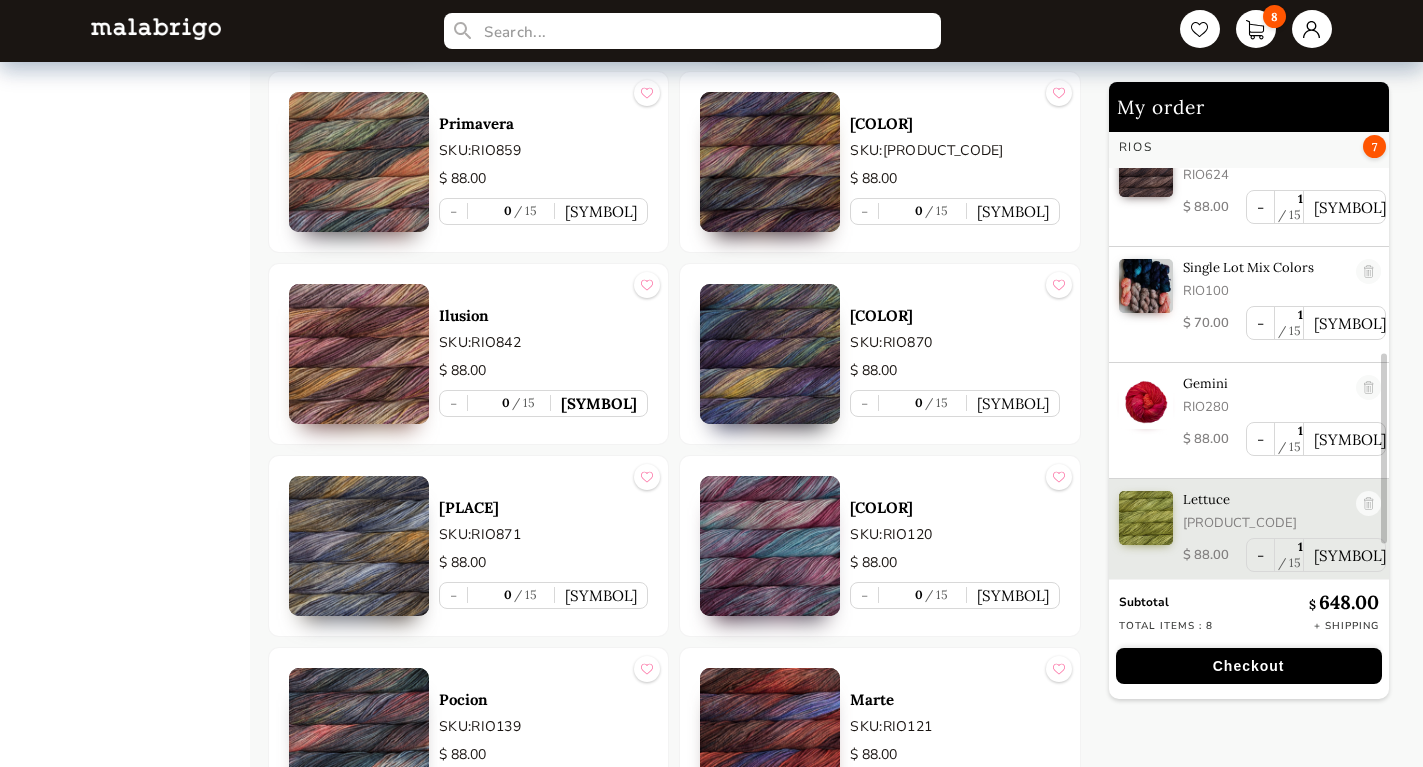 click on "+" at bounding box center [599, 403] 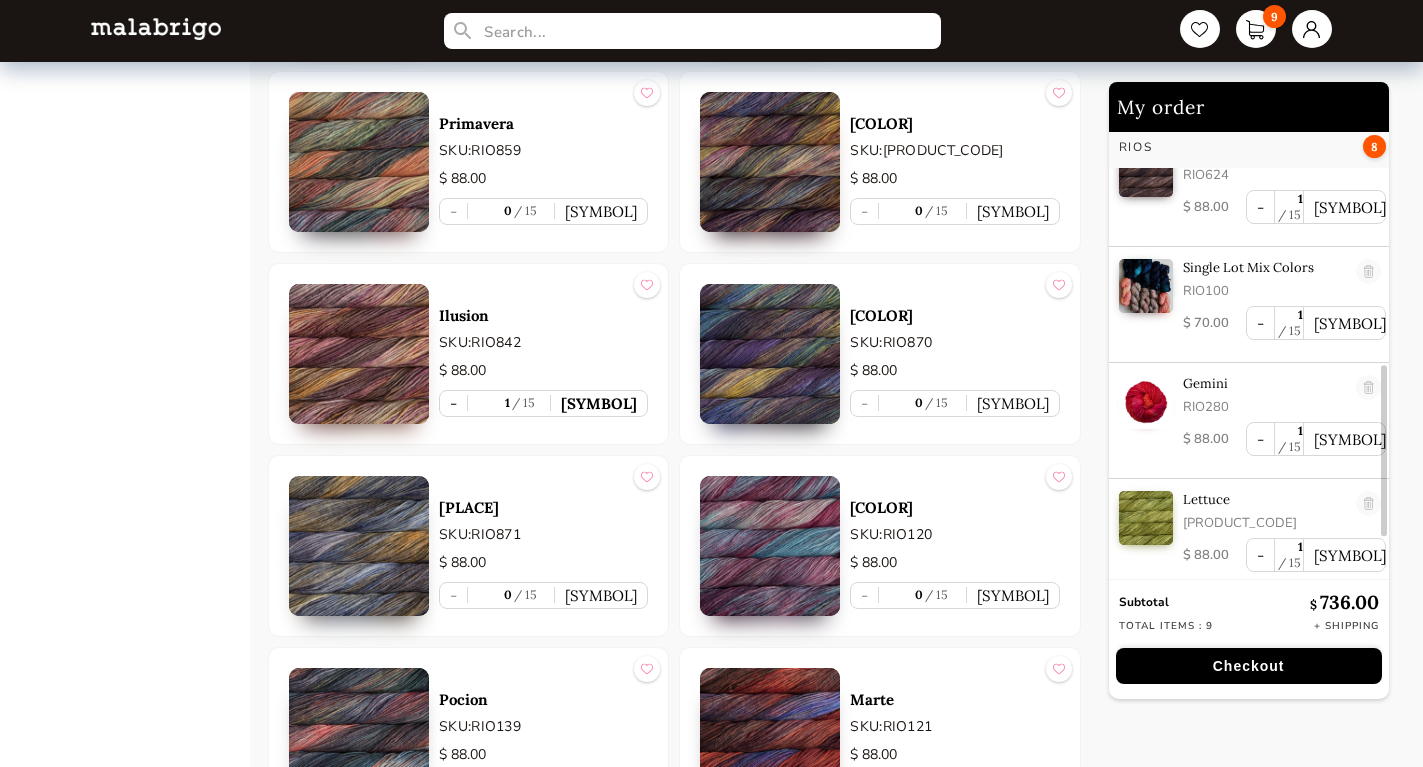 scroll, scrollTop: 660, scrollLeft: 0, axis: vertical 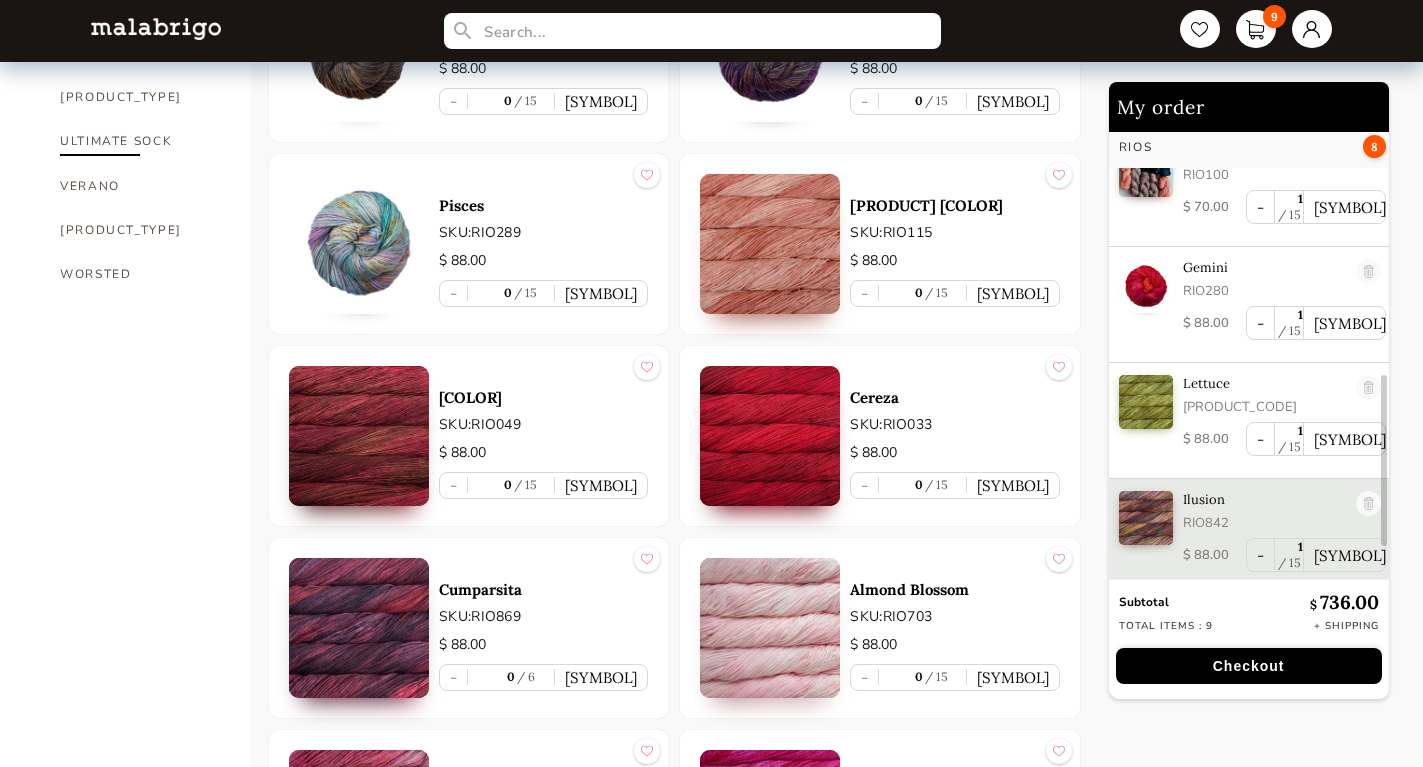 click on "[NAME]" at bounding box center (140, 141) 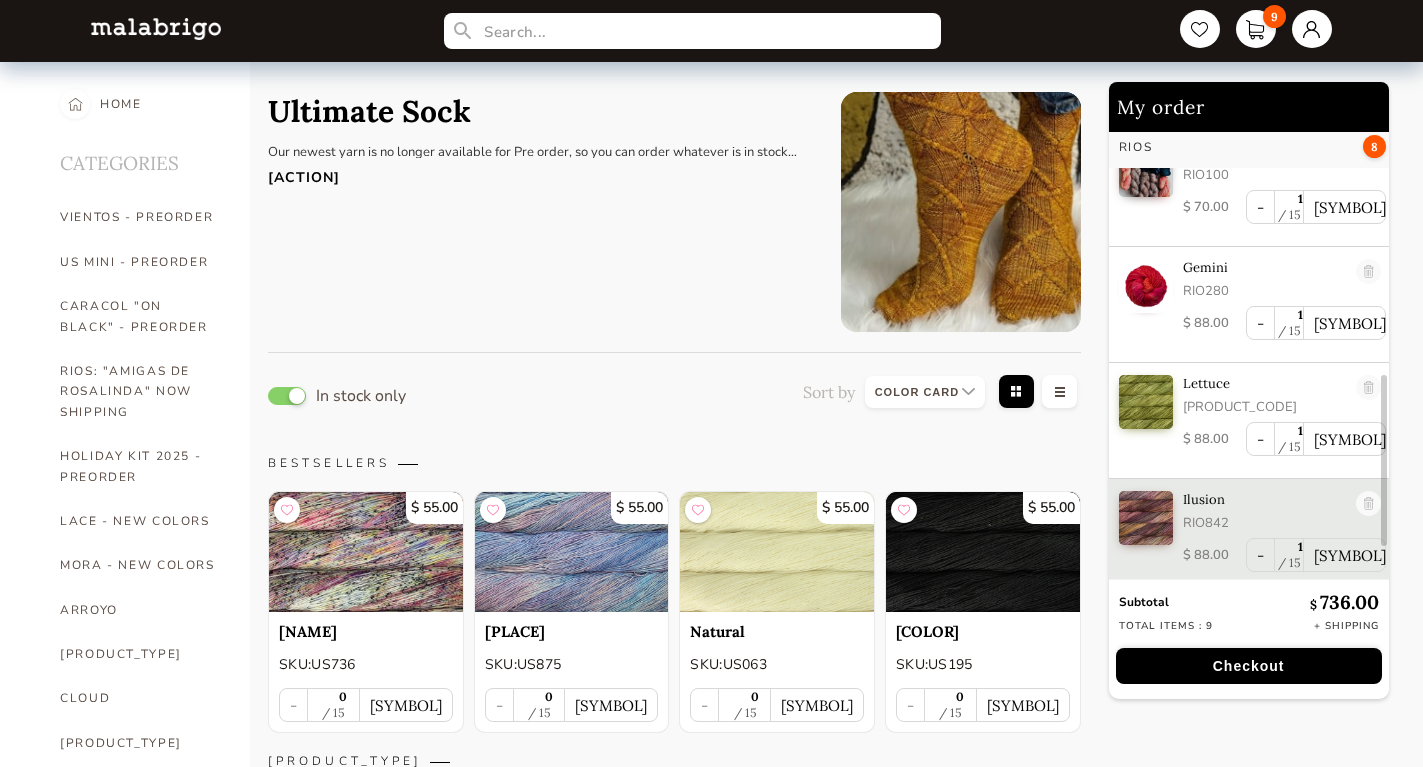 scroll, scrollTop: 0, scrollLeft: 0, axis: both 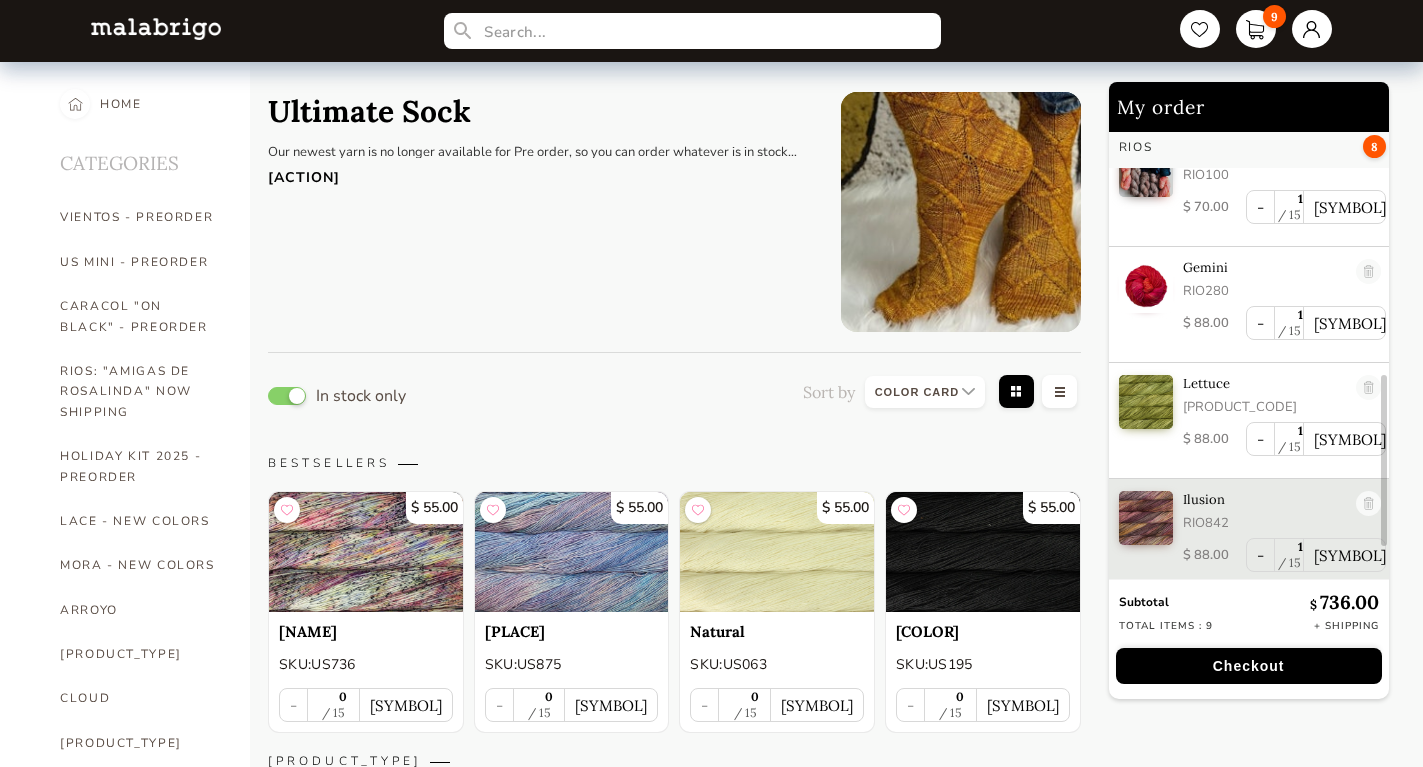 click on "Read more" at bounding box center [539, 172] 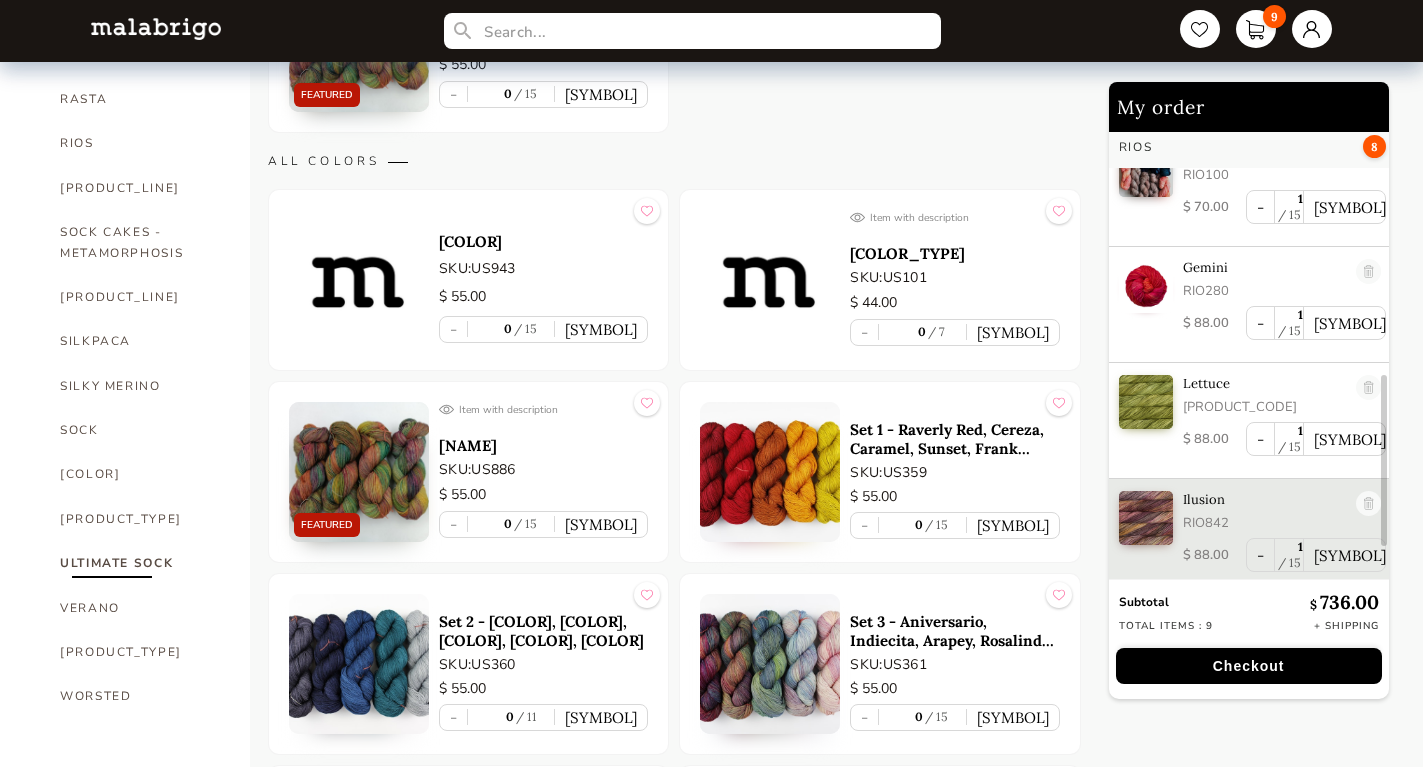 scroll, scrollTop: 1224, scrollLeft: 0, axis: vertical 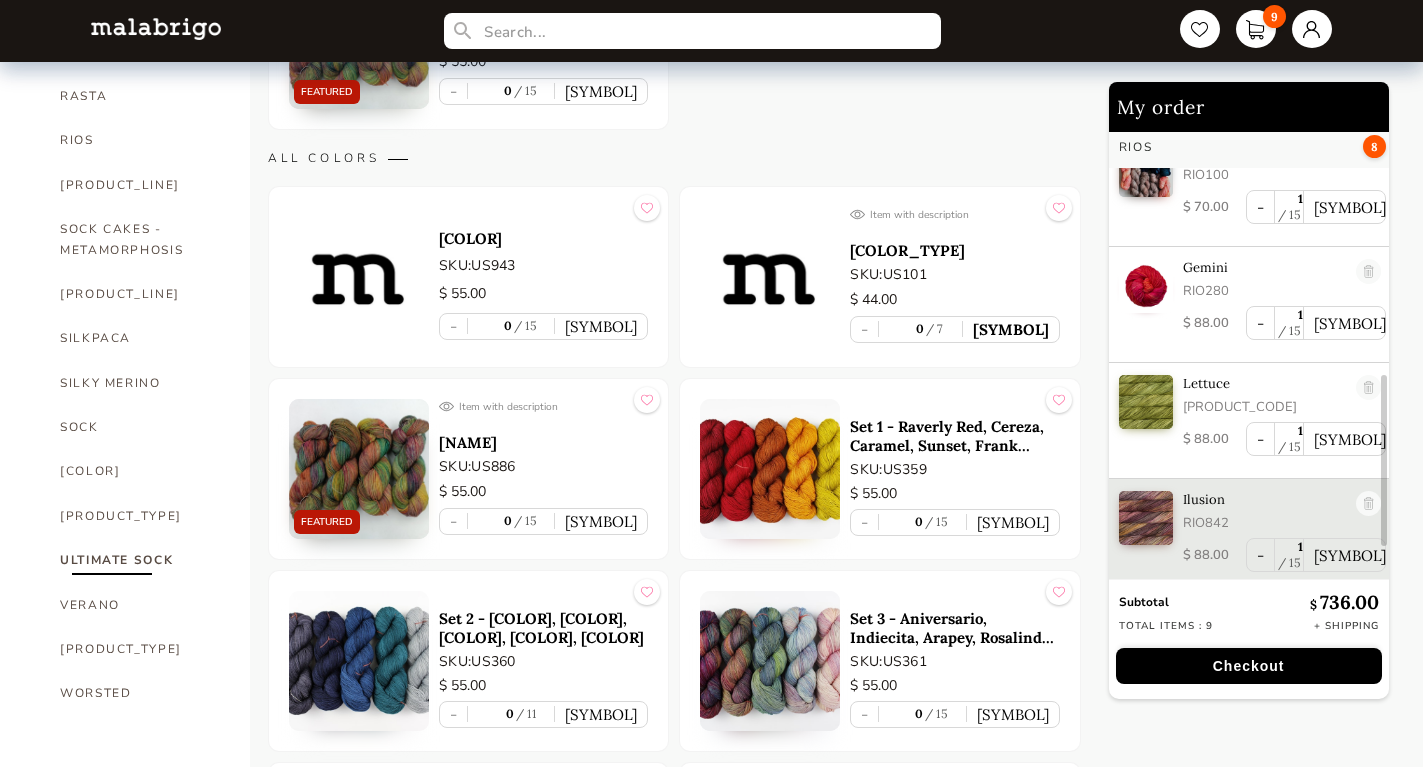 click on "+" at bounding box center (1011, 329) 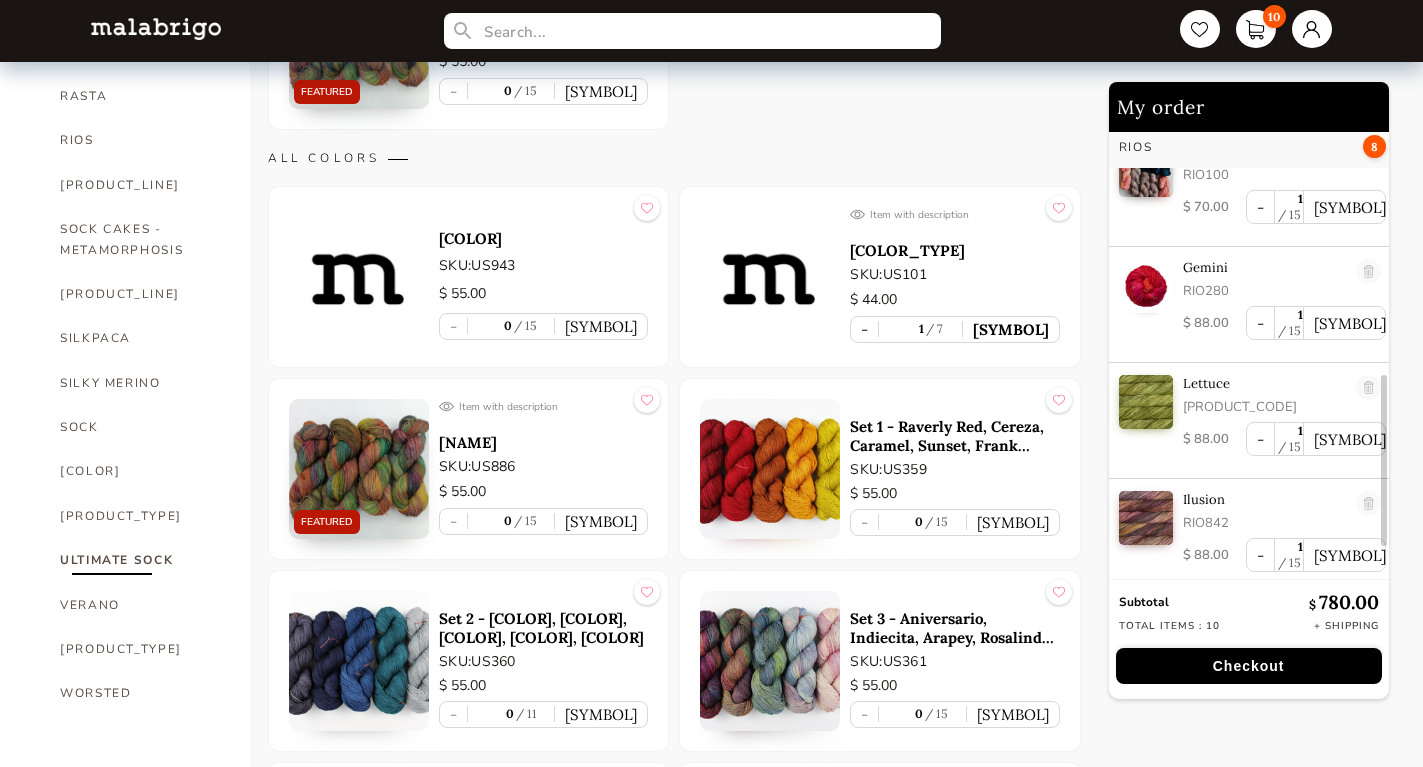 type on "1" 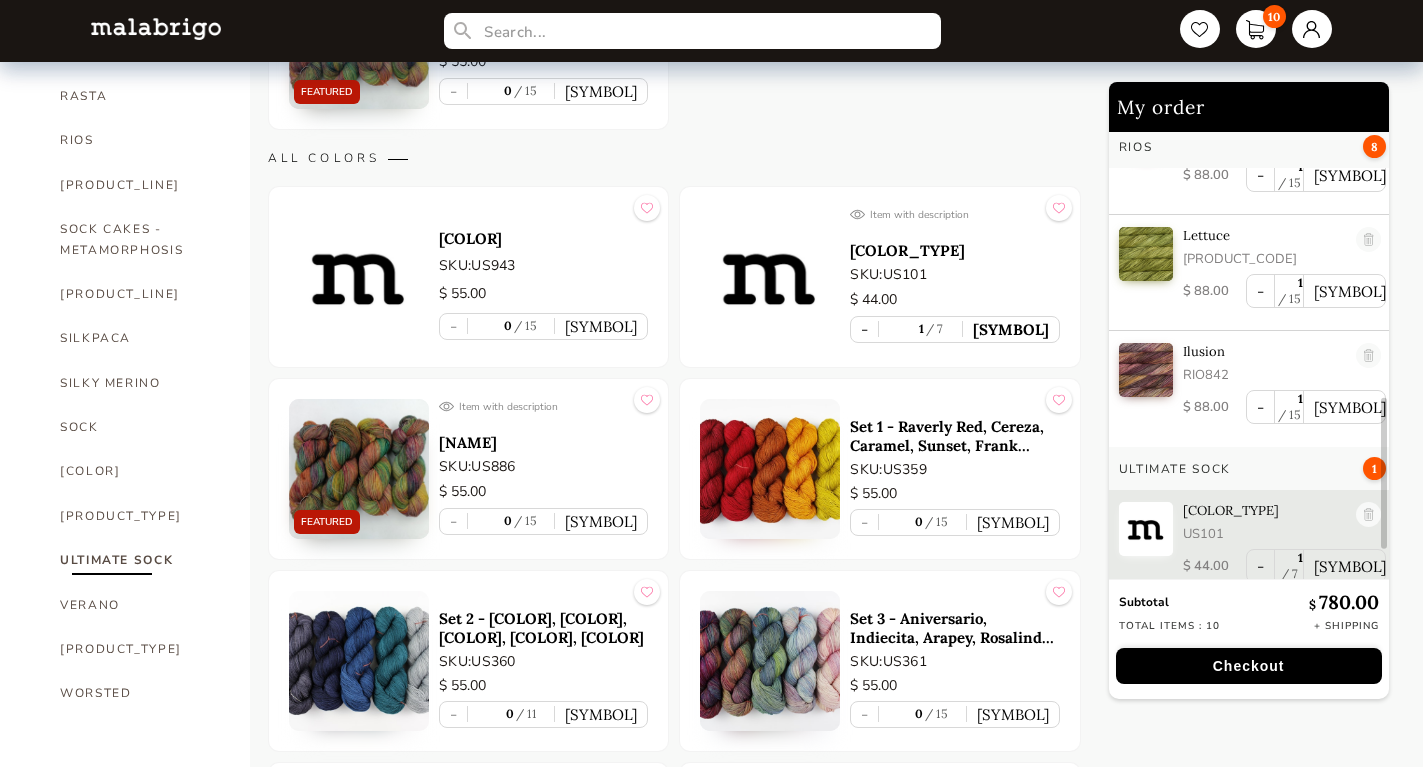 scroll, scrollTop: 819, scrollLeft: 0, axis: vertical 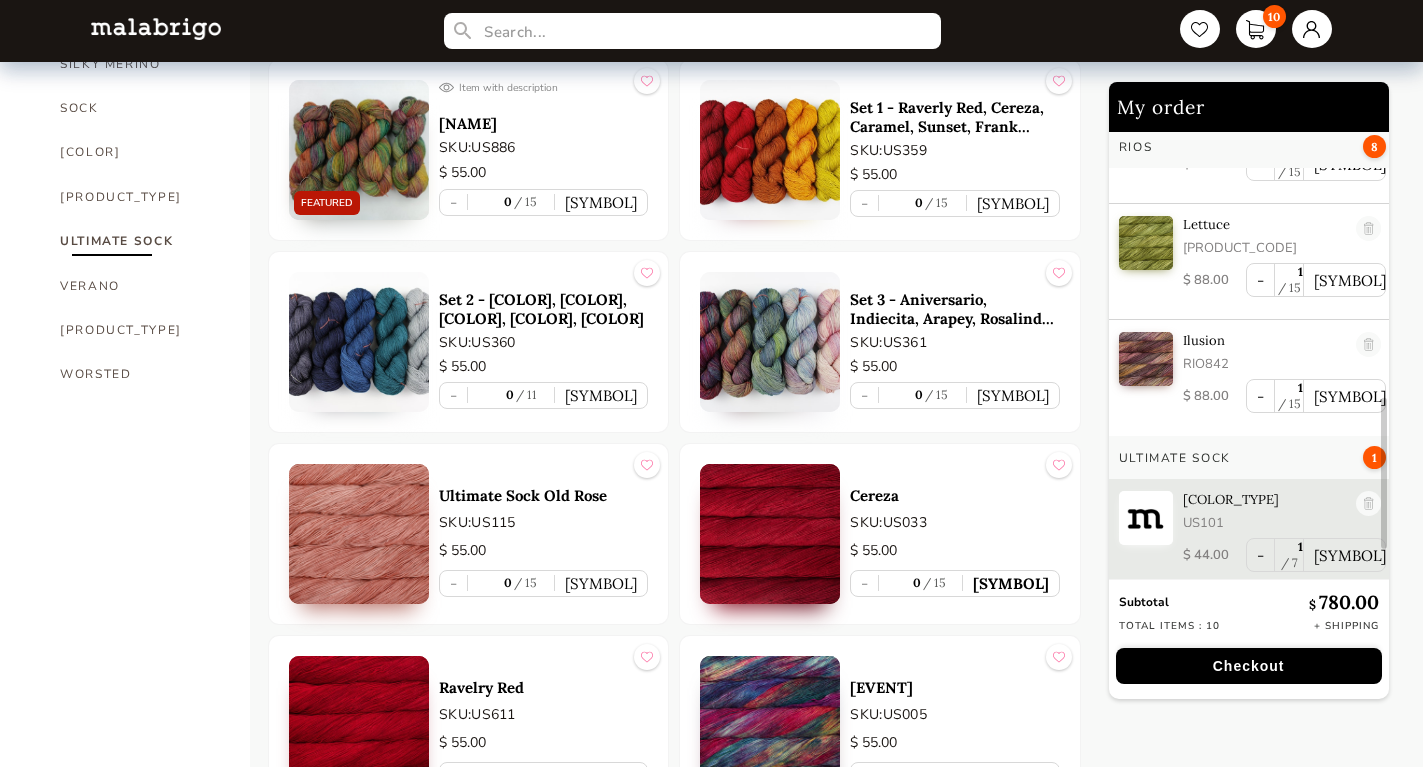 click on "+" at bounding box center (1011, 583) 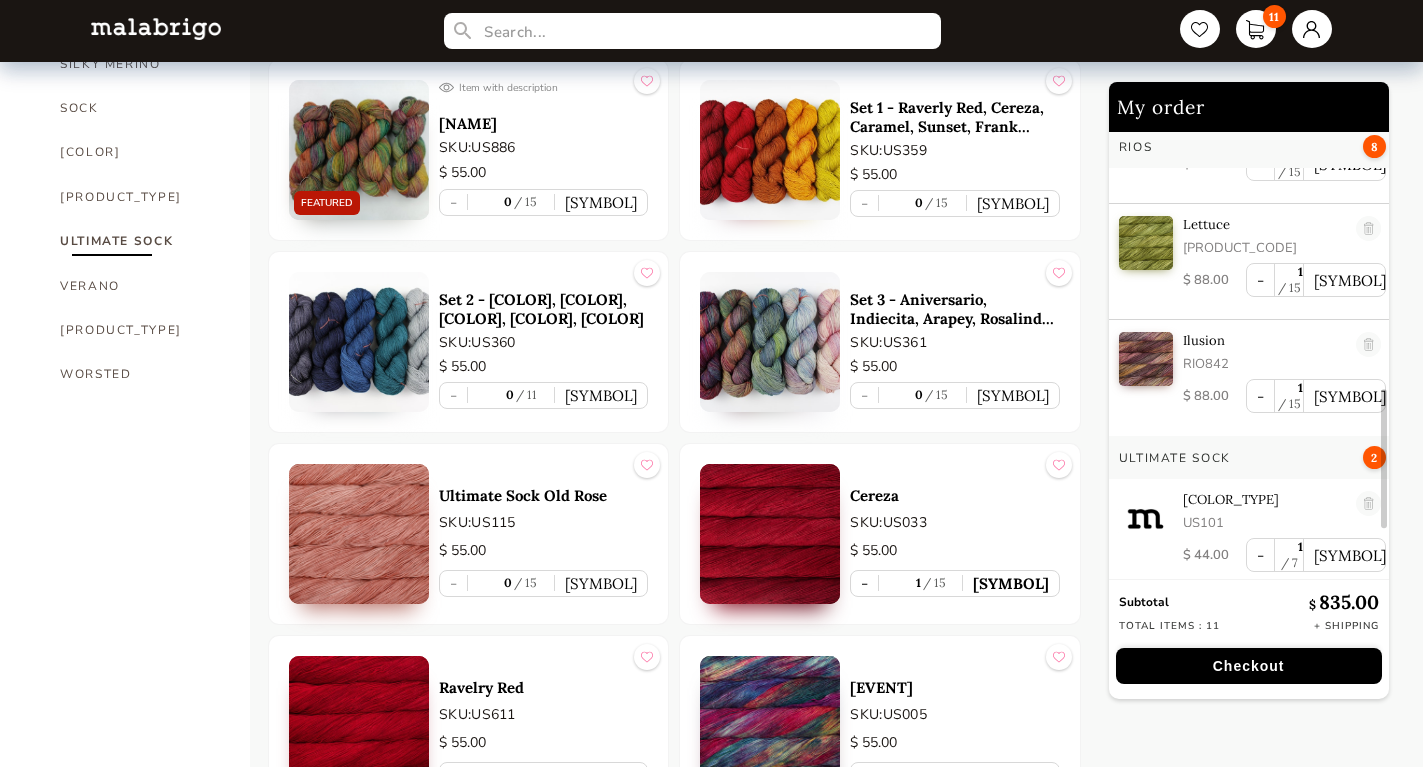 scroll, scrollTop: 935, scrollLeft: 0, axis: vertical 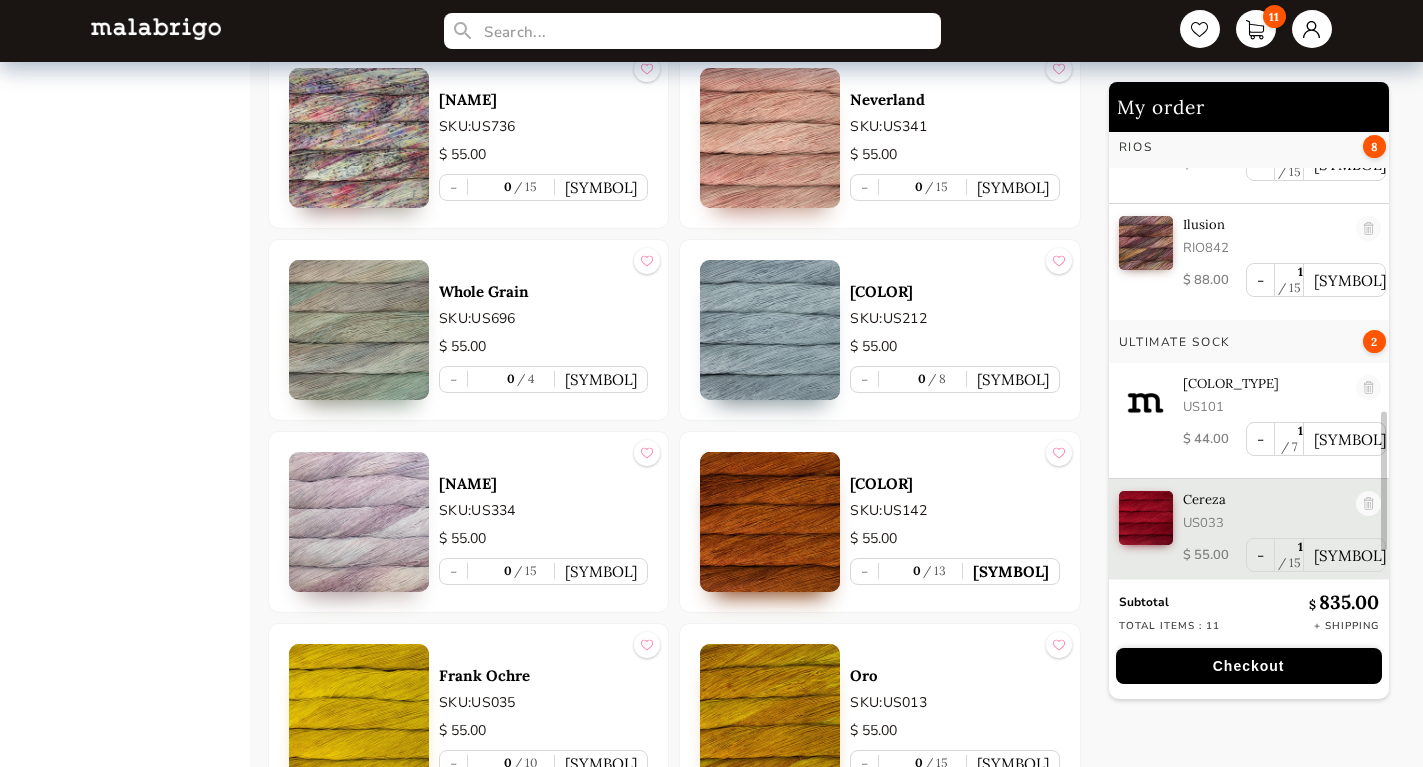 click on "+" at bounding box center (1011, 571) 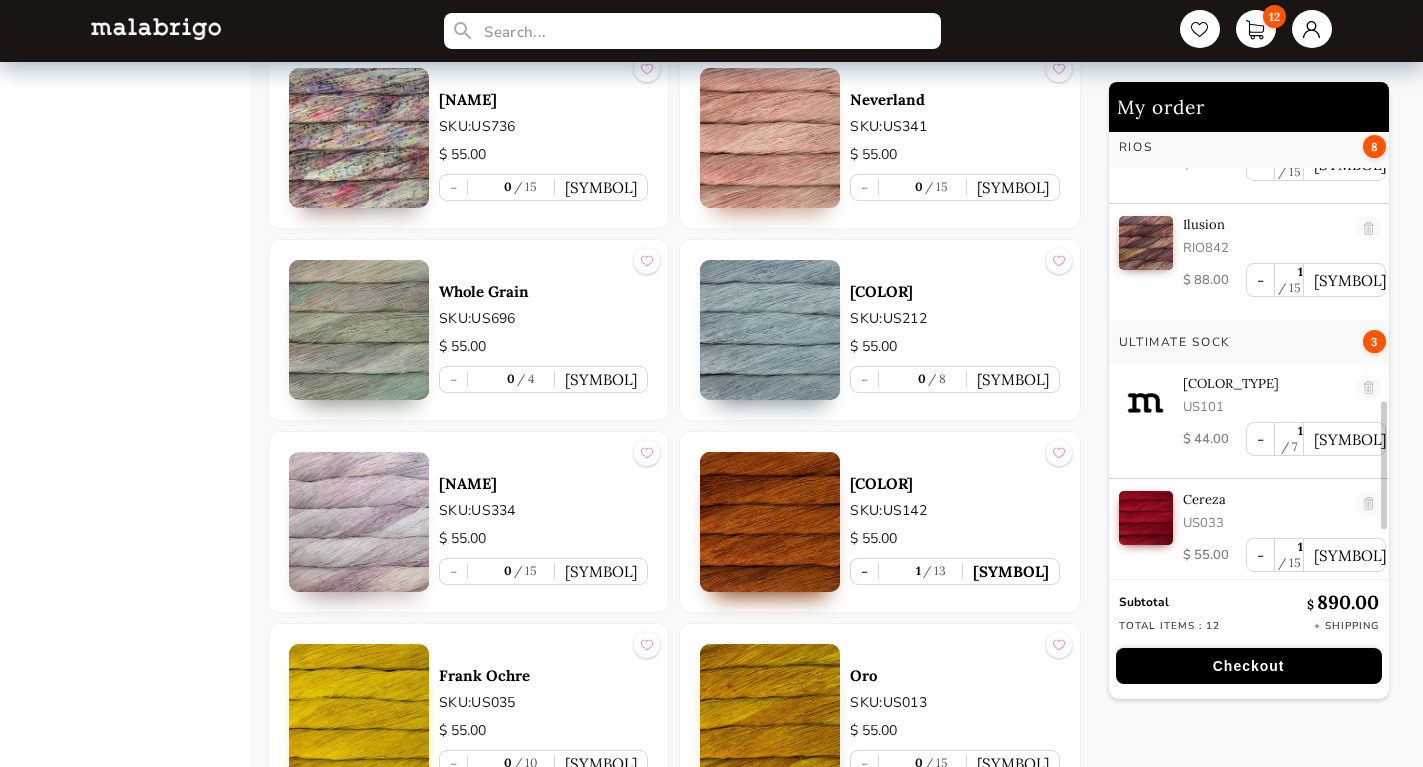 scroll, scrollTop: 1051, scrollLeft: 0, axis: vertical 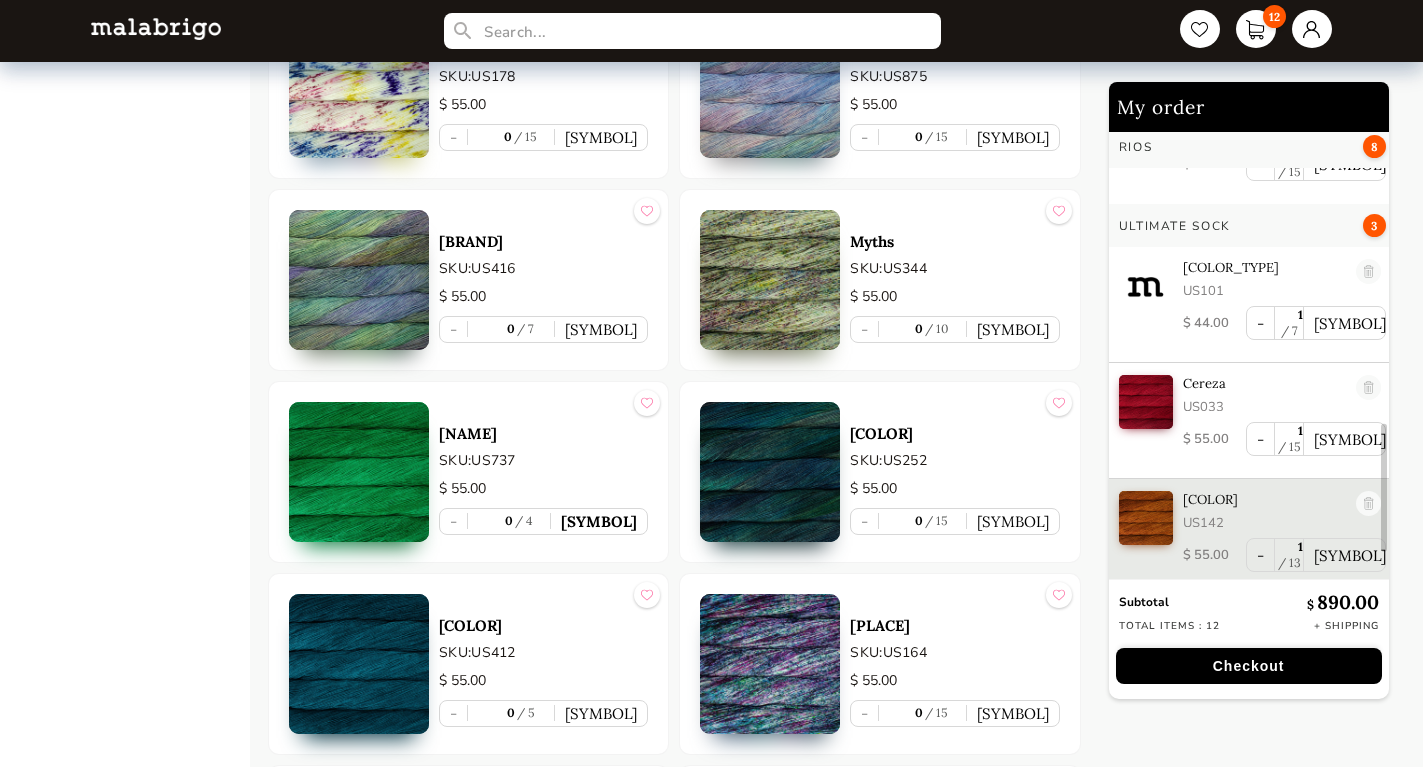 click on "+" at bounding box center (599, 521) 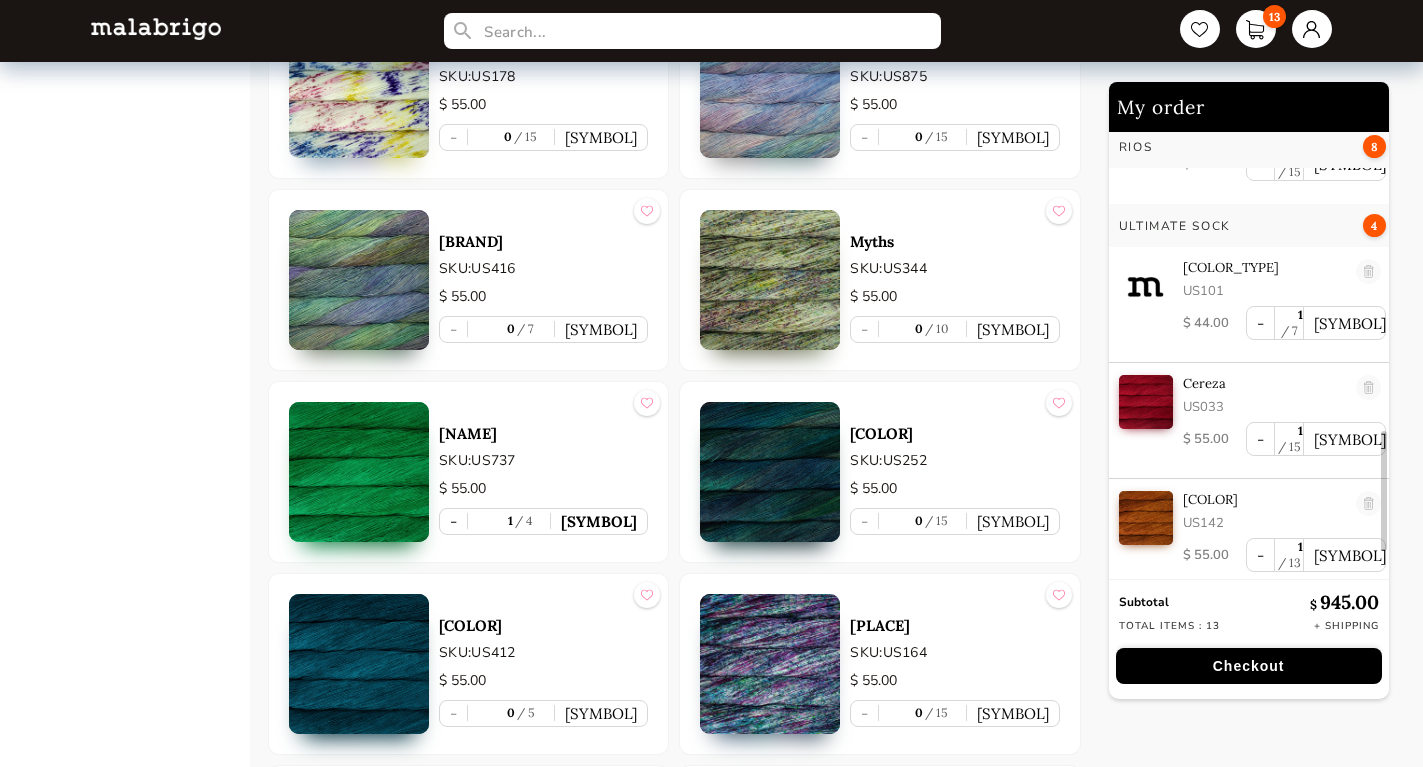 scroll, scrollTop: 1167, scrollLeft: 0, axis: vertical 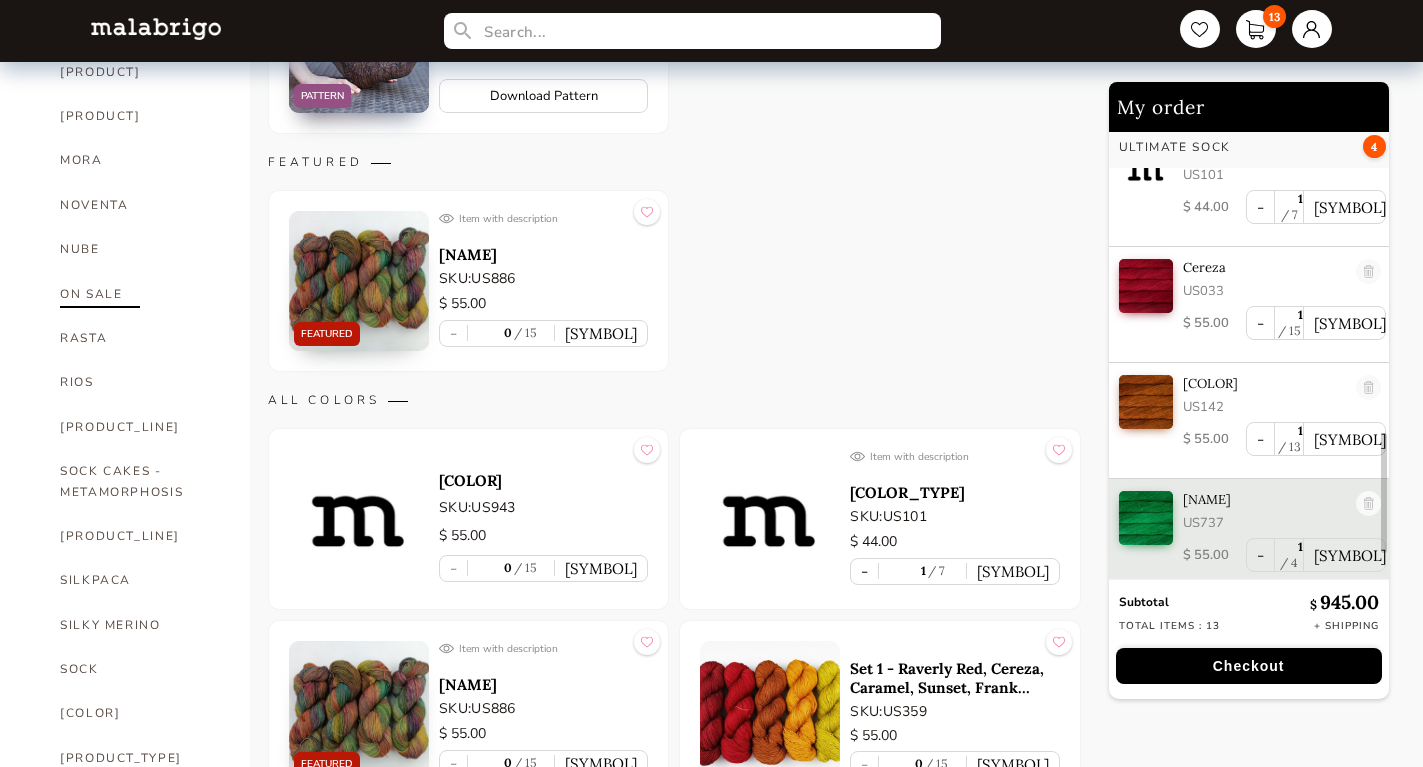 click on "ON SALE" at bounding box center (140, 294) 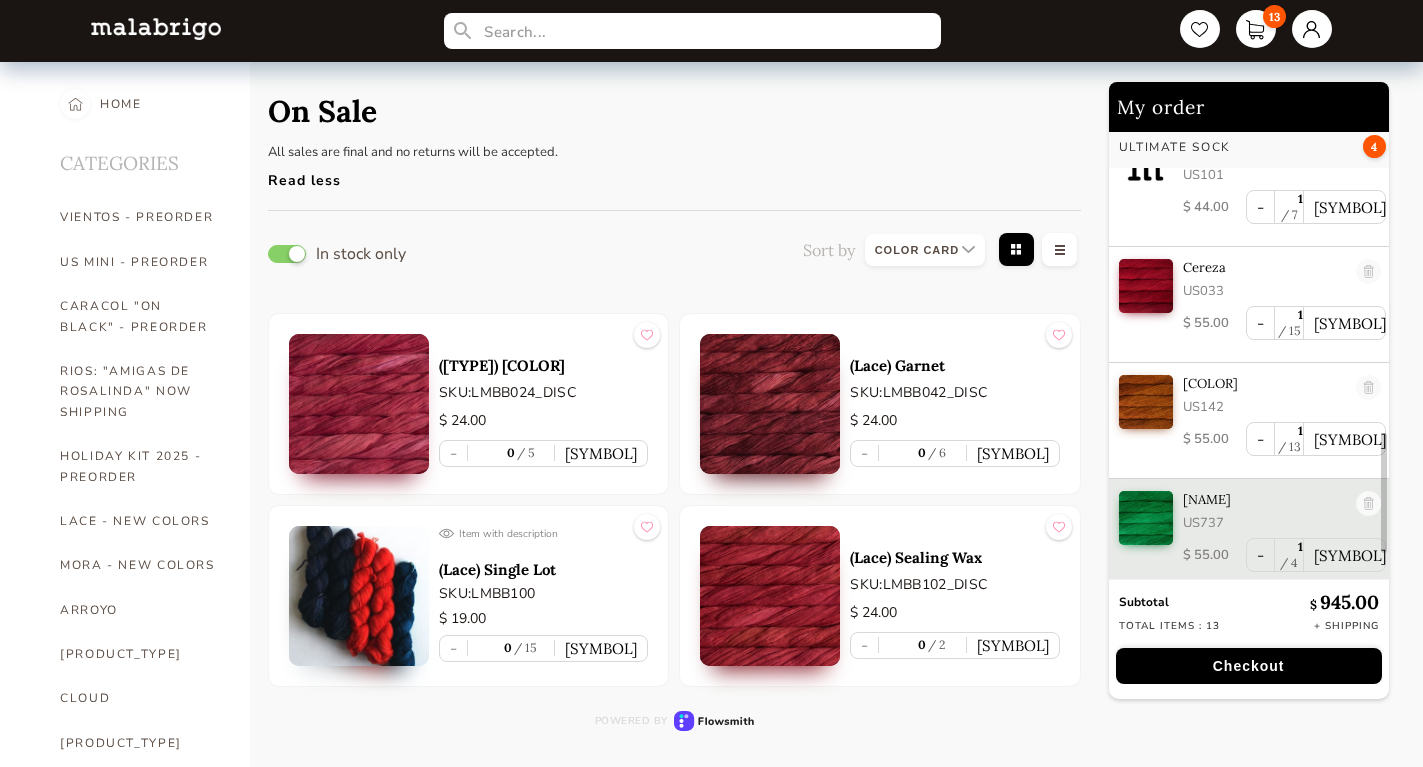 scroll, scrollTop: 0, scrollLeft: 0, axis: both 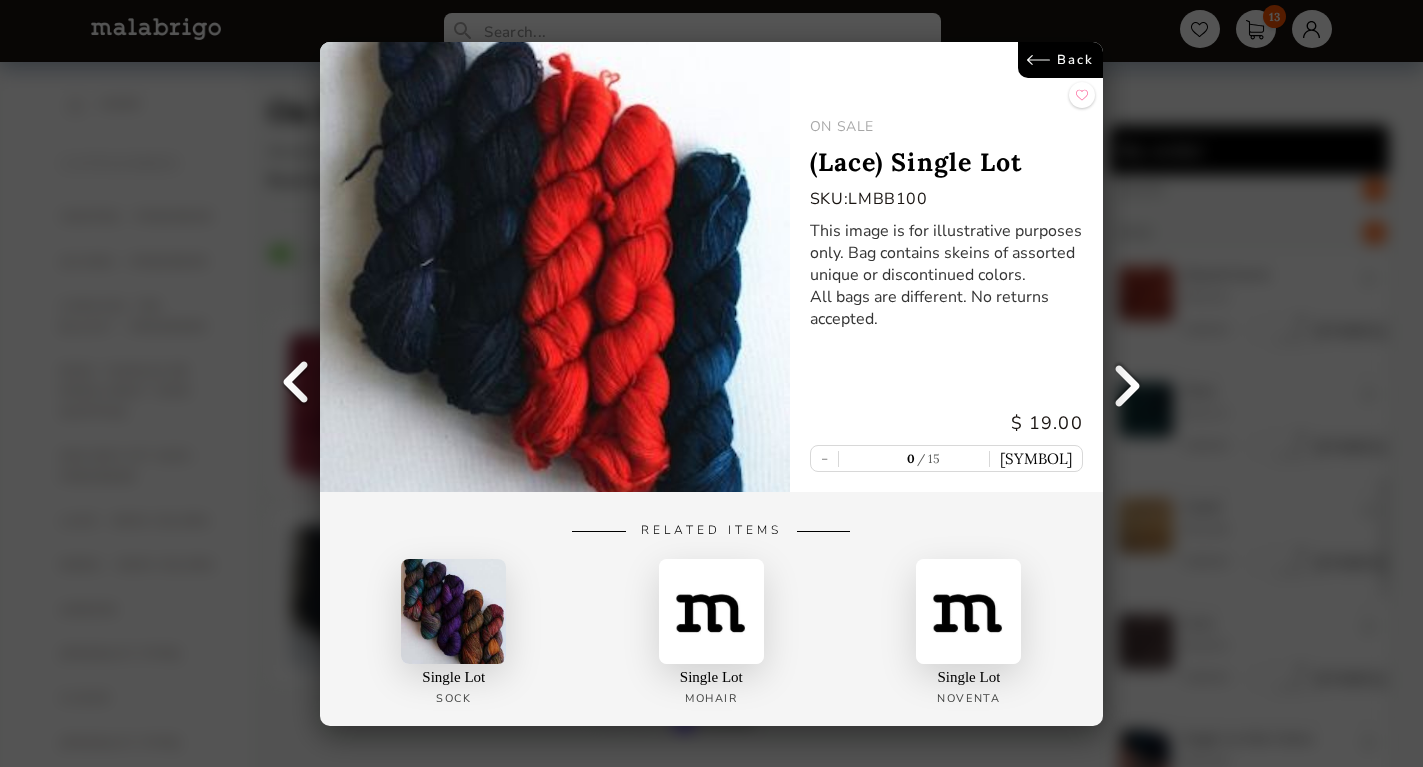 click on "Back" at bounding box center (1060, 60) 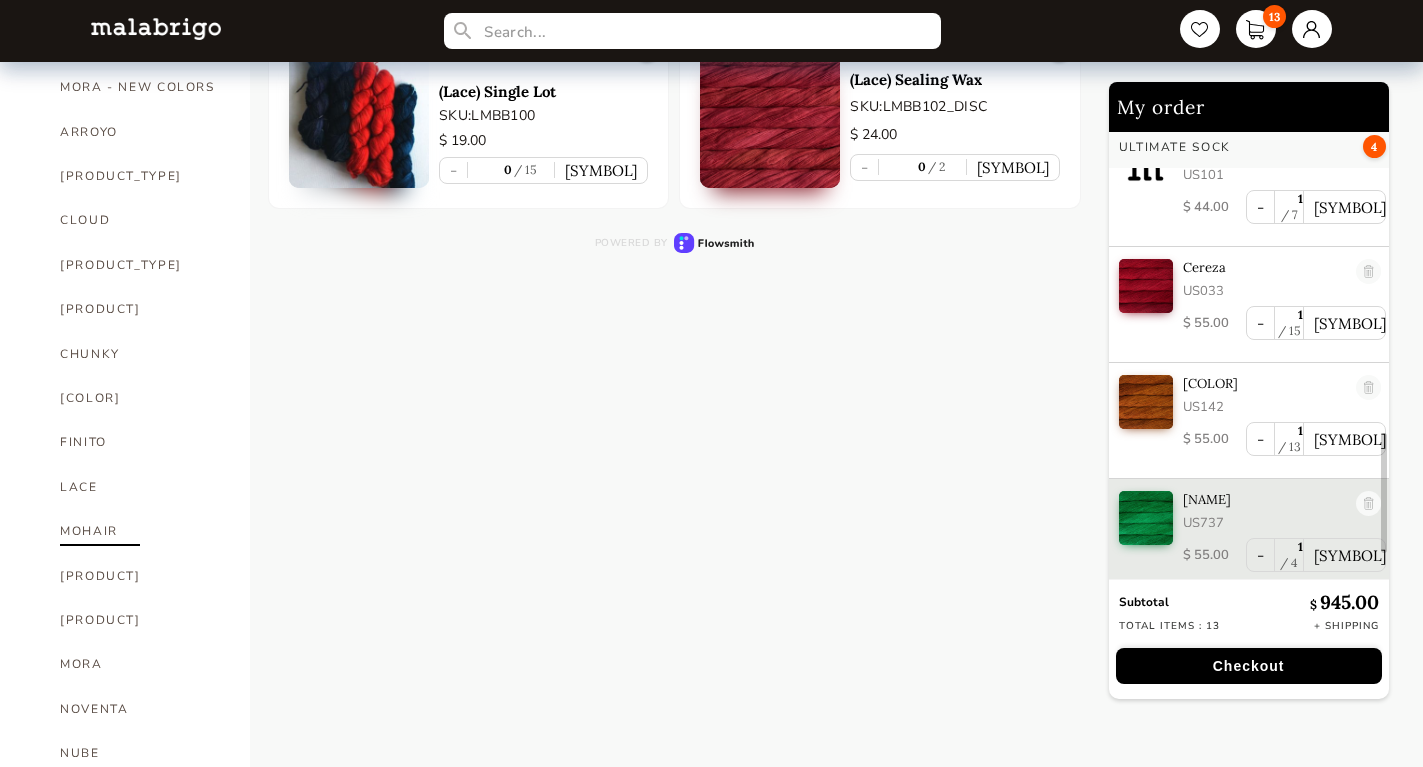 scroll, scrollTop: 481, scrollLeft: 0, axis: vertical 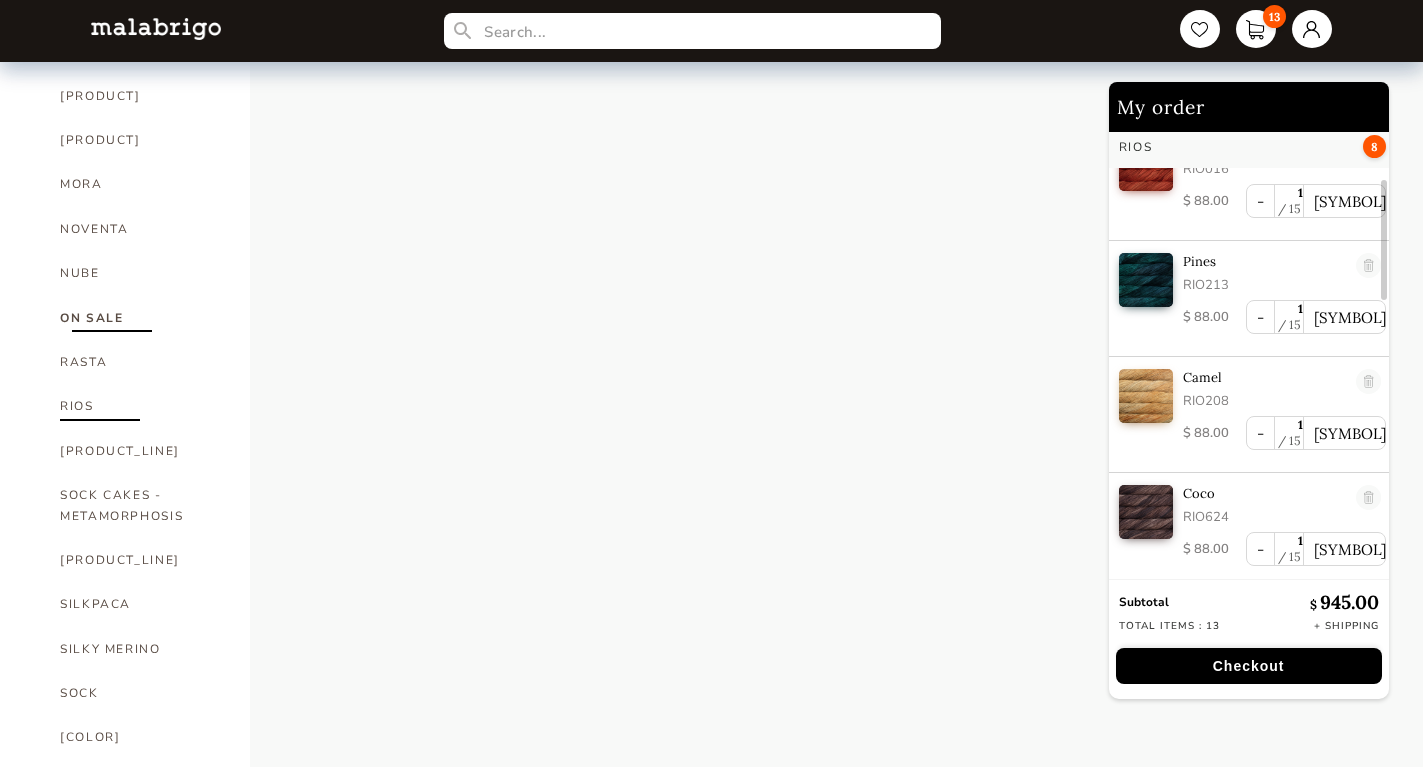 click on "RIOS" at bounding box center (140, 406) 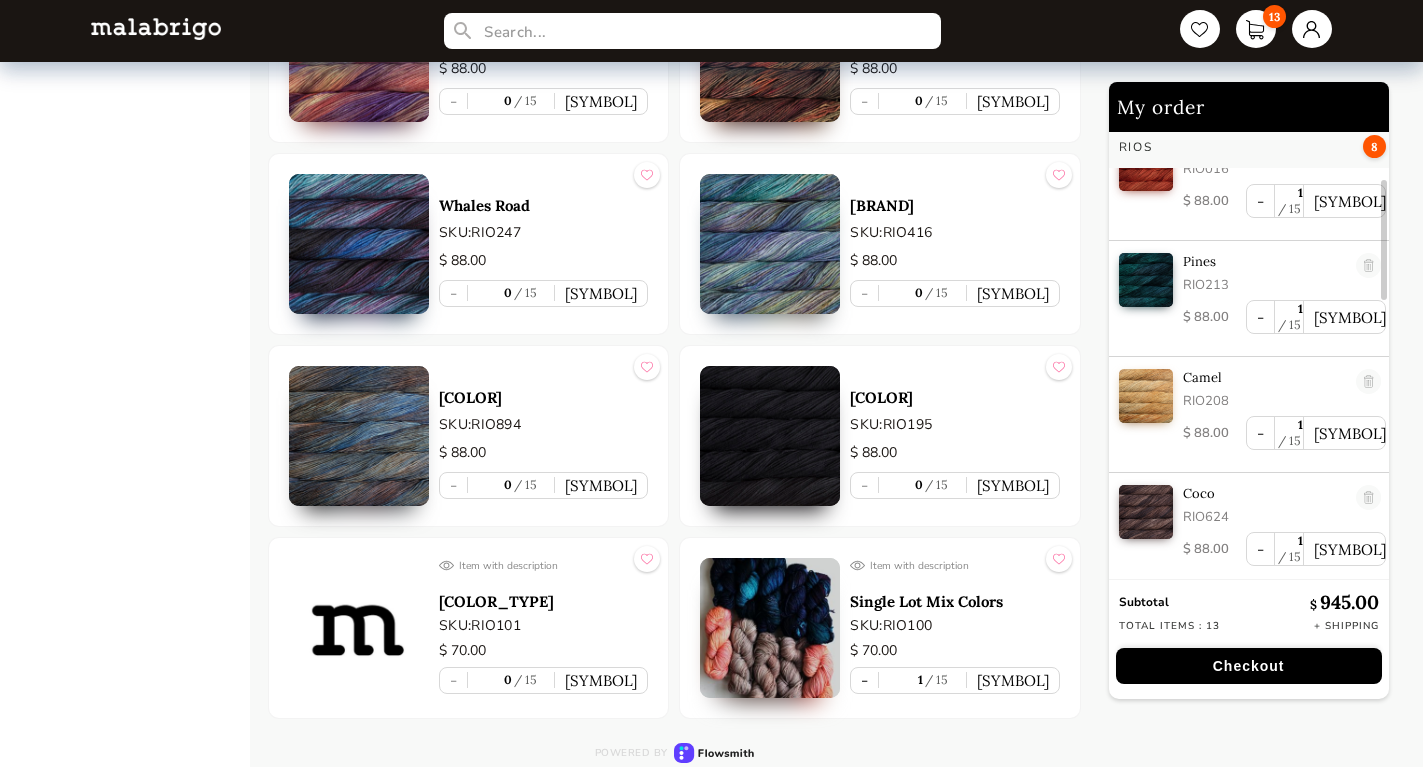 scroll, scrollTop: 10391, scrollLeft: 0, axis: vertical 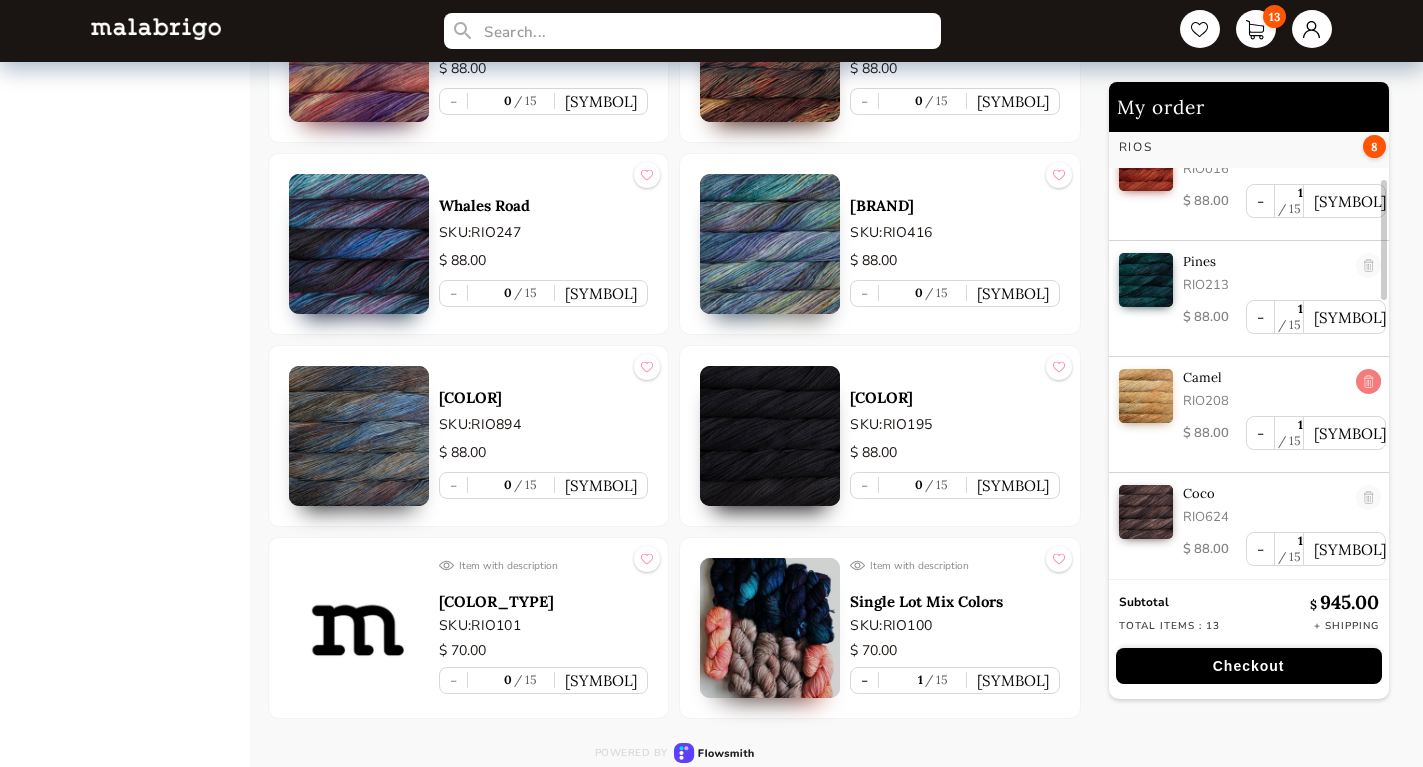 click at bounding box center [1368, 382] 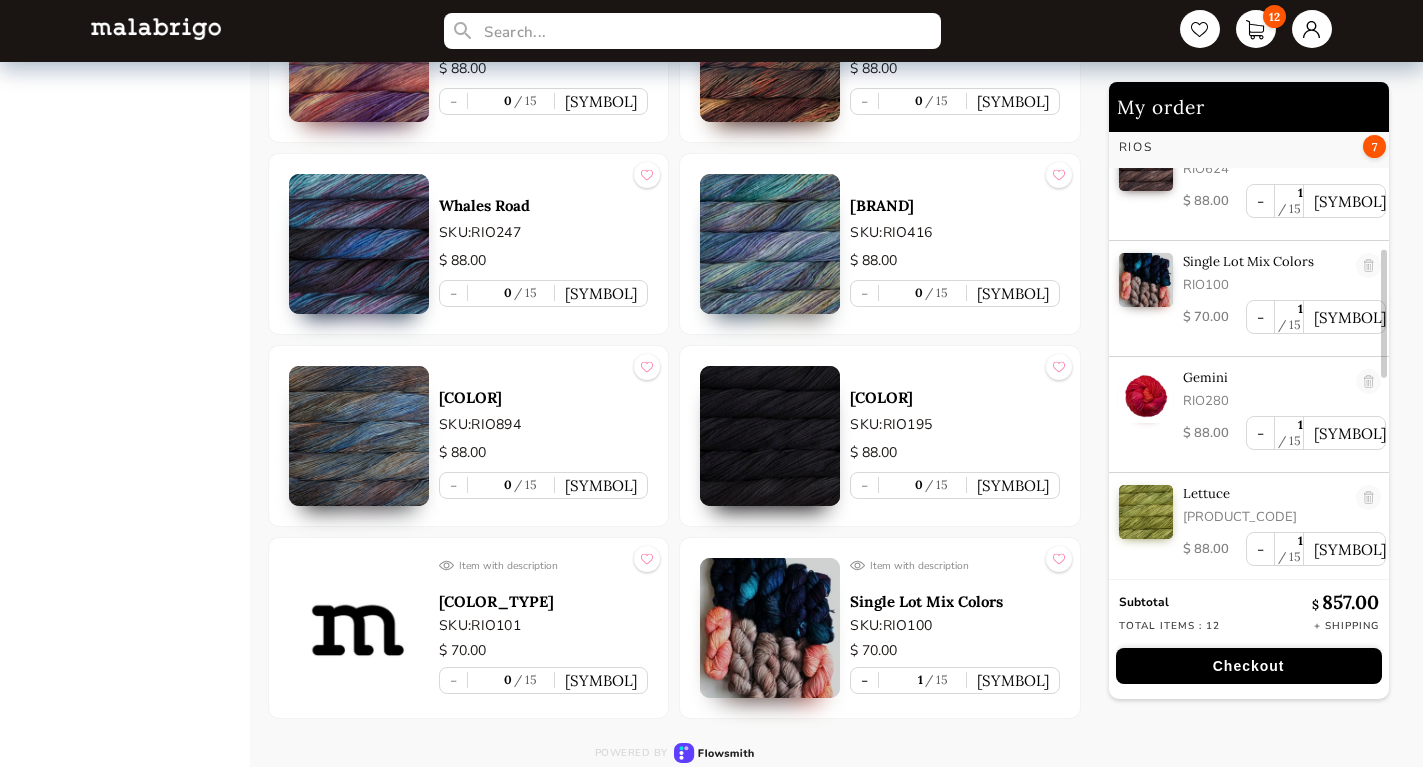 scroll, scrollTop: 430, scrollLeft: 0, axis: vertical 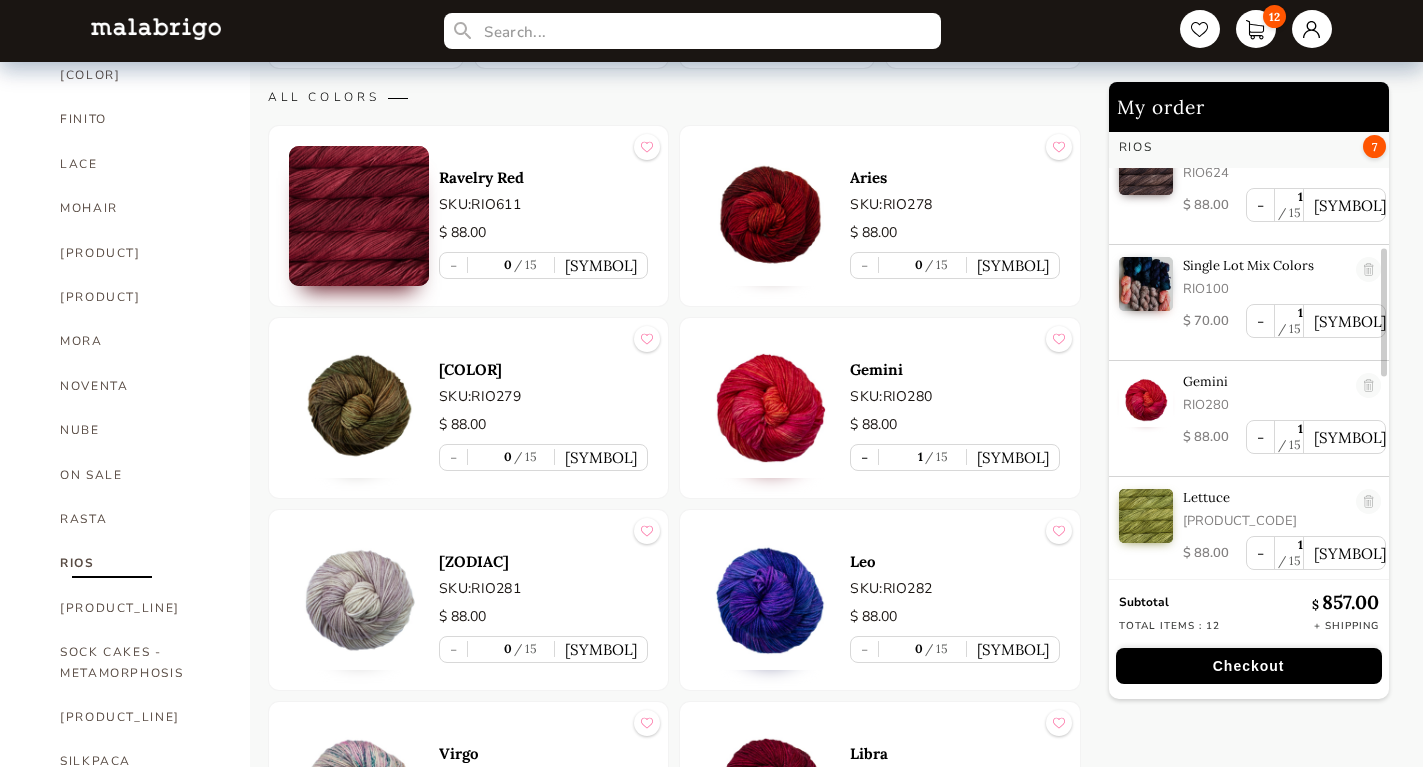 click at bounding box center (359, 216) 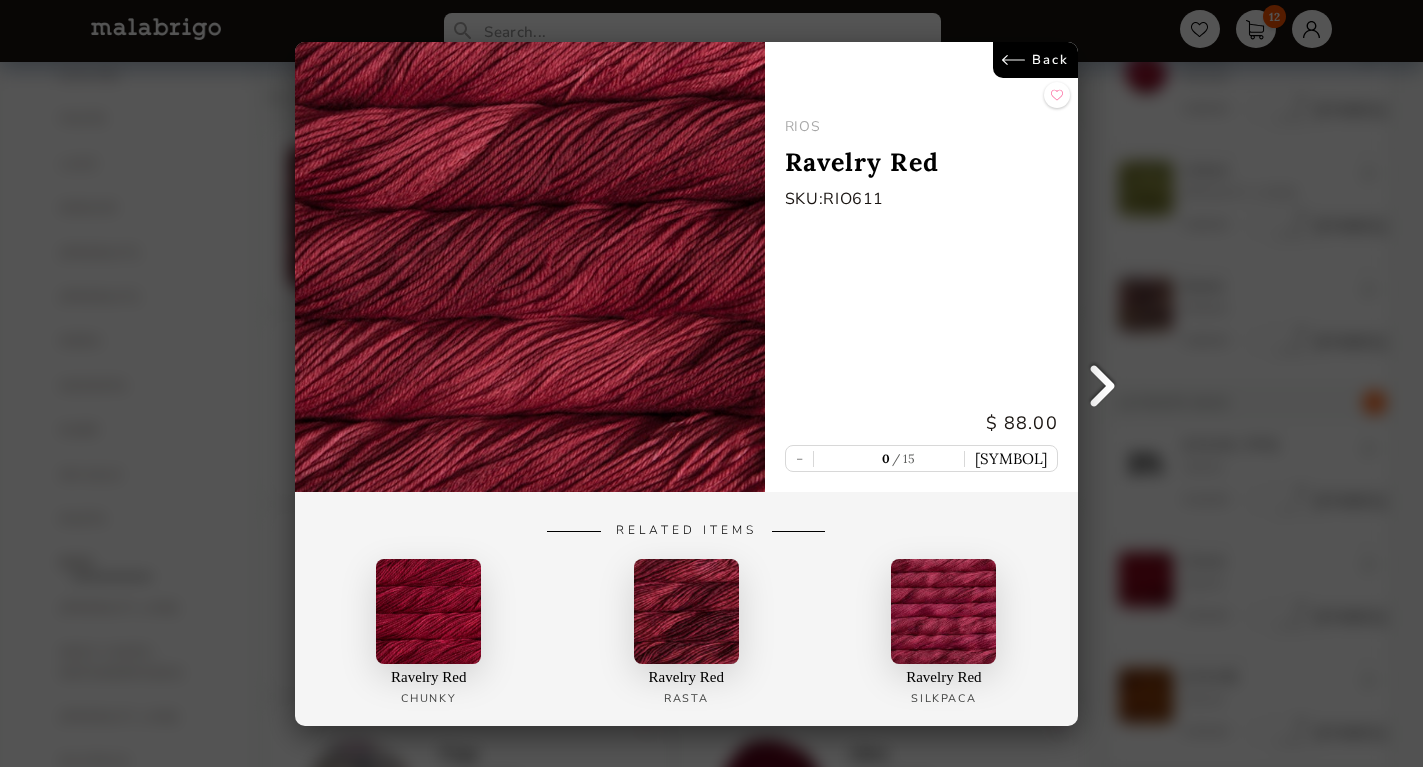 click on "Back" at bounding box center [1035, 60] 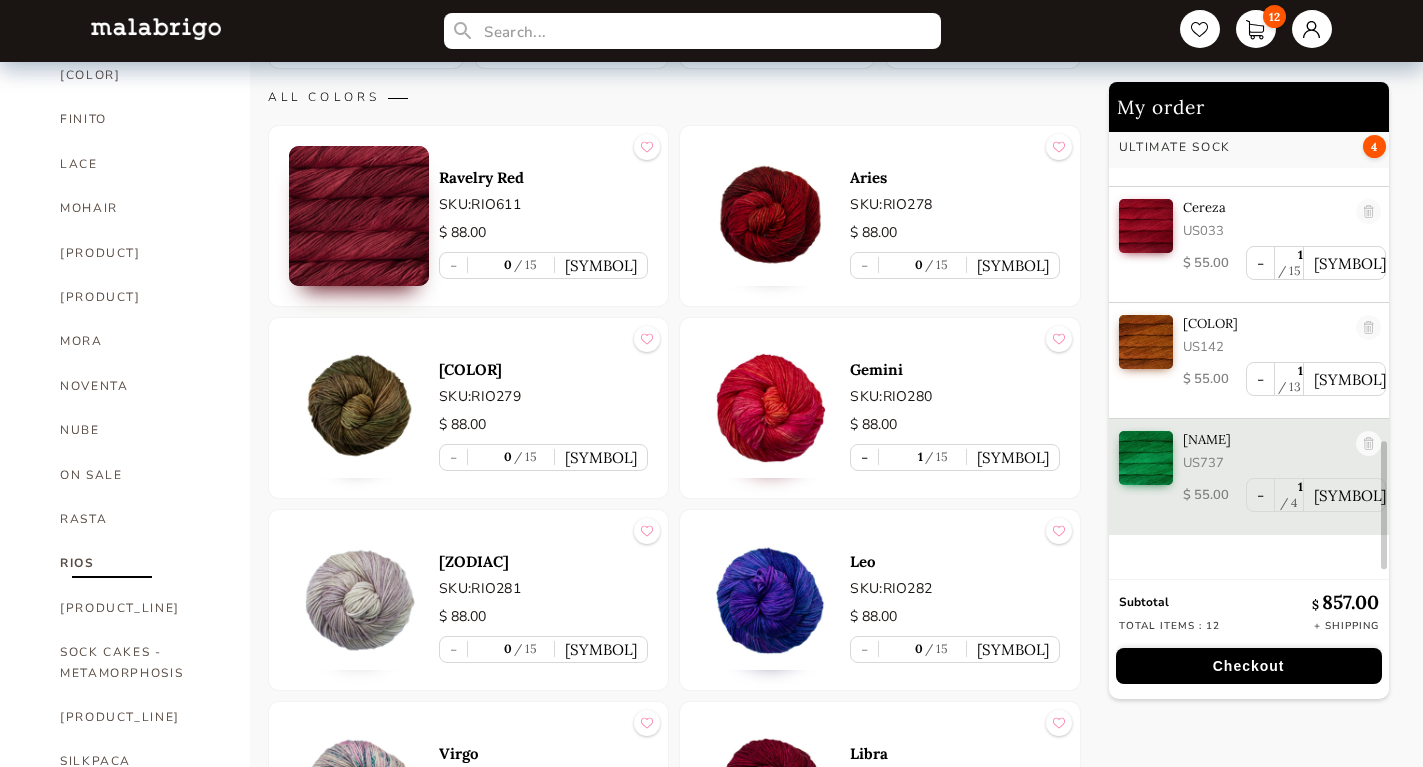 scroll, scrollTop: 1112, scrollLeft: 0, axis: vertical 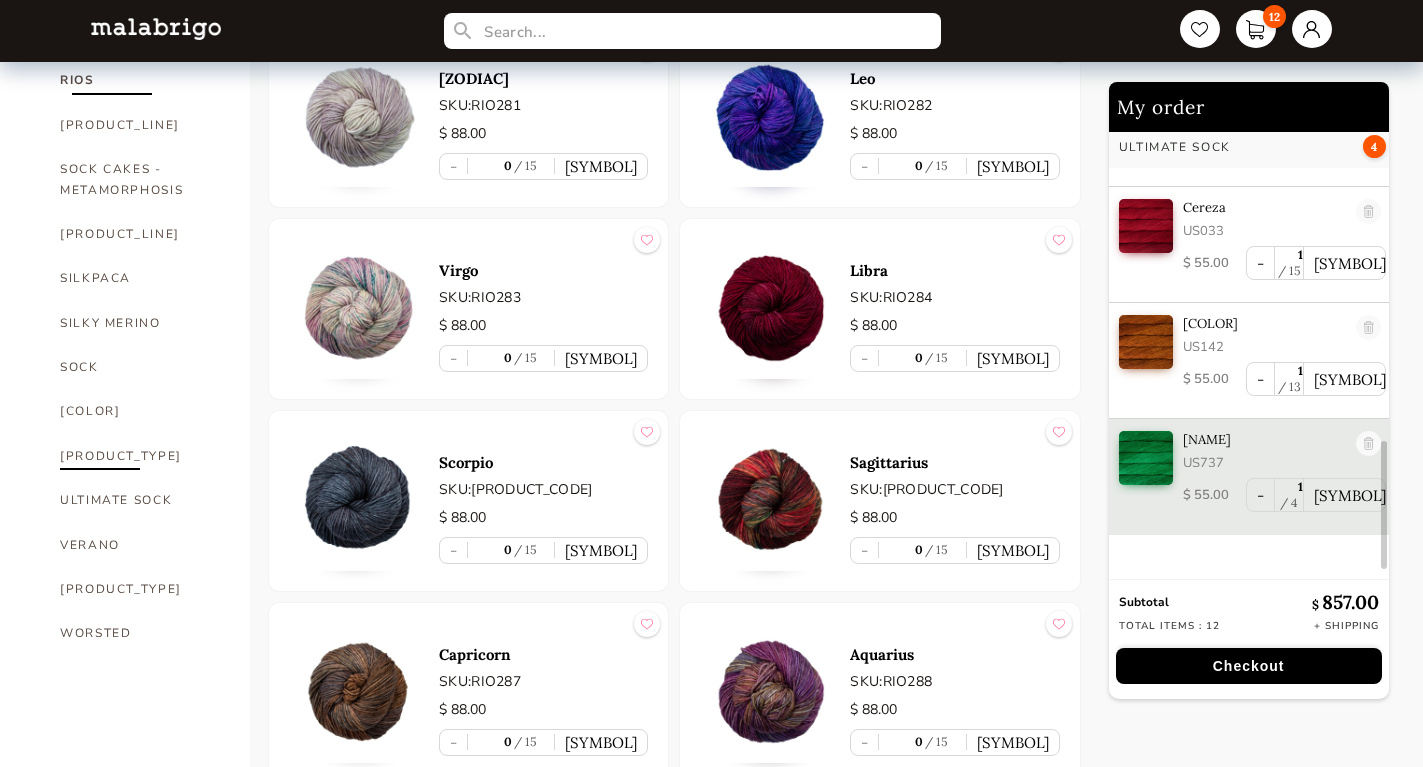 click on "TOTES" at bounding box center (140, 456) 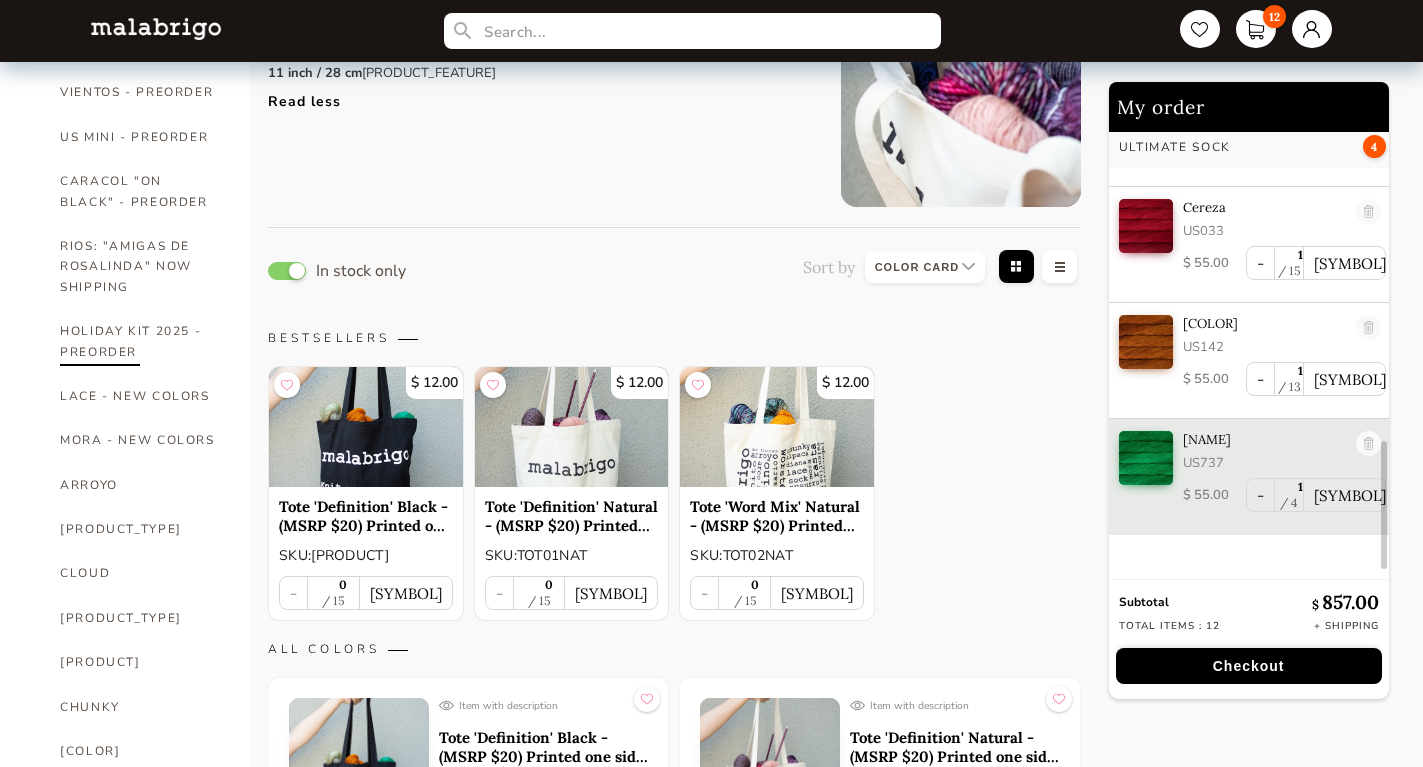 scroll, scrollTop: 128, scrollLeft: 0, axis: vertical 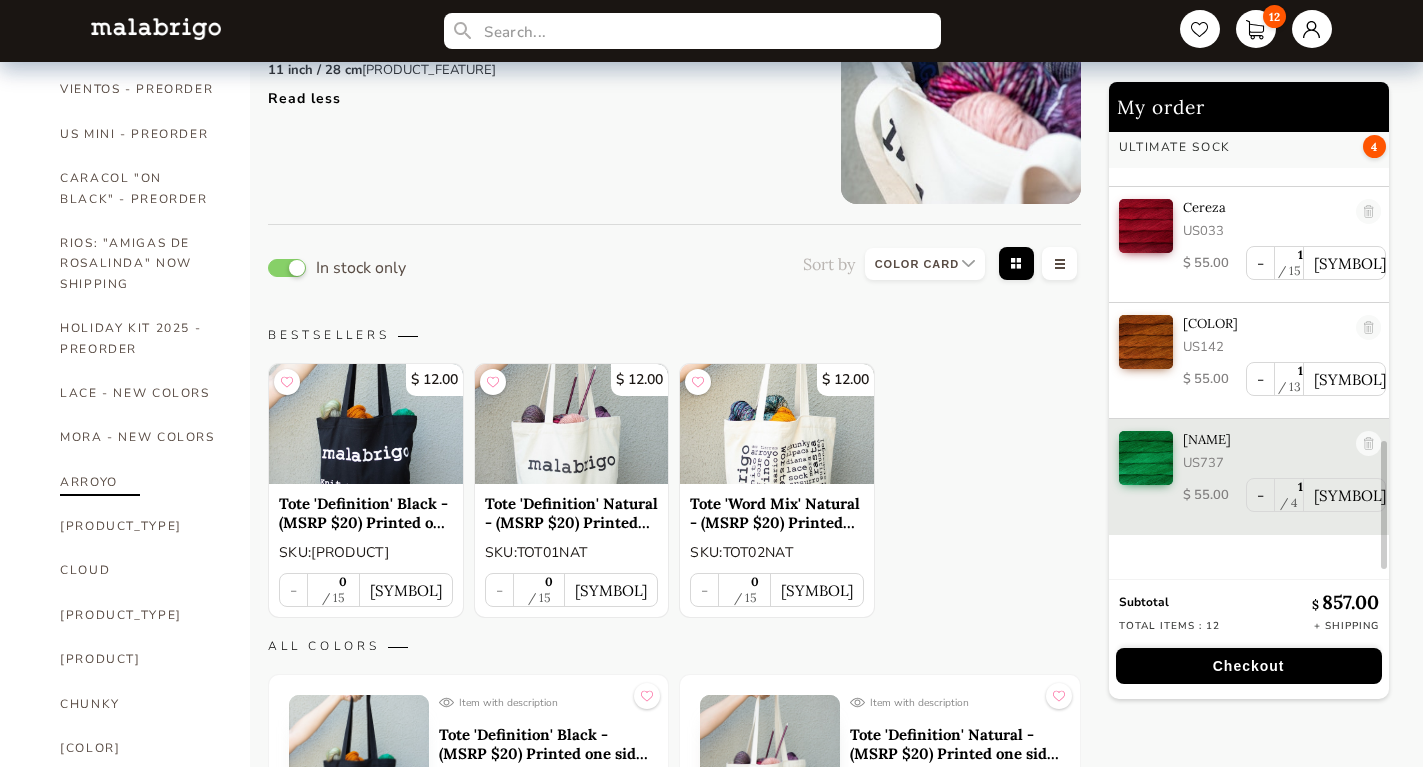 click on "ARROYO" at bounding box center (140, 482) 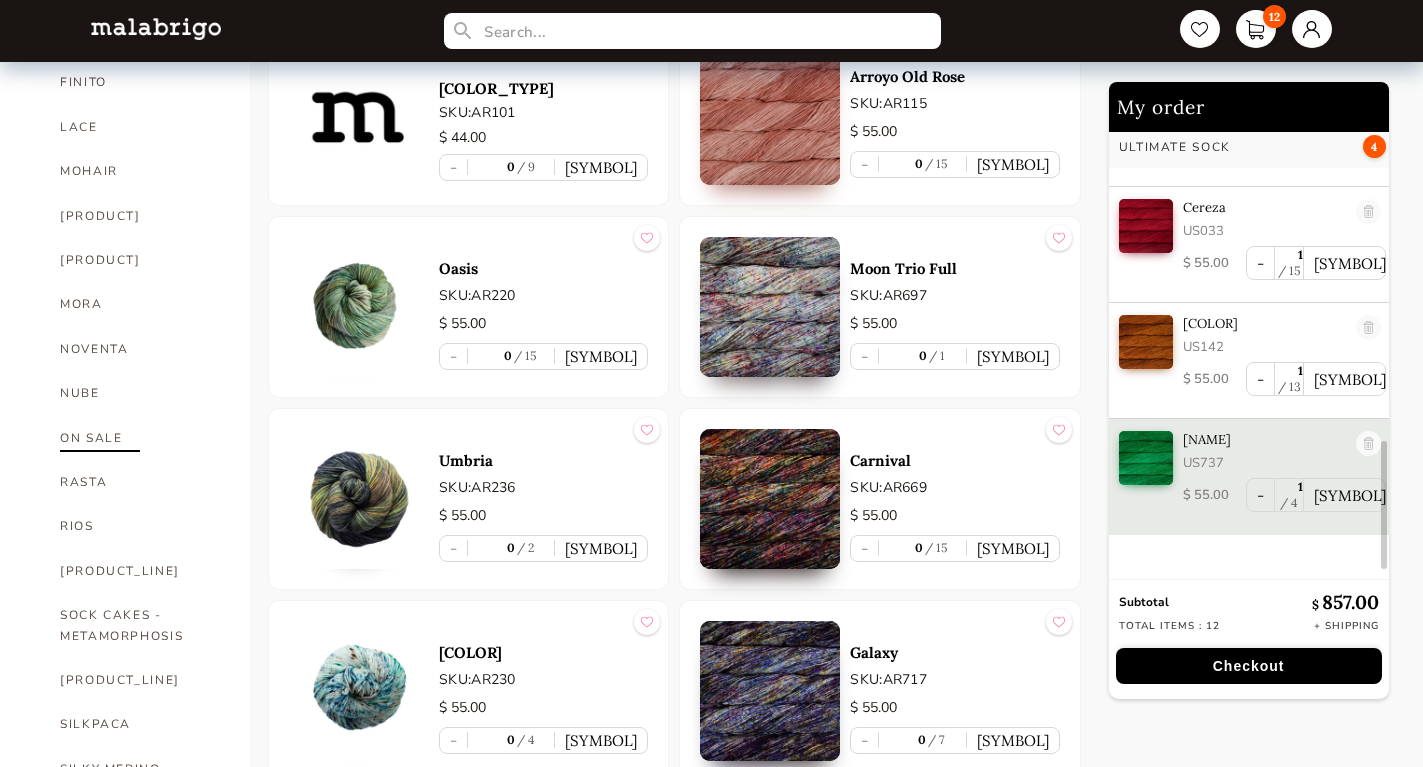 scroll, scrollTop: 841, scrollLeft: 0, axis: vertical 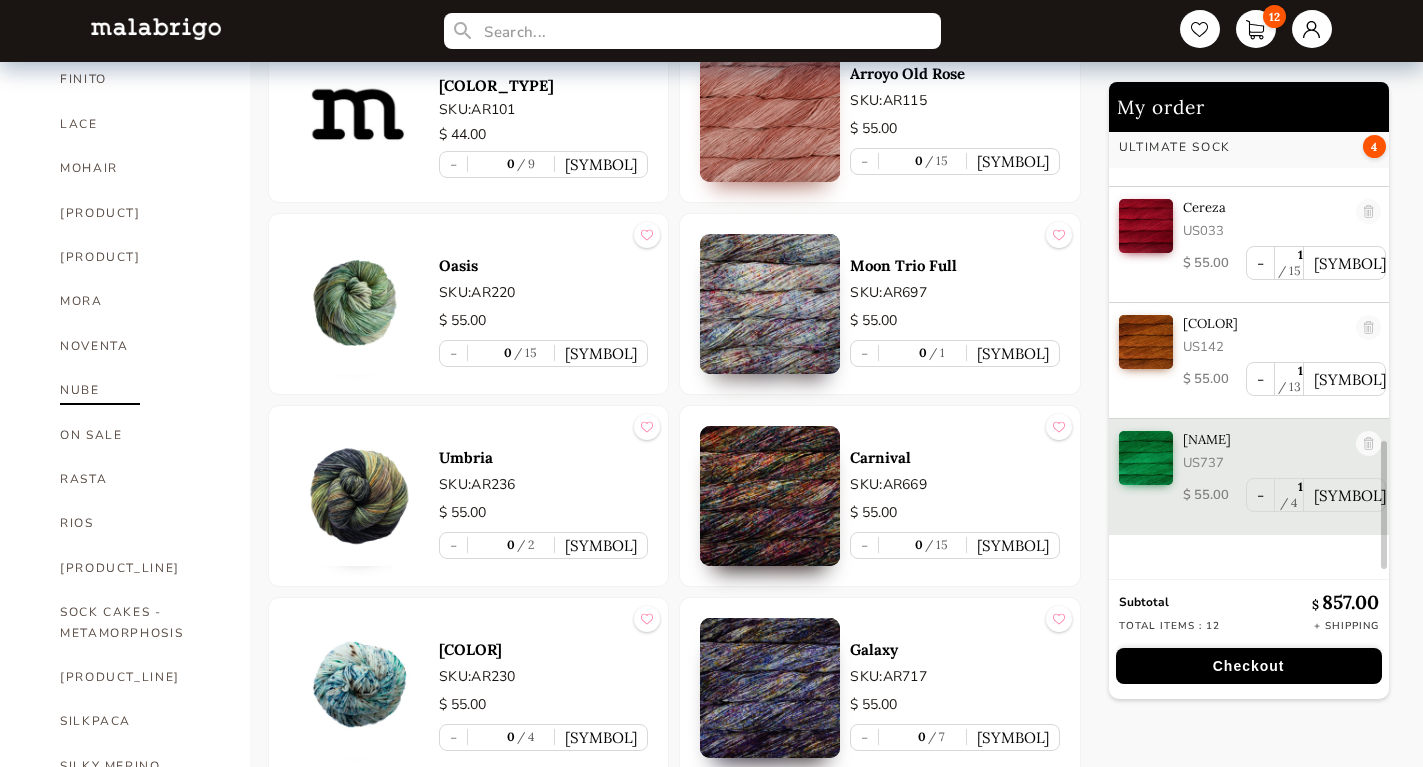 click on "NUBE" at bounding box center [140, 390] 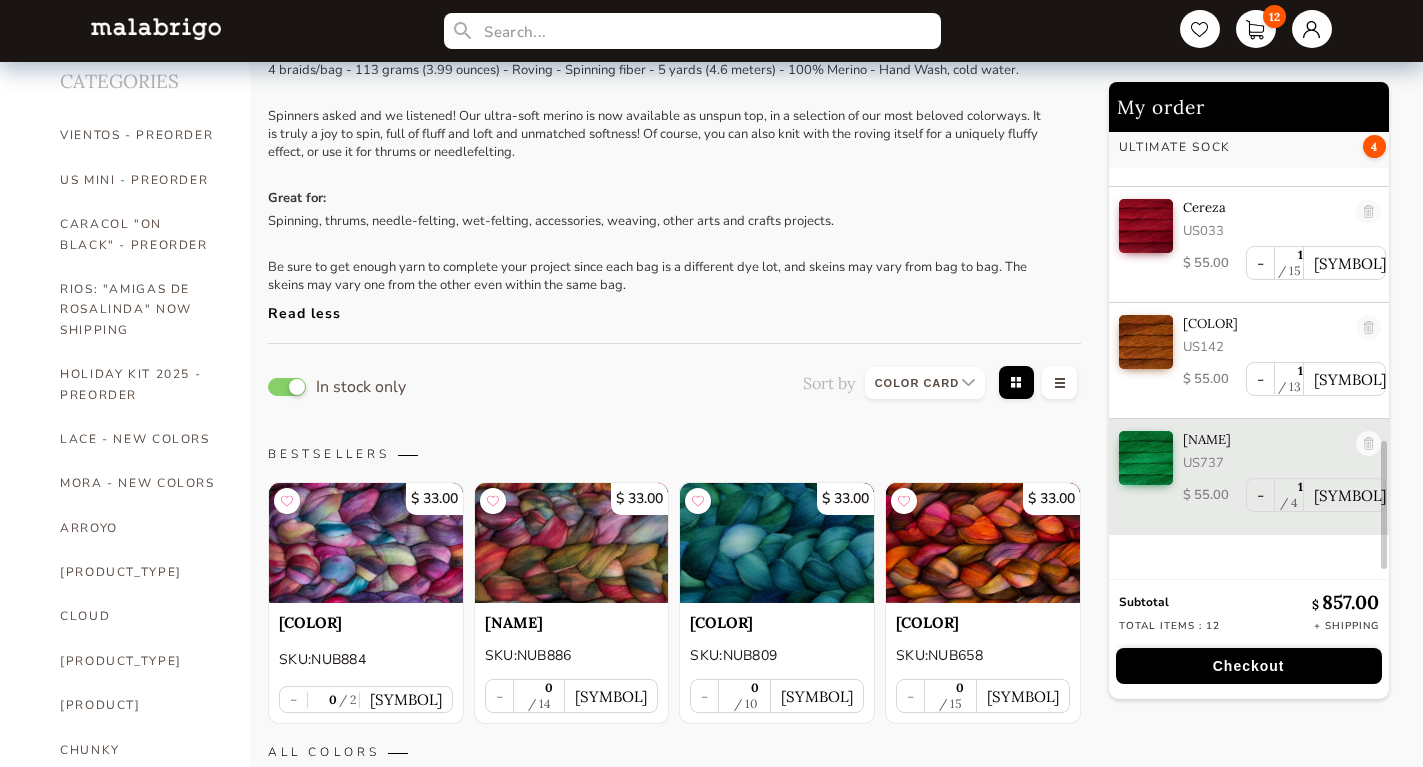 scroll, scrollTop: 84, scrollLeft: 0, axis: vertical 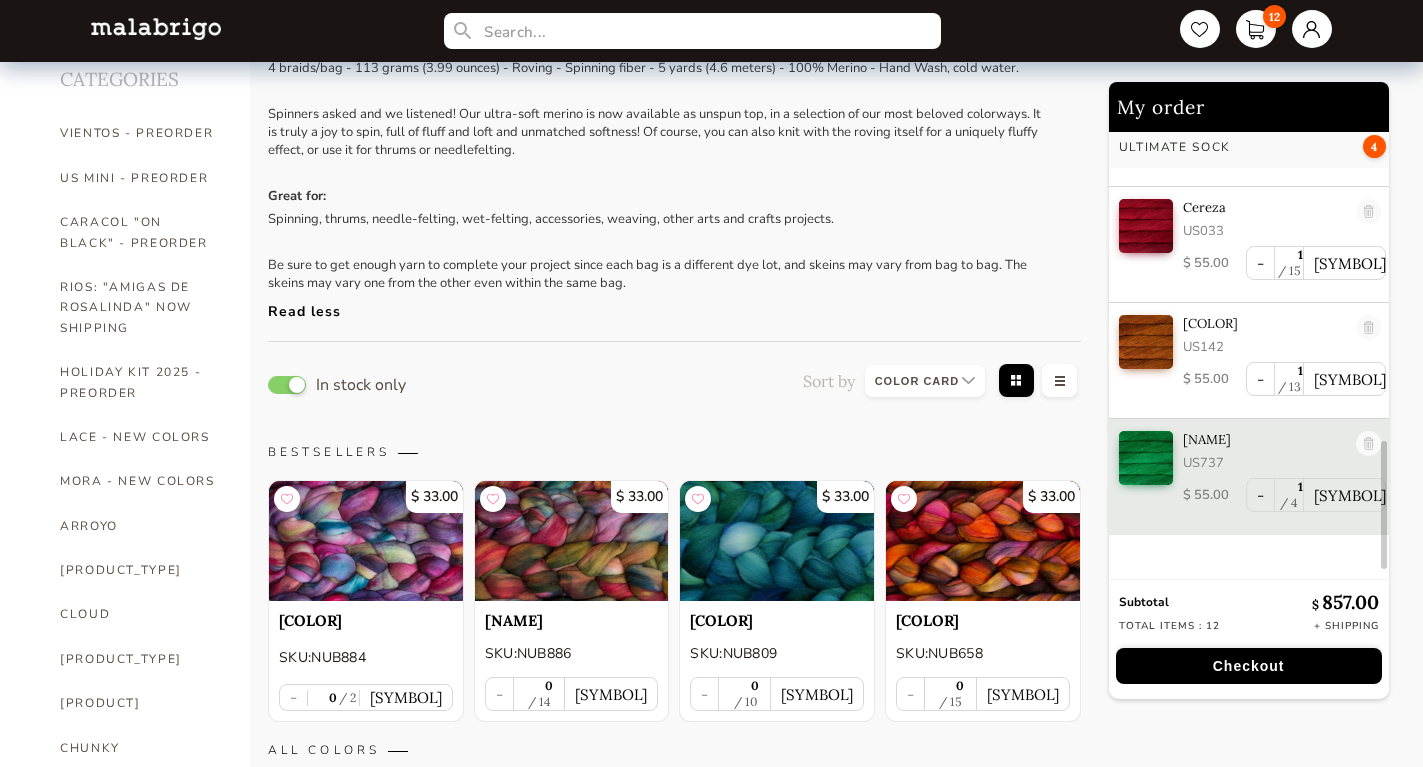 click at bounding box center [366, 541] 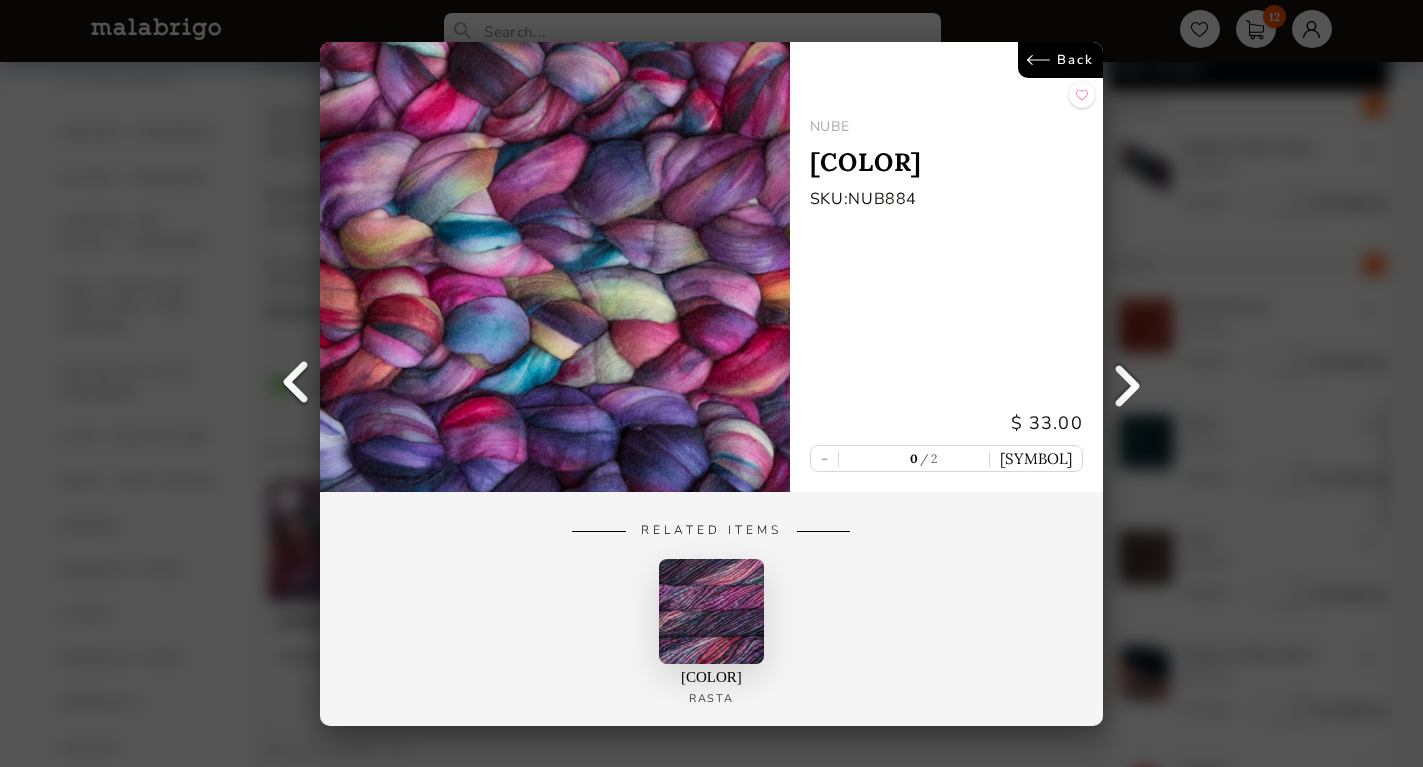 click on "Back" at bounding box center [1060, 60] 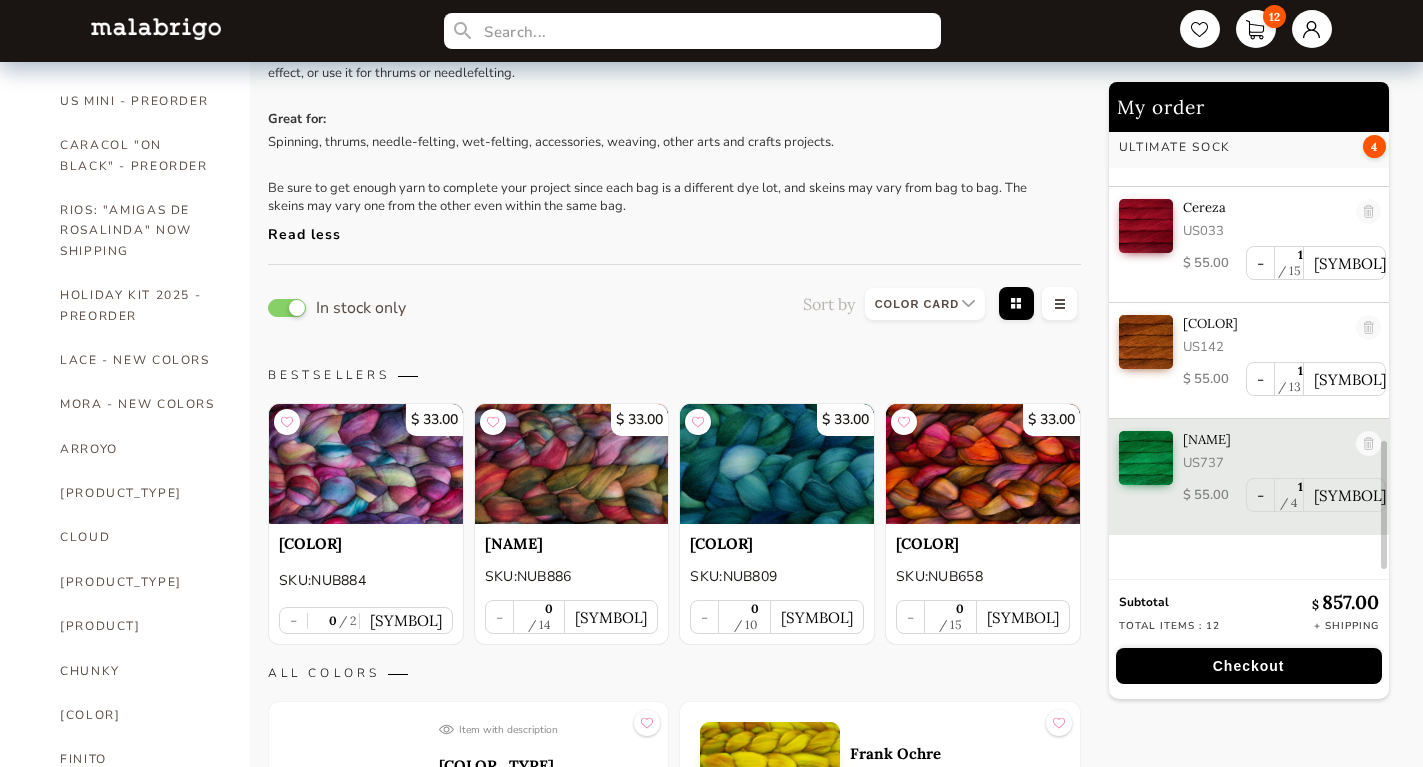scroll, scrollTop: 165, scrollLeft: 0, axis: vertical 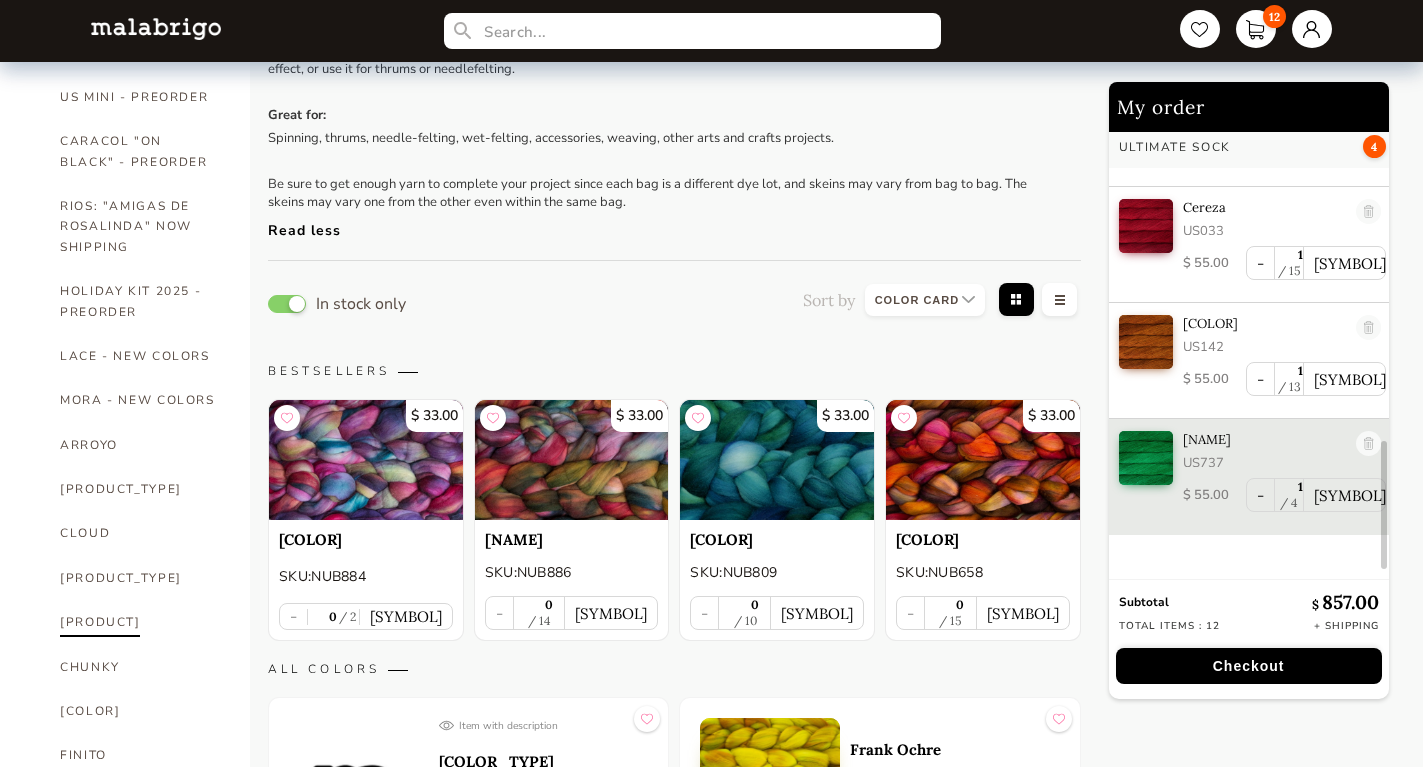click on "CARACOL" at bounding box center [140, 622] 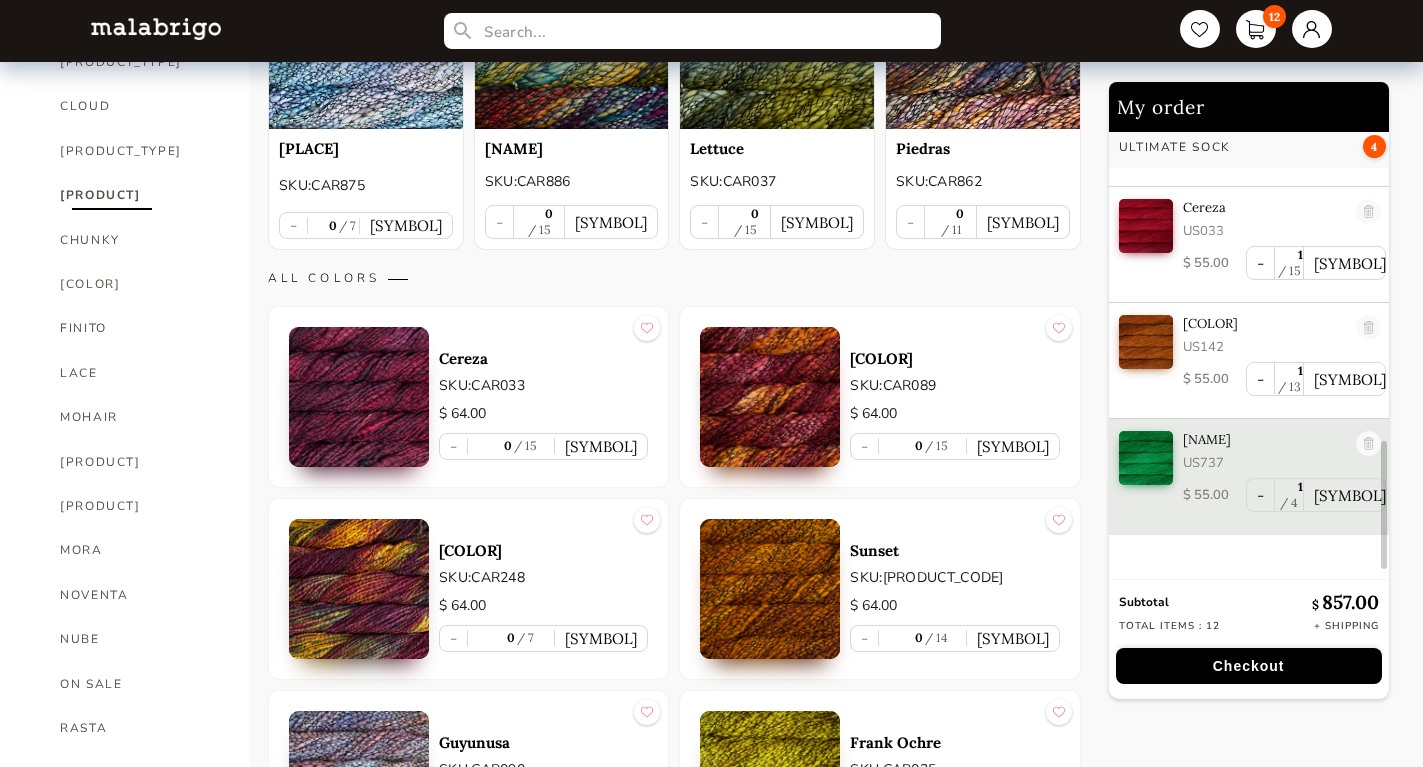 scroll, scrollTop: 602, scrollLeft: 0, axis: vertical 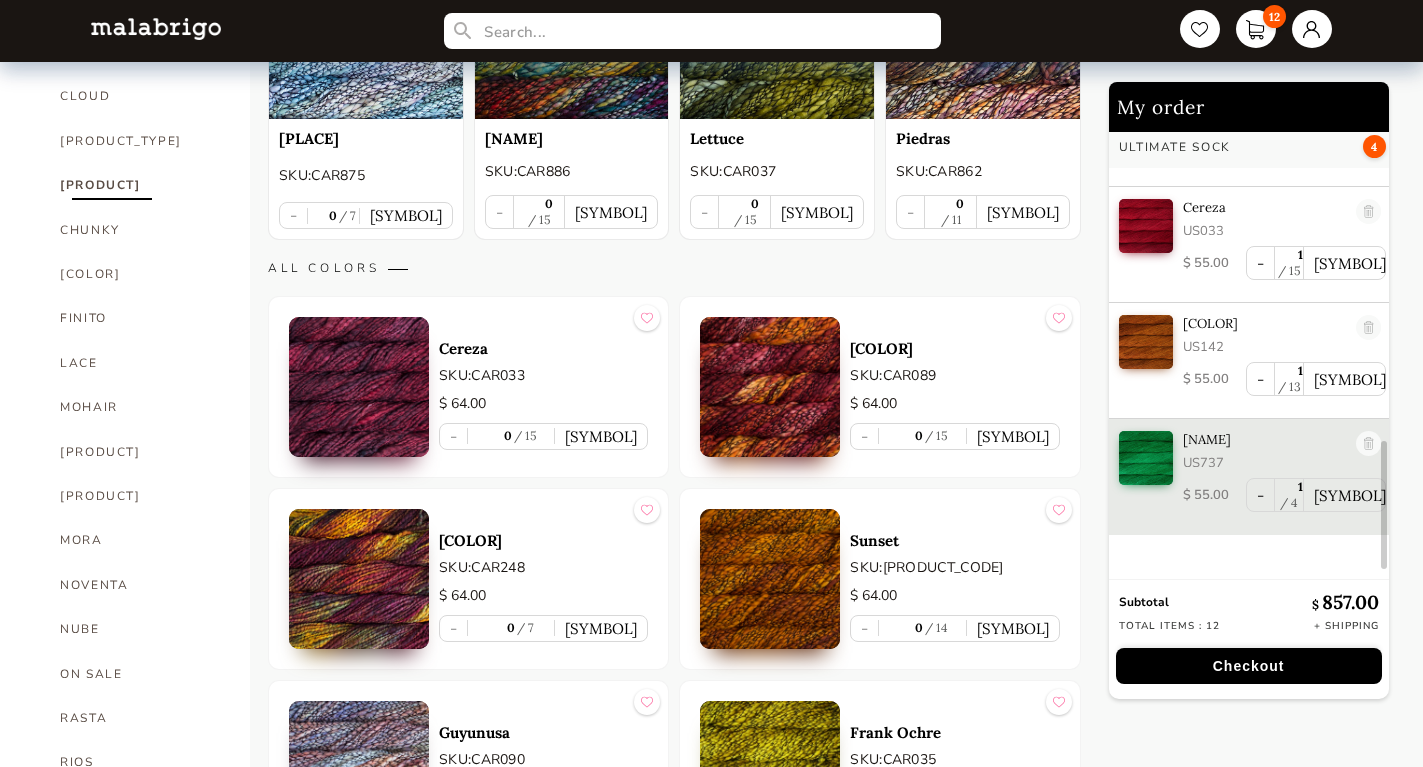 click at bounding box center (359, 387) 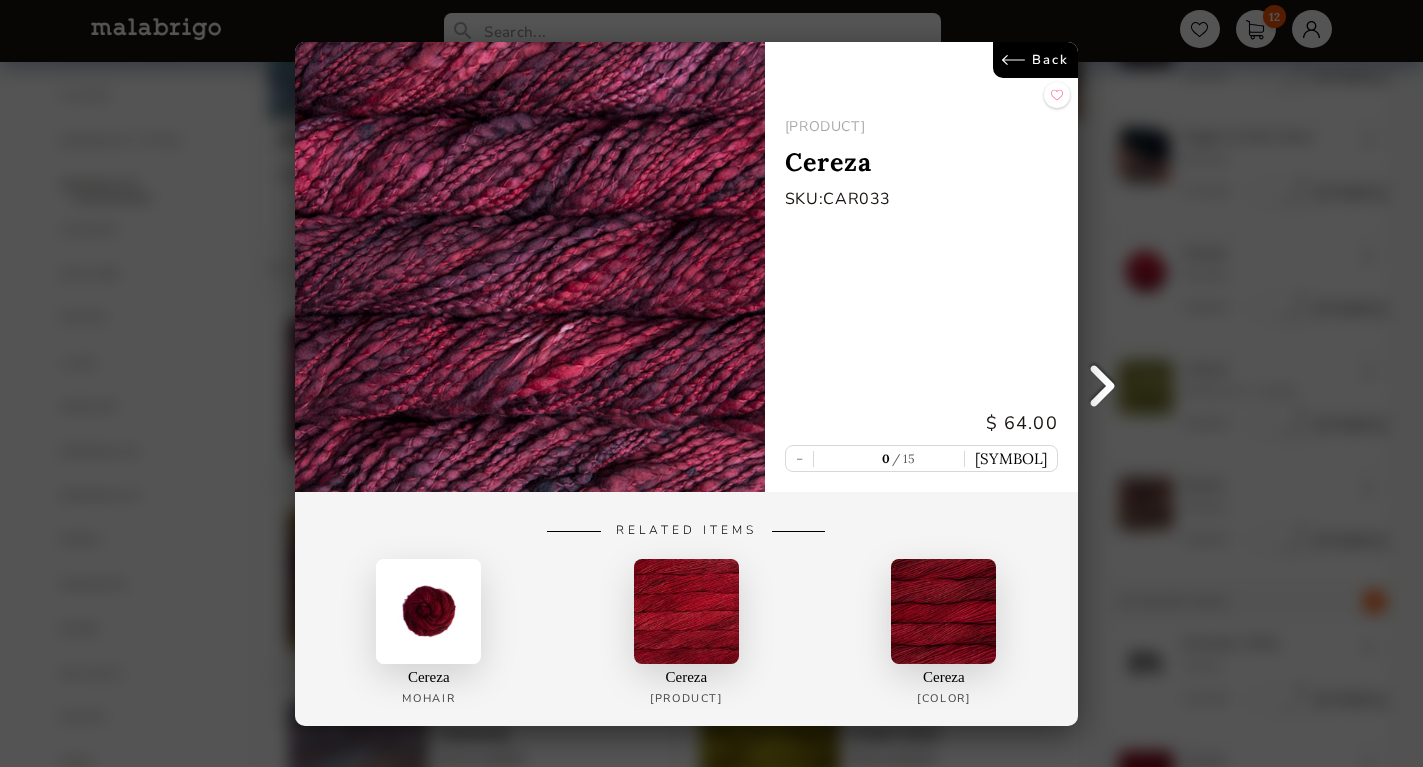 click on "Back" at bounding box center (1035, 60) 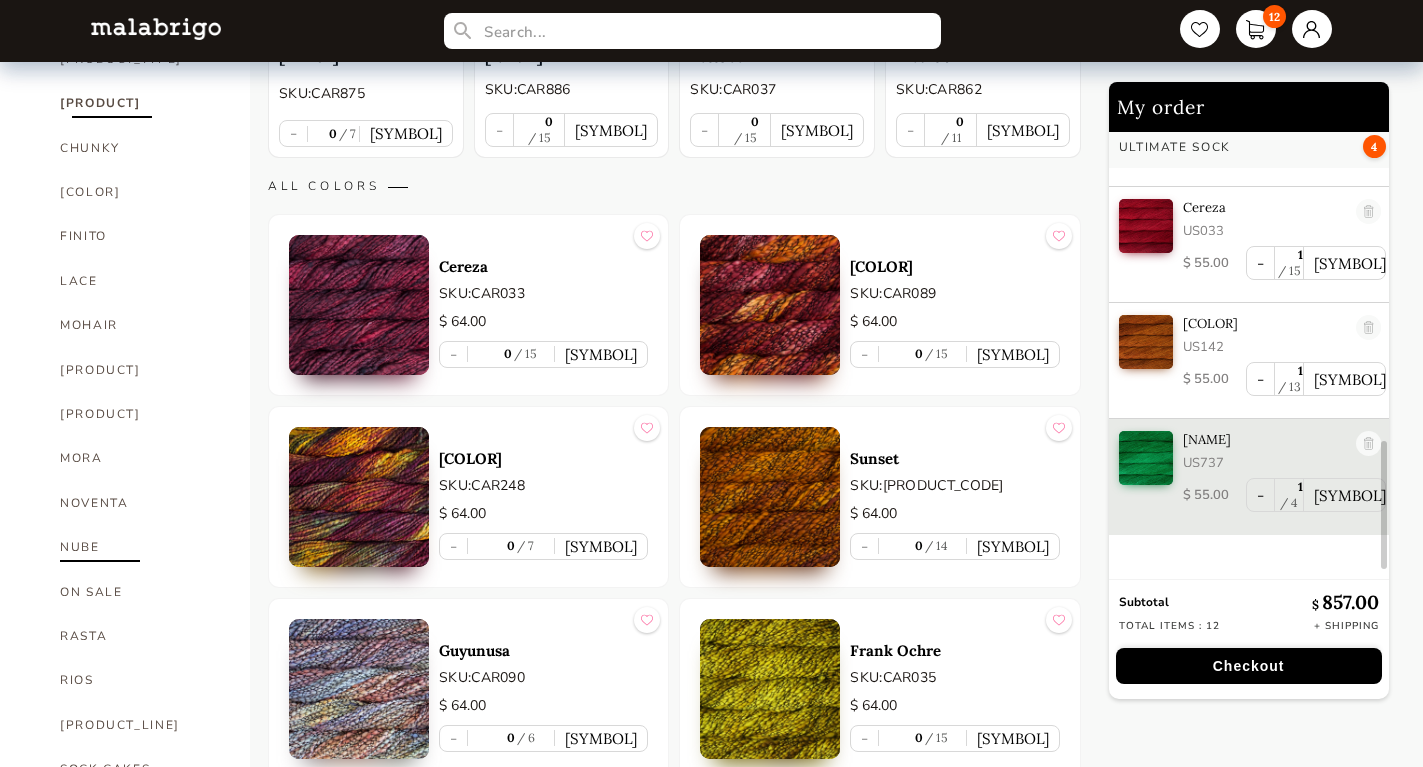 scroll, scrollTop: 713, scrollLeft: 0, axis: vertical 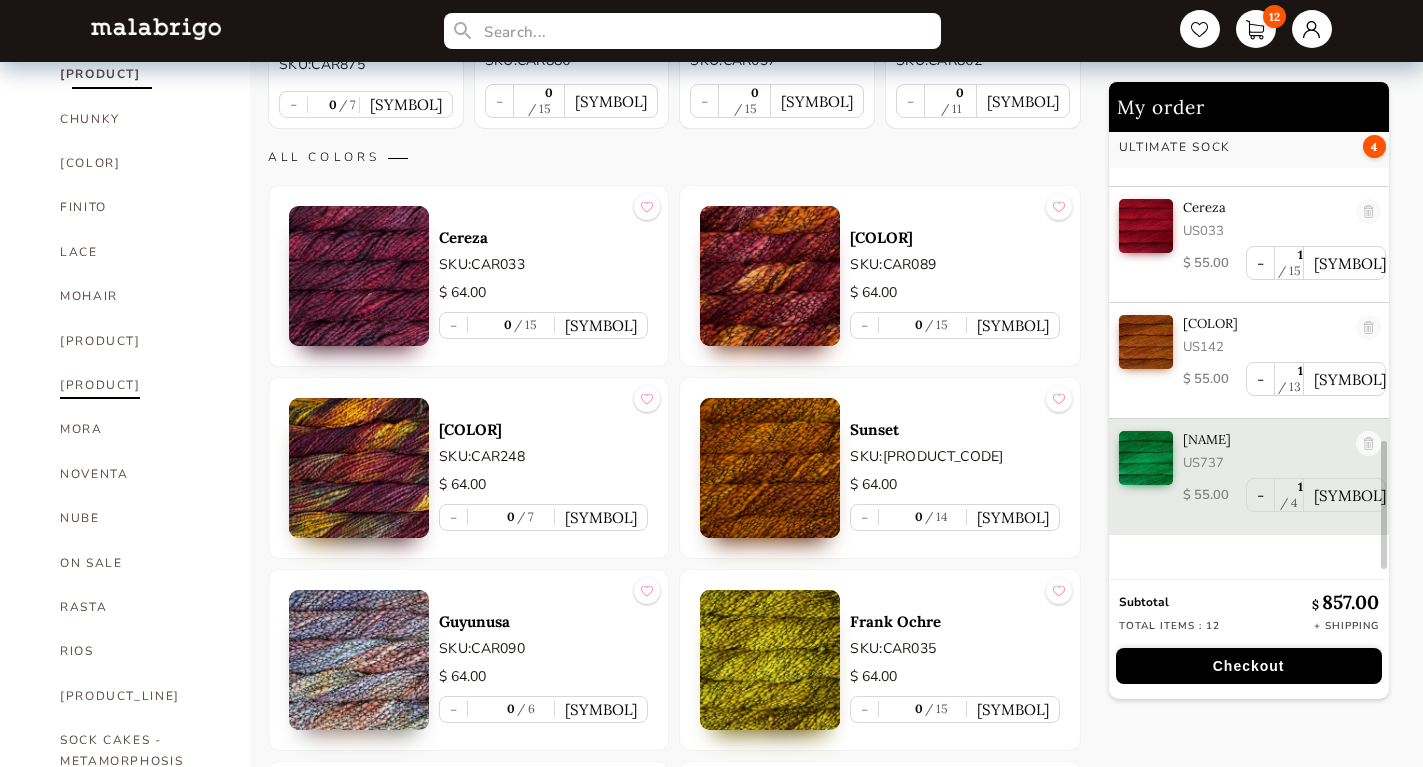 click on "MECHITA" at bounding box center (140, 385) 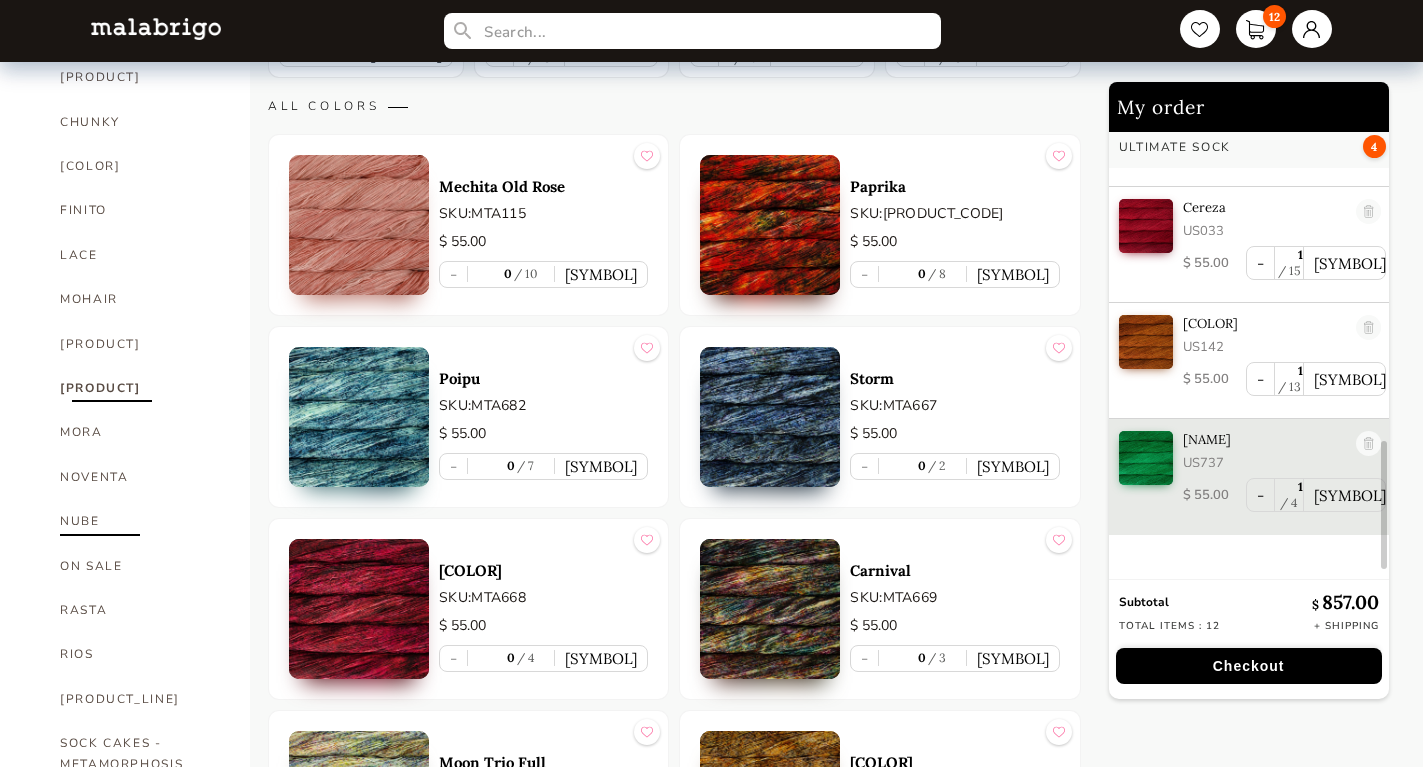 scroll, scrollTop: 712, scrollLeft: 0, axis: vertical 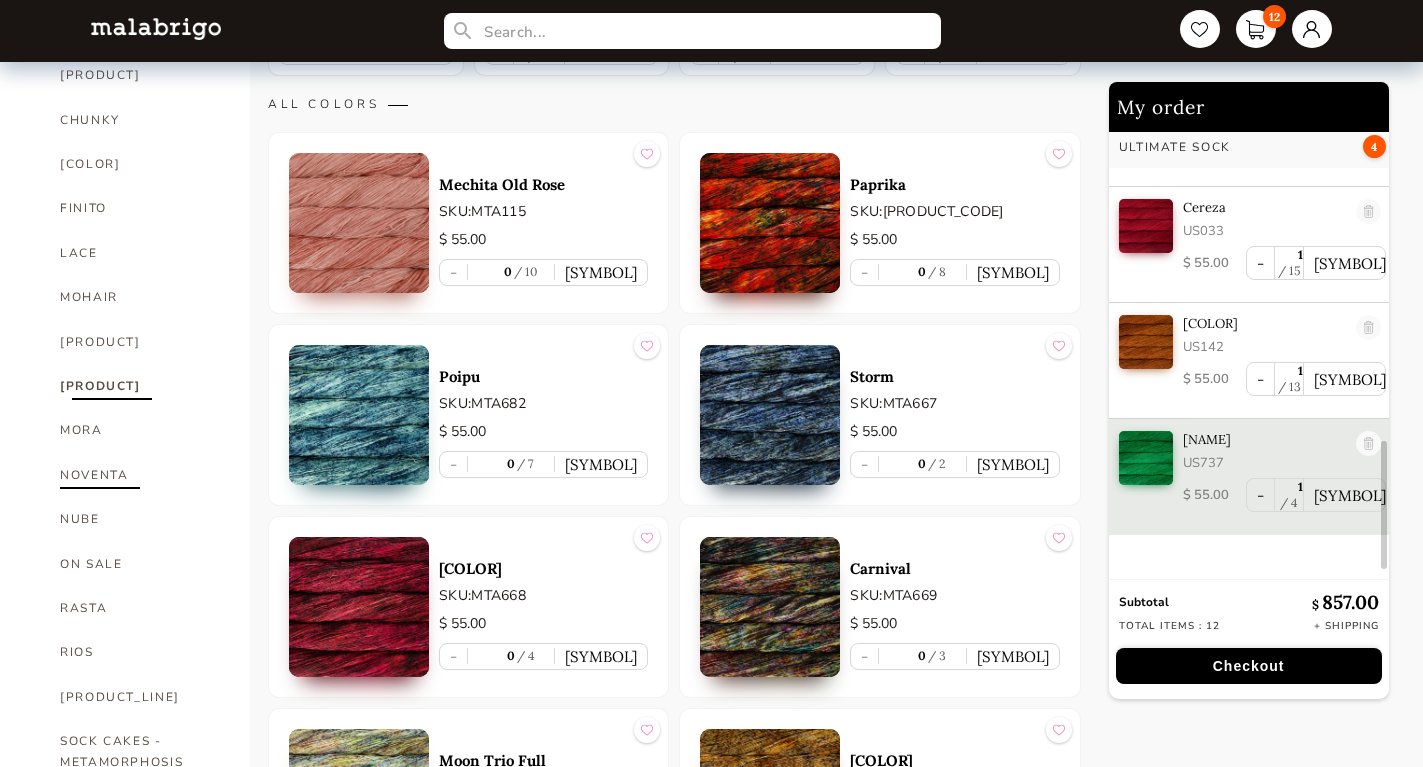 click on "NOVENTA" at bounding box center [140, 475] 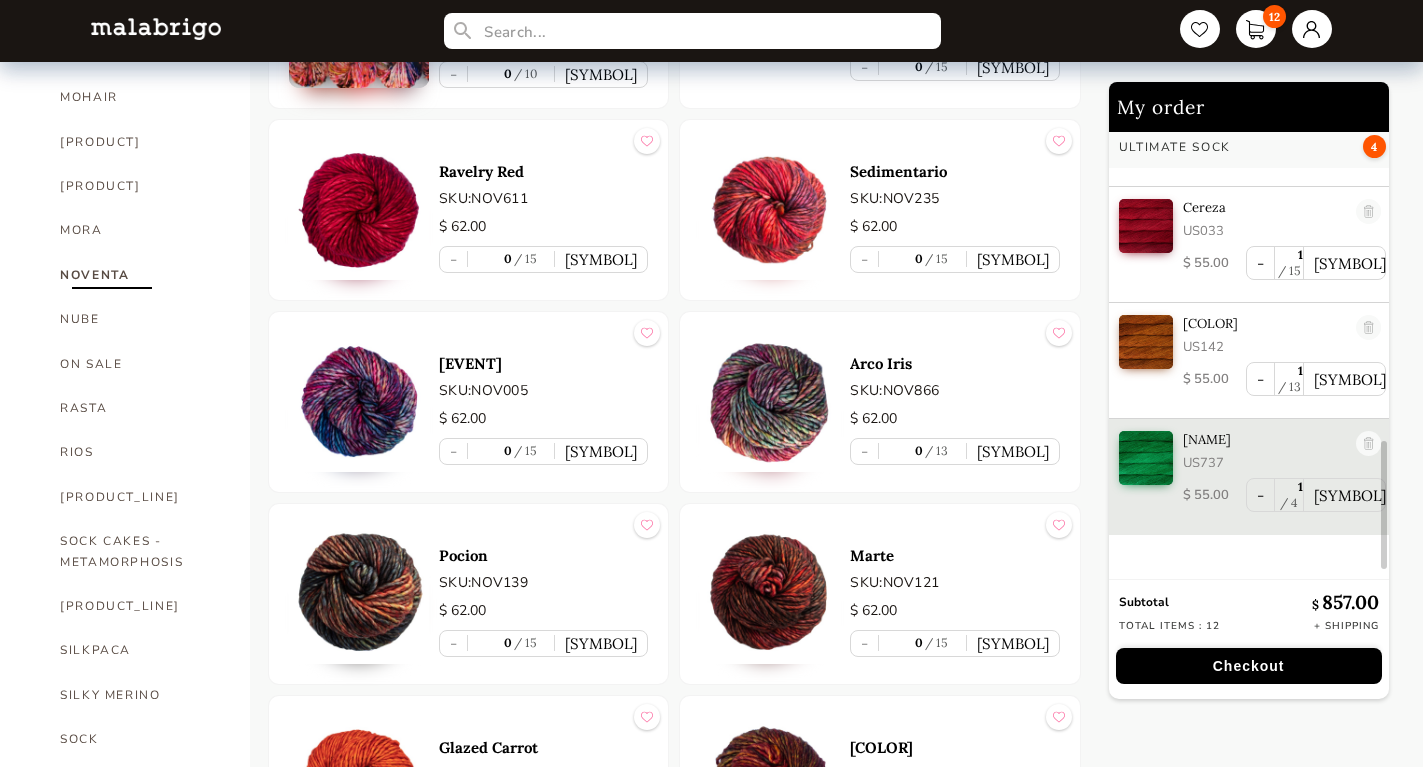 scroll, scrollTop: 915, scrollLeft: 0, axis: vertical 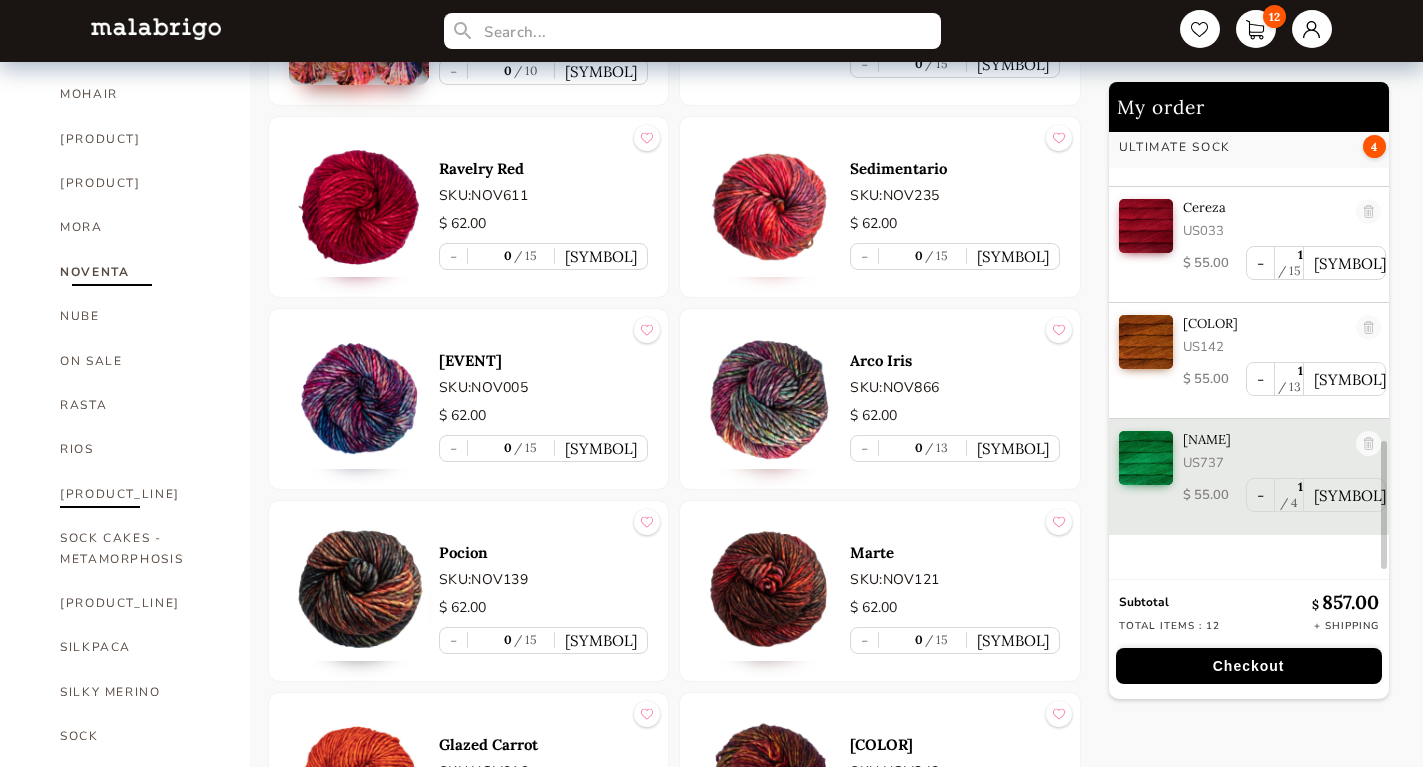 click on "RIOS SÓLIDOS" at bounding box center [140, 494] 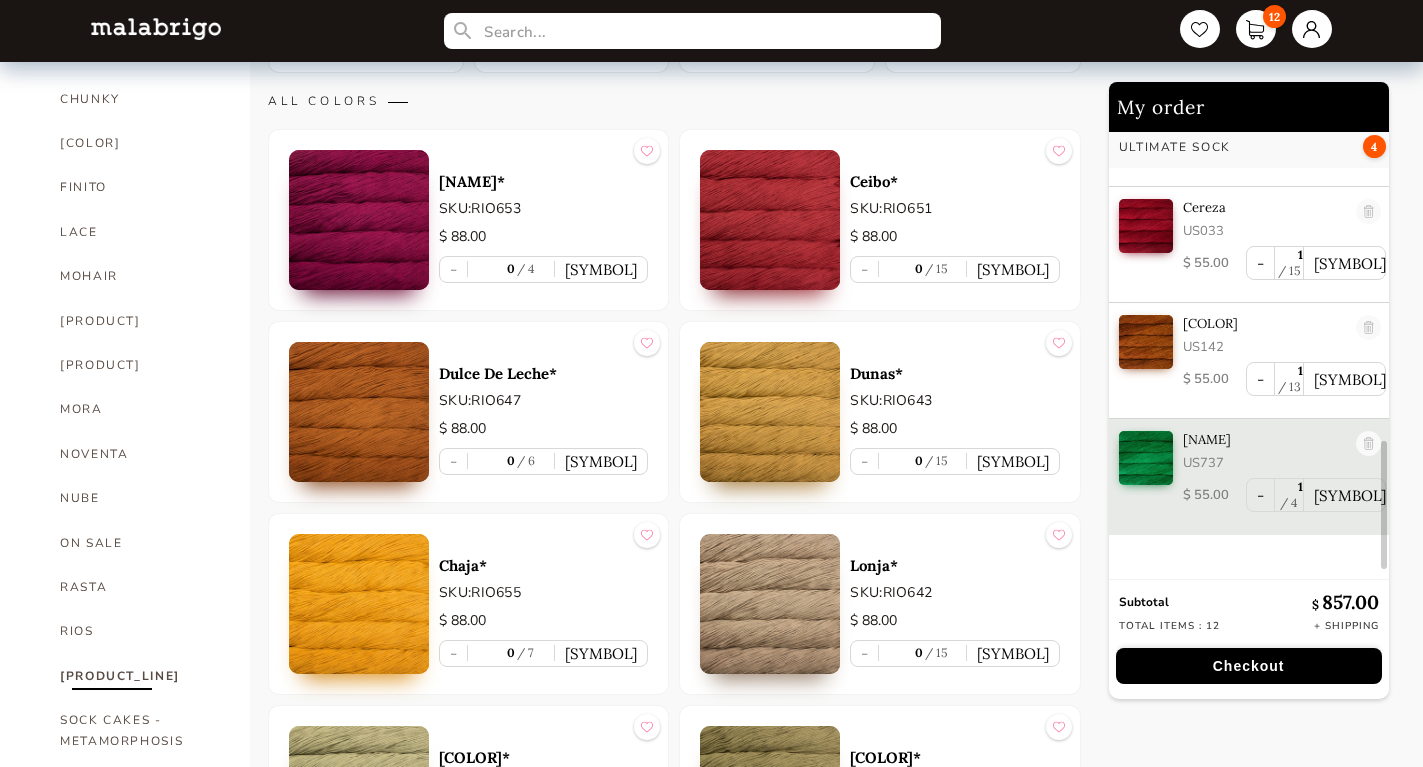 scroll, scrollTop: 738, scrollLeft: 0, axis: vertical 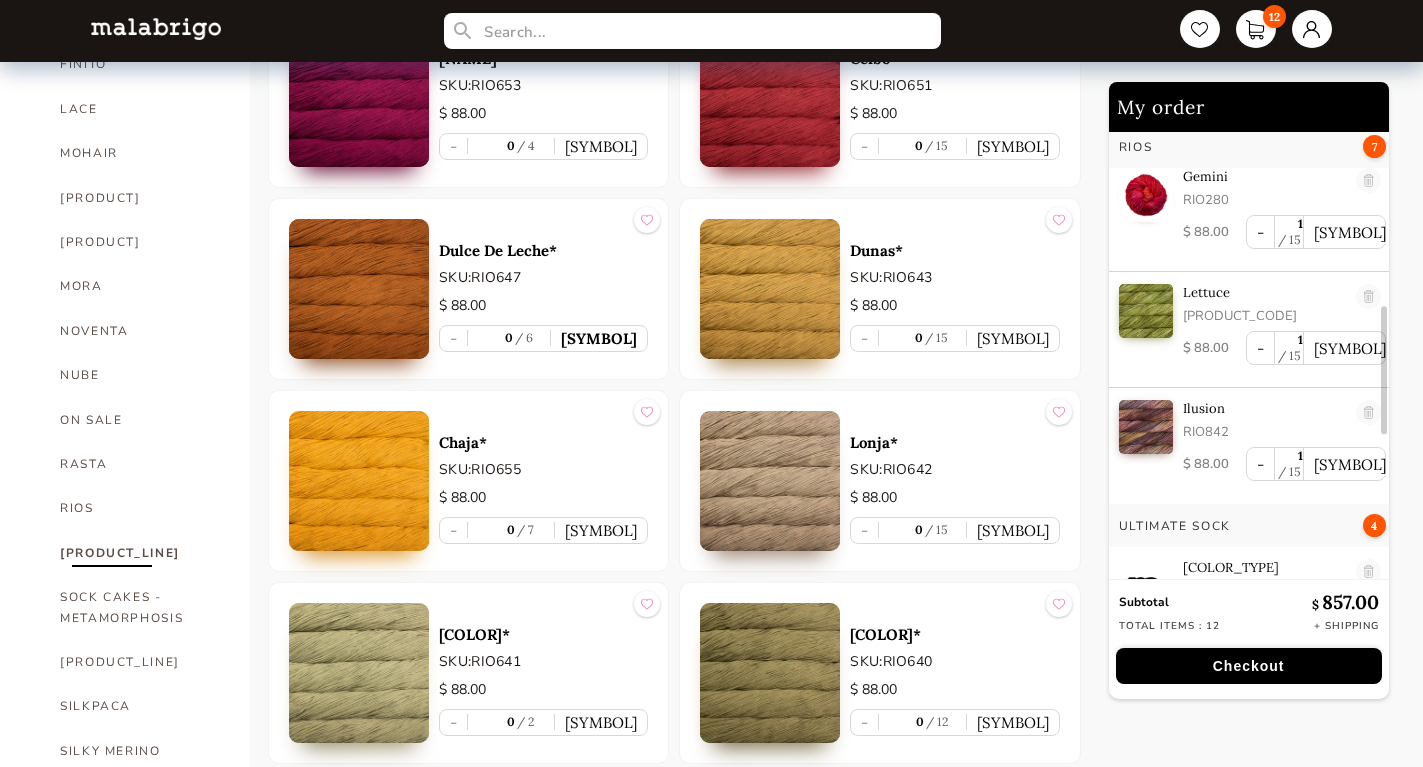 click on "+" at bounding box center [599, 338] 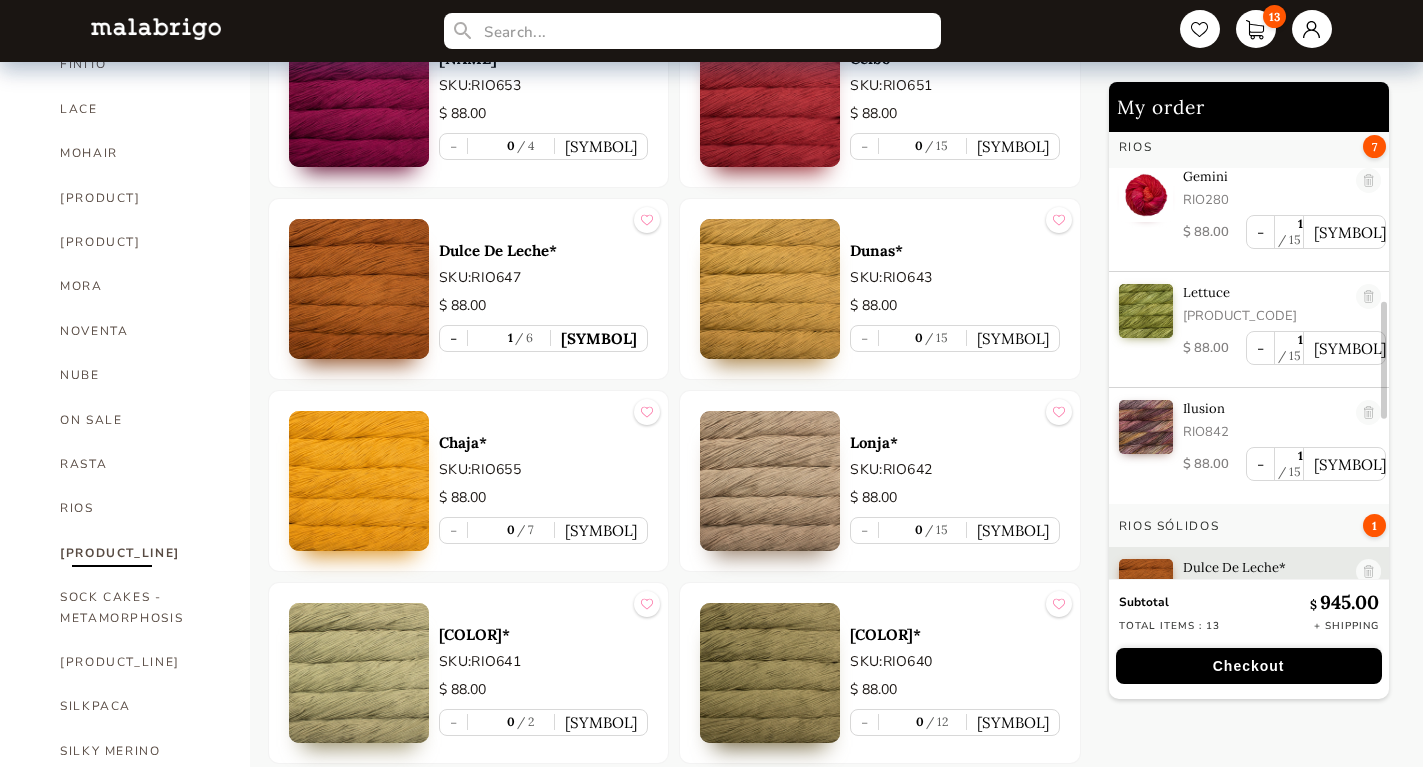 scroll, scrollTop: 703, scrollLeft: 0, axis: vertical 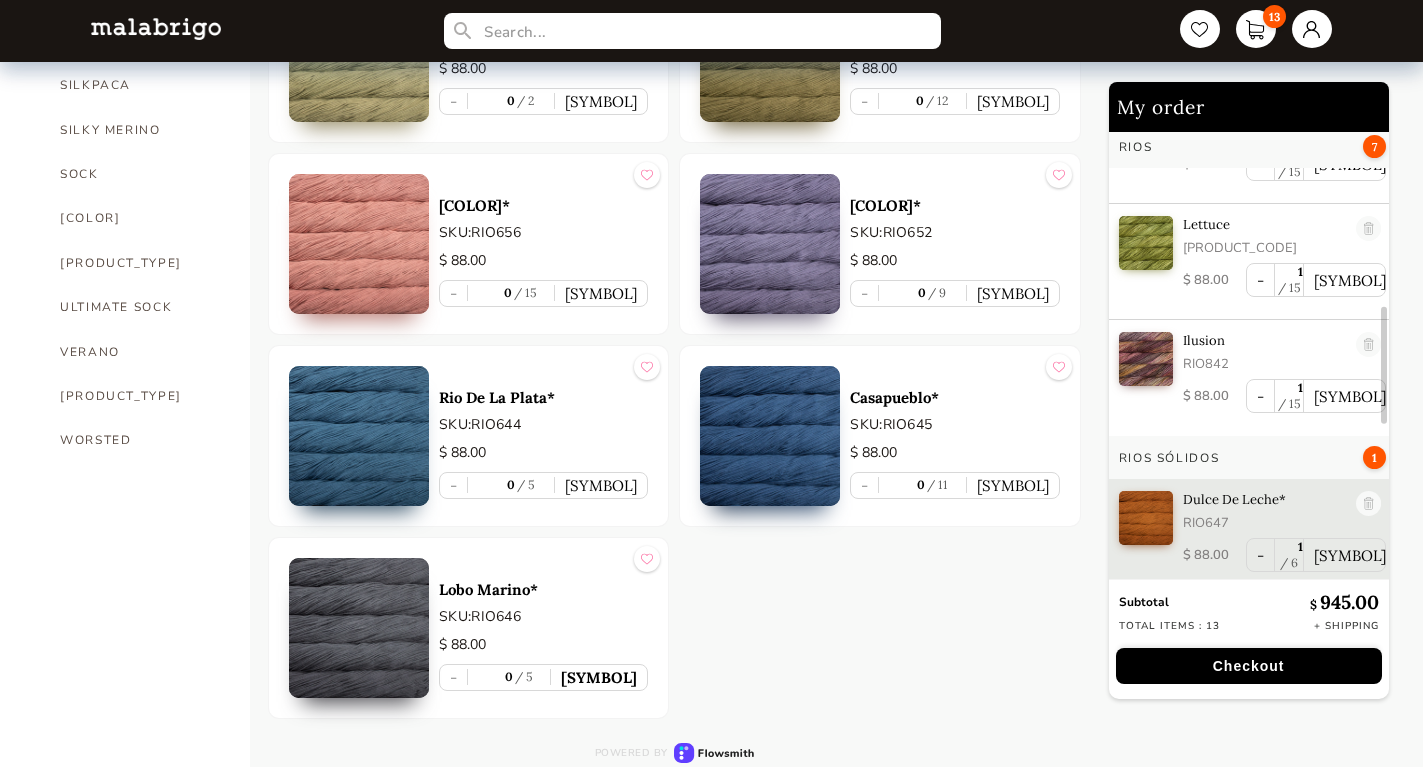 click on "+" at bounding box center [599, 677] 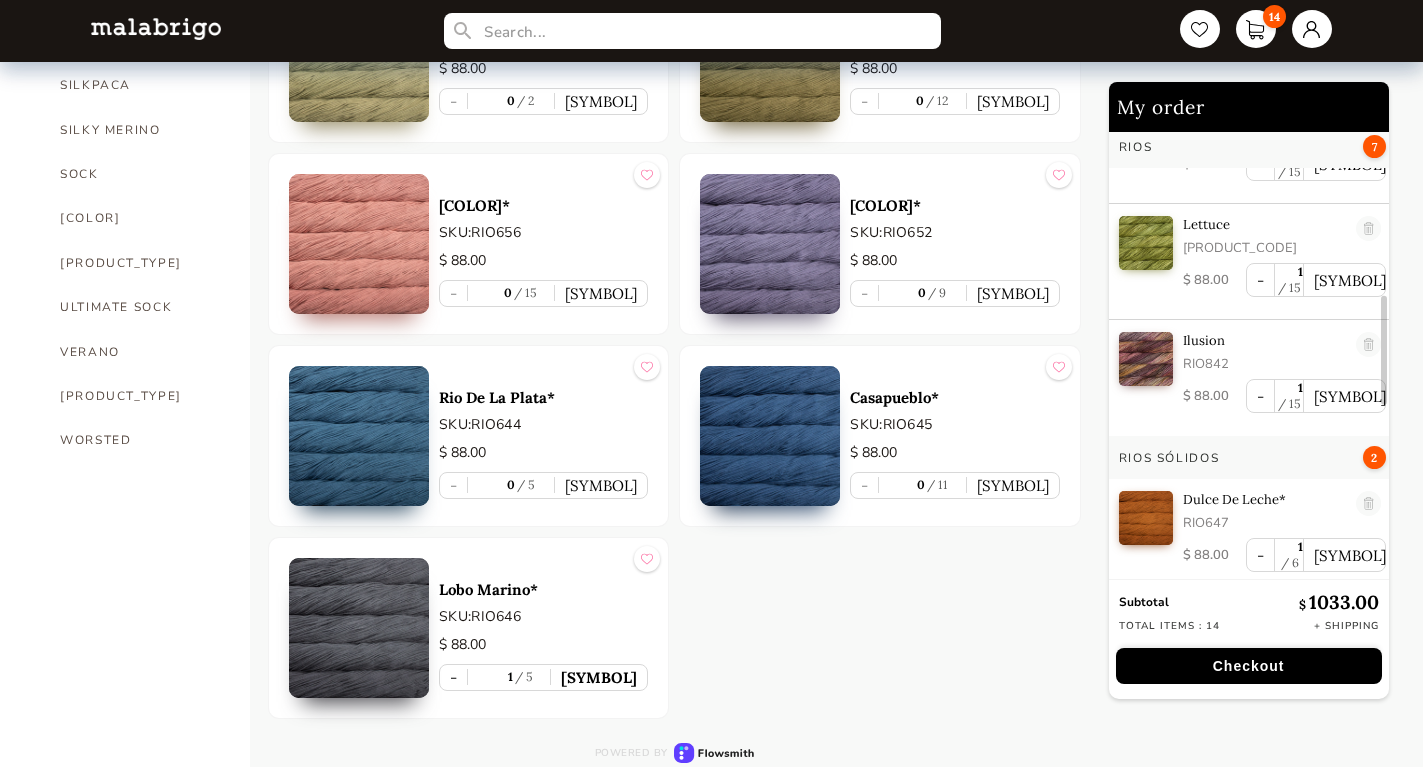 scroll, scrollTop: 819, scrollLeft: 0, axis: vertical 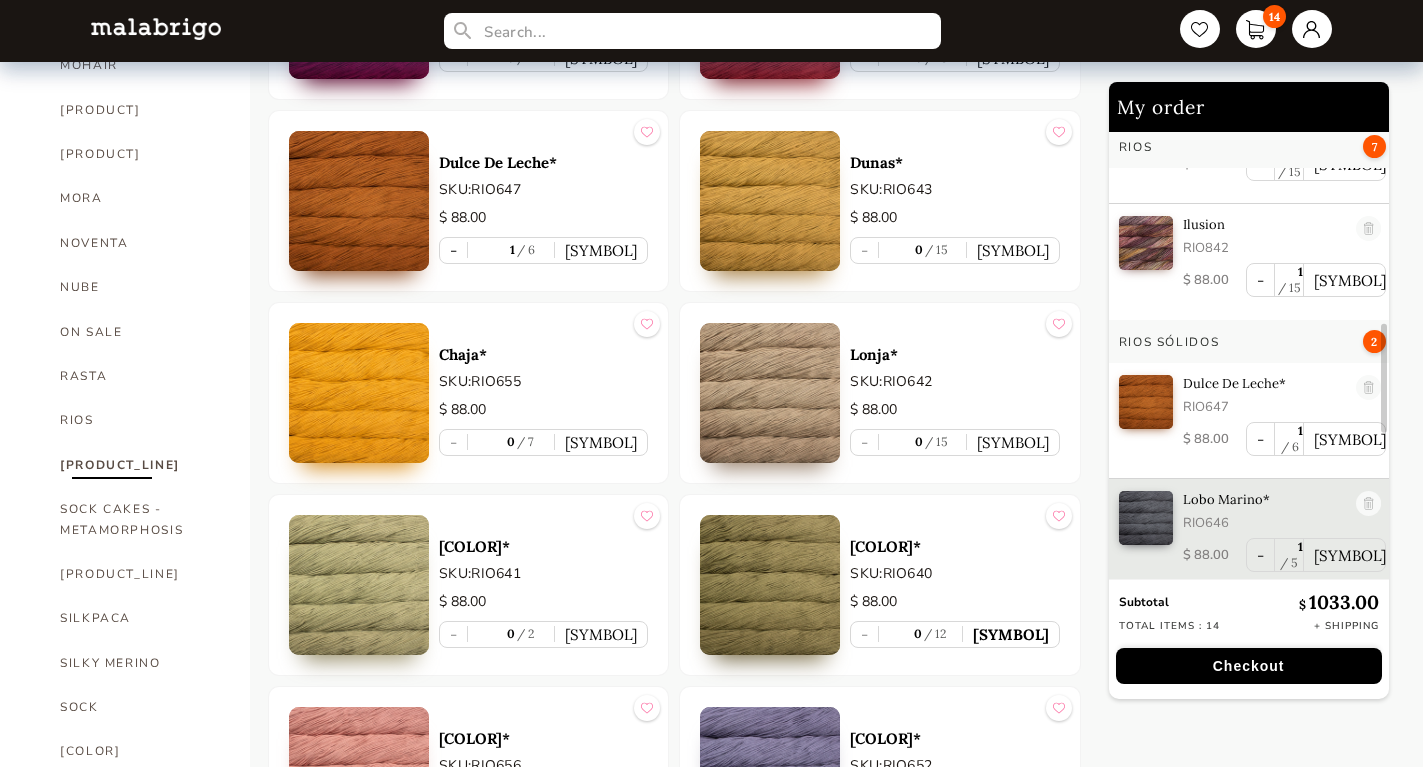 click on "+" at bounding box center (1011, 634) 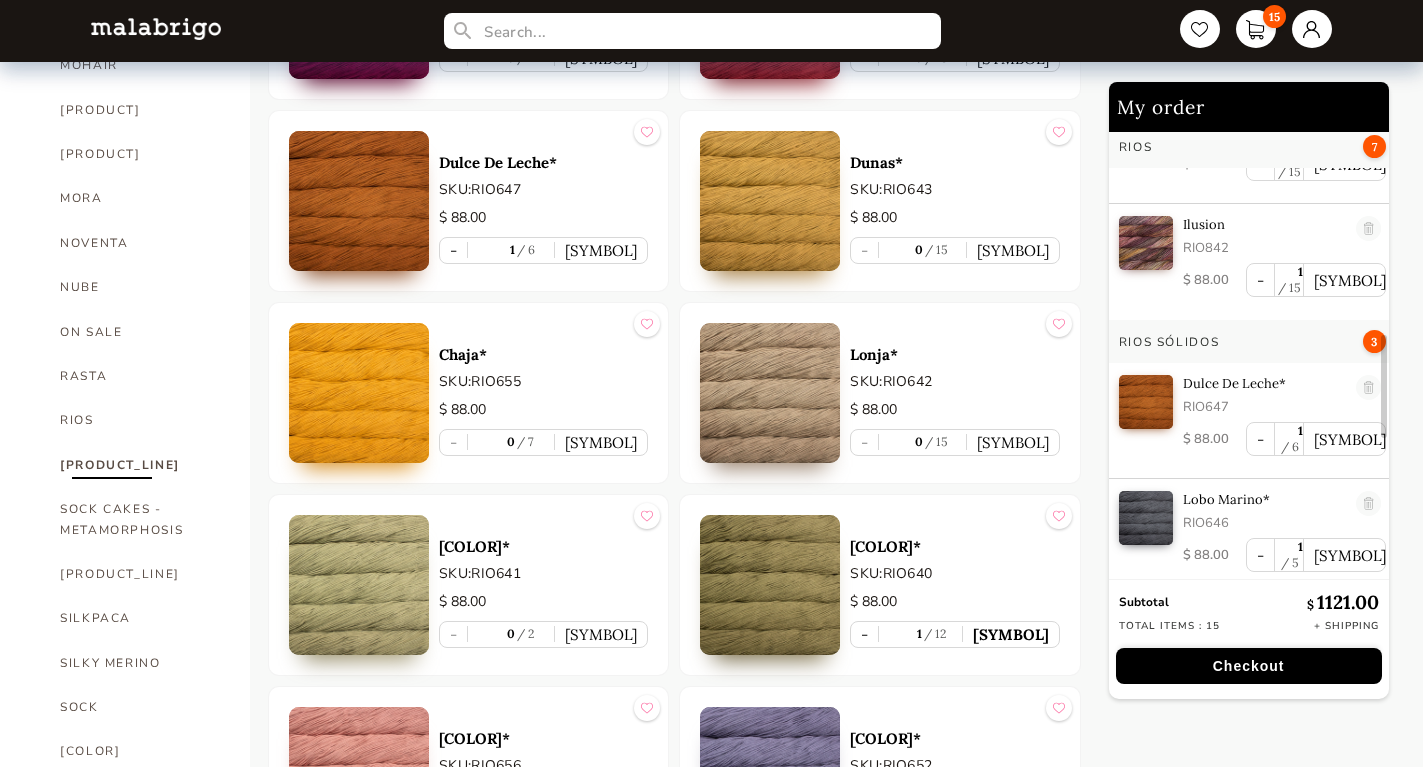 scroll, scrollTop: 935, scrollLeft: 0, axis: vertical 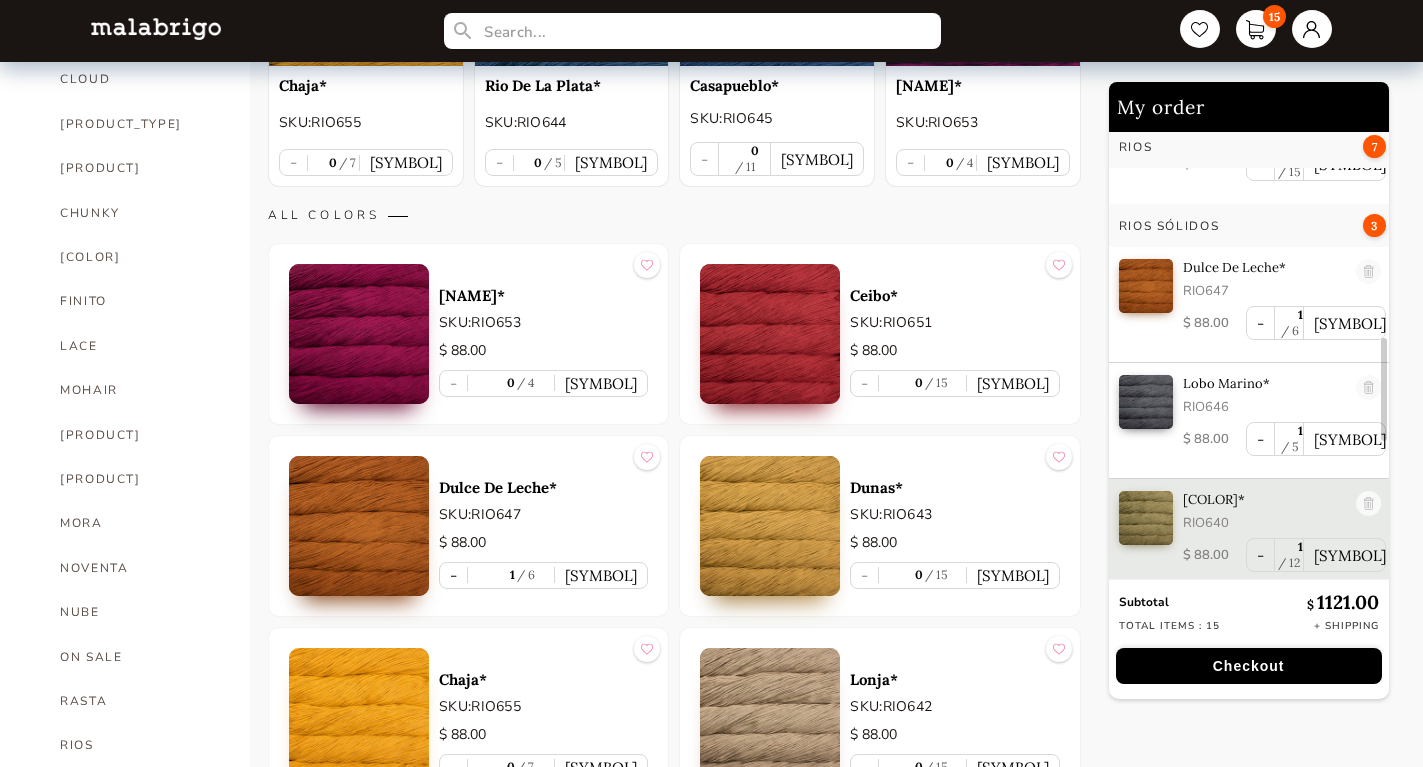 click at bounding box center [770, 334] 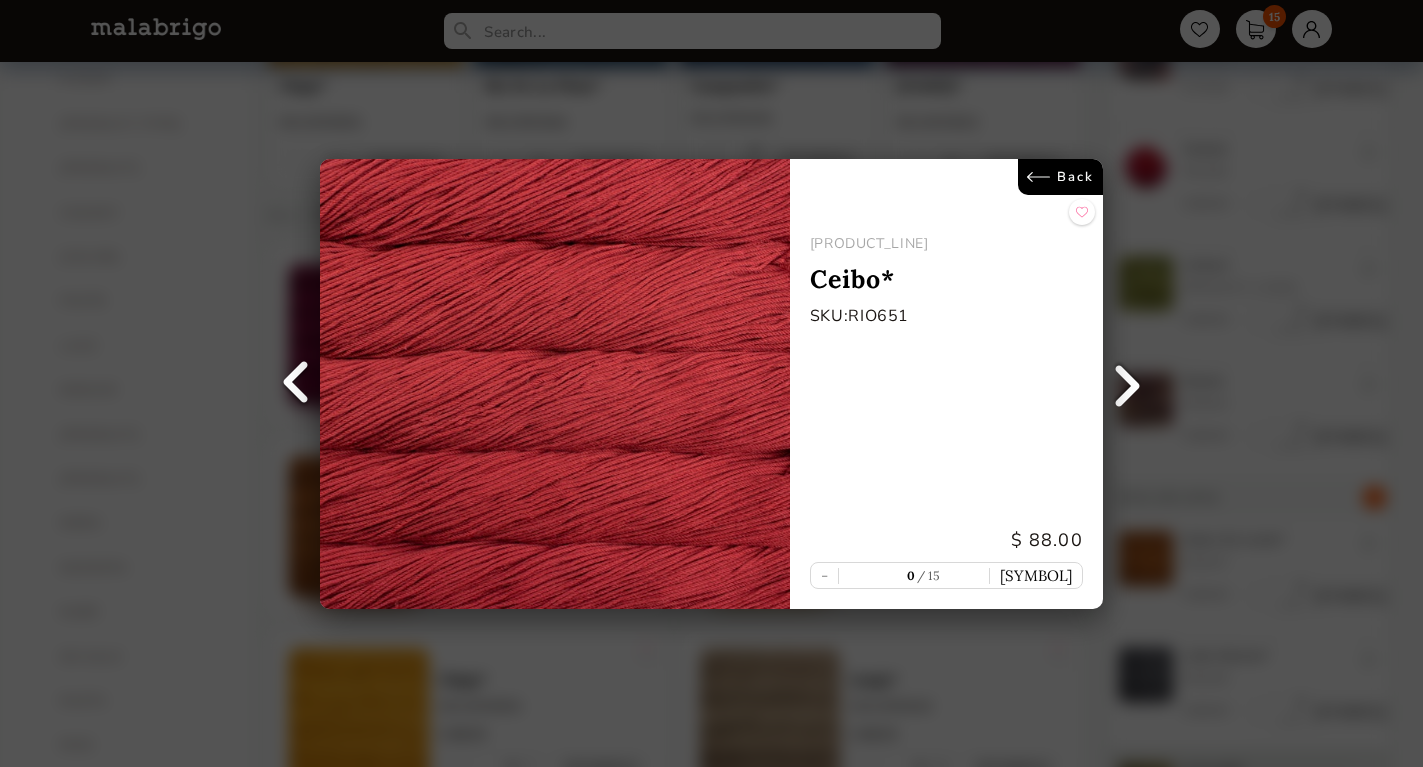 click on "Back" at bounding box center [1060, 177] 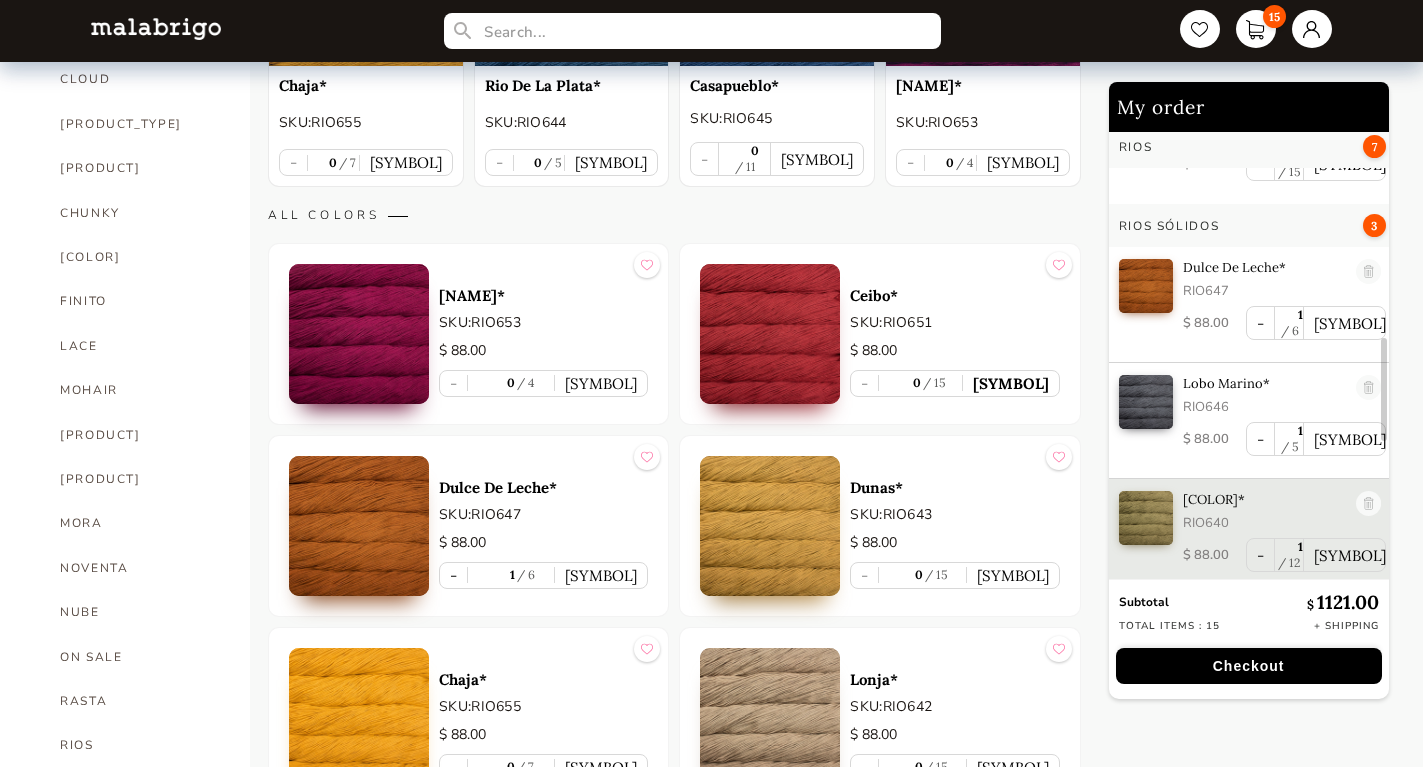 click on "+" at bounding box center [1011, 383] 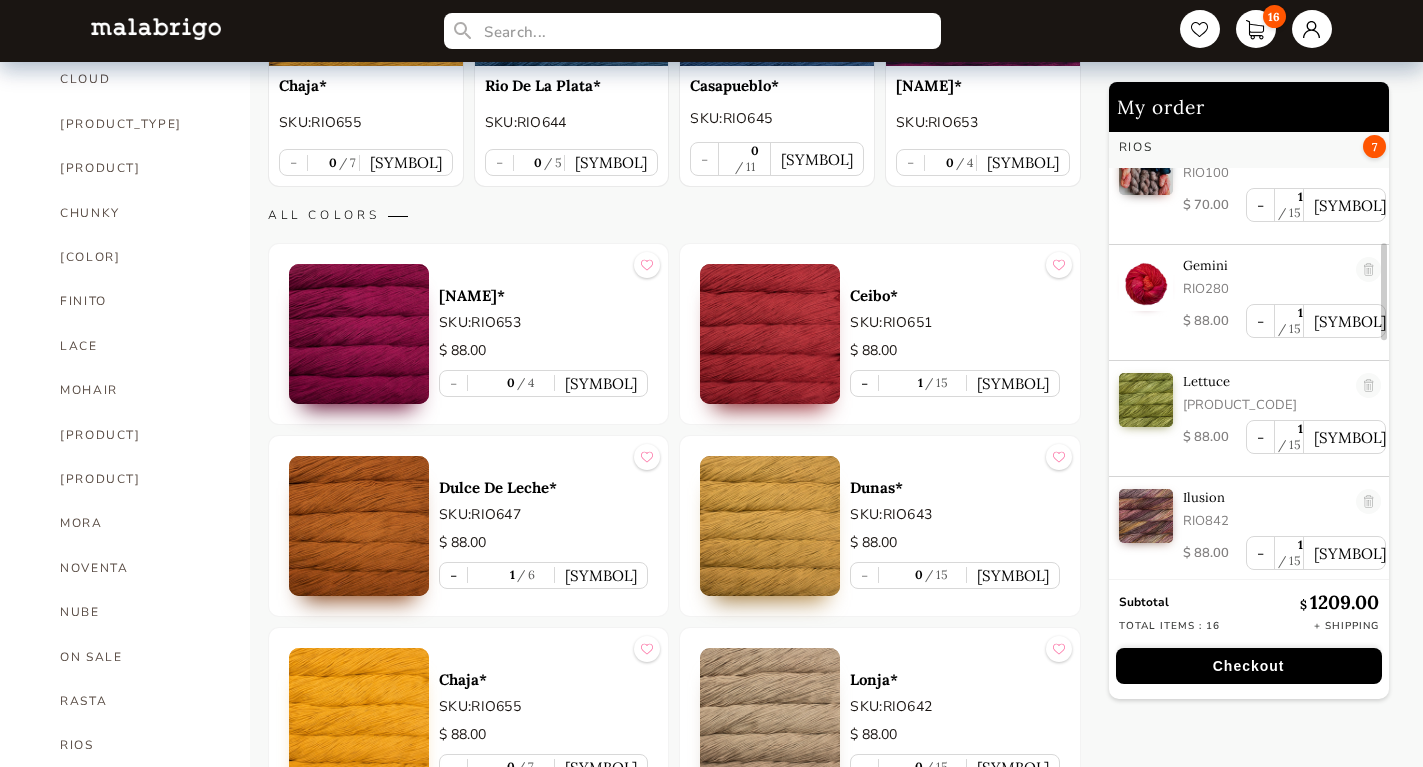 scroll, scrollTop: 542, scrollLeft: 0, axis: vertical 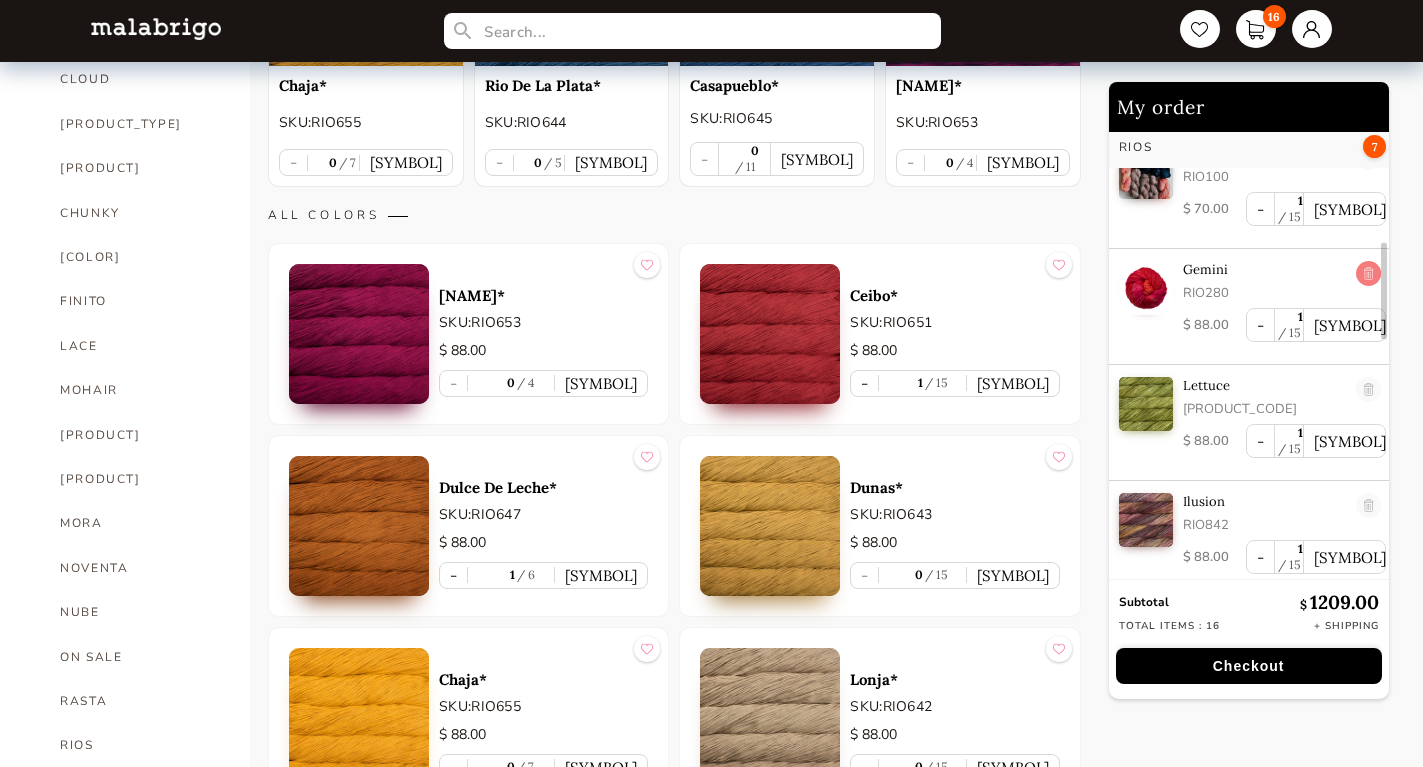 click at bounding box center (1368, 274) 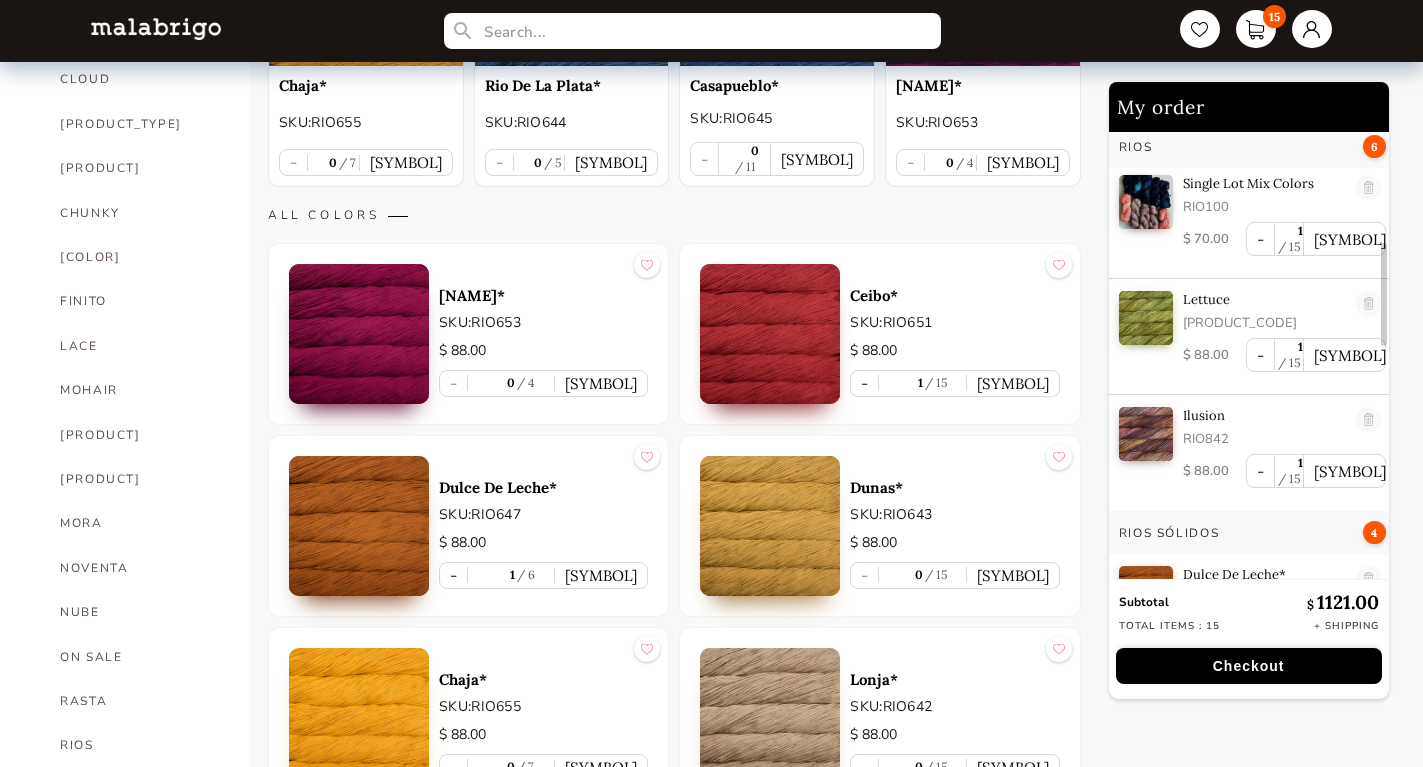 scroll, scrollTop: 502, scrollLeft: 0, axis: vertical 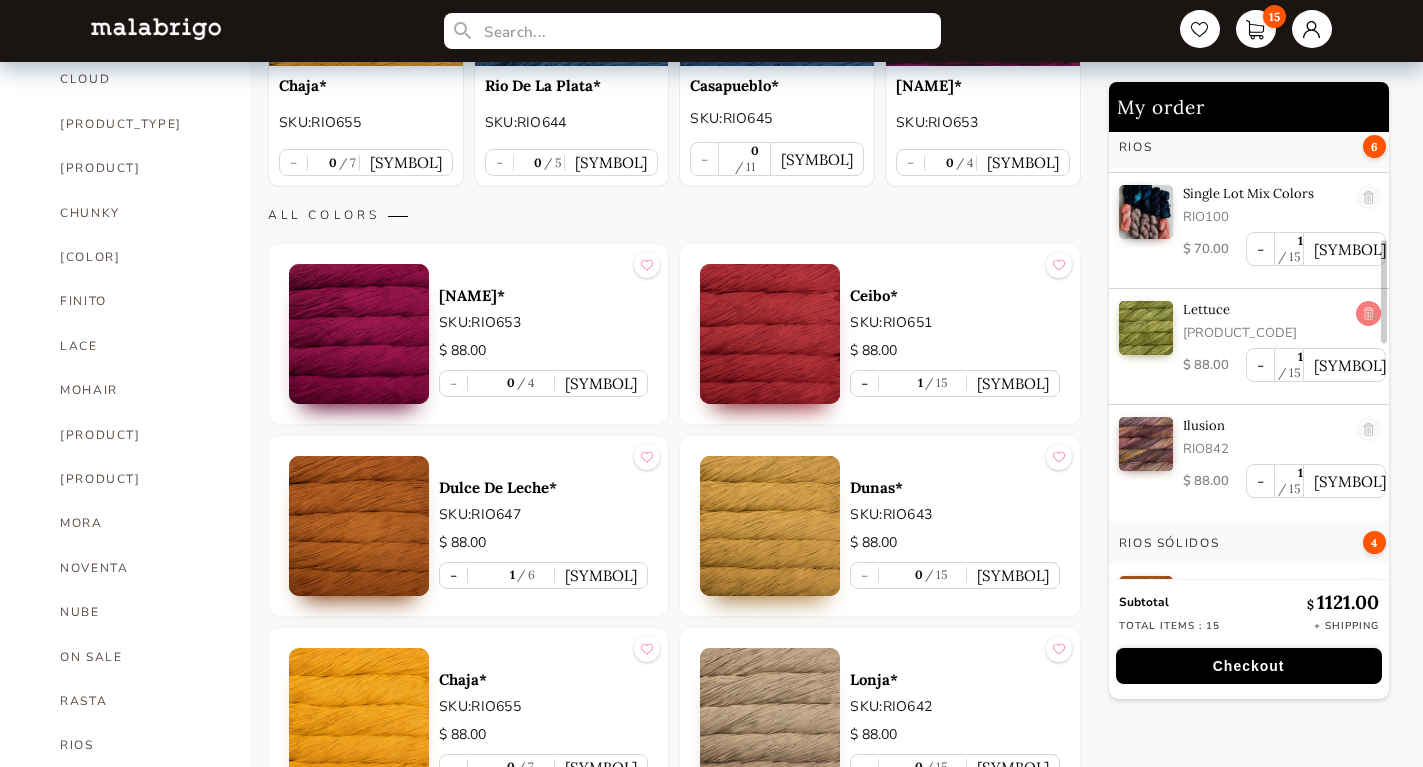 click at bounding box center (1368, 314) 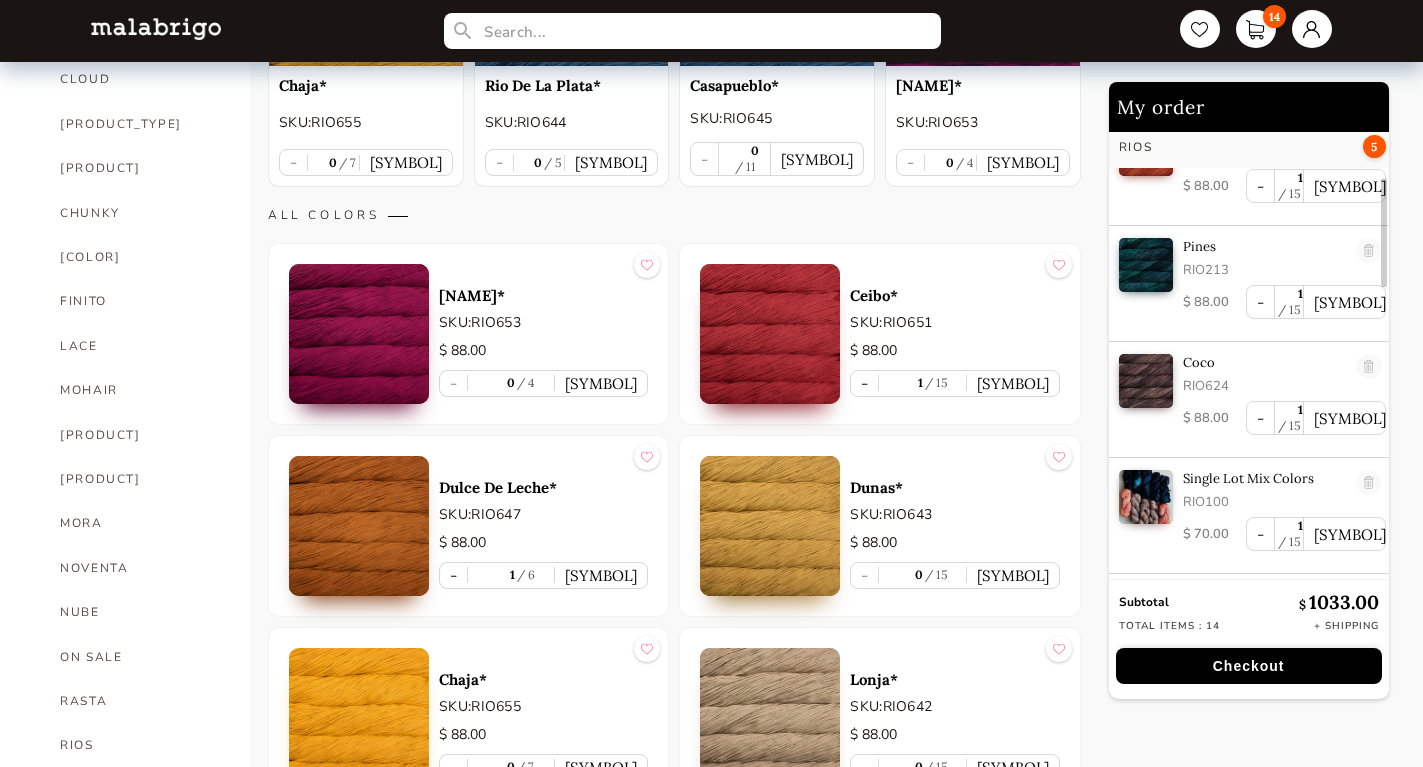 scroll, scrollTop: 227, scrollLeft: 0, axis: vertical 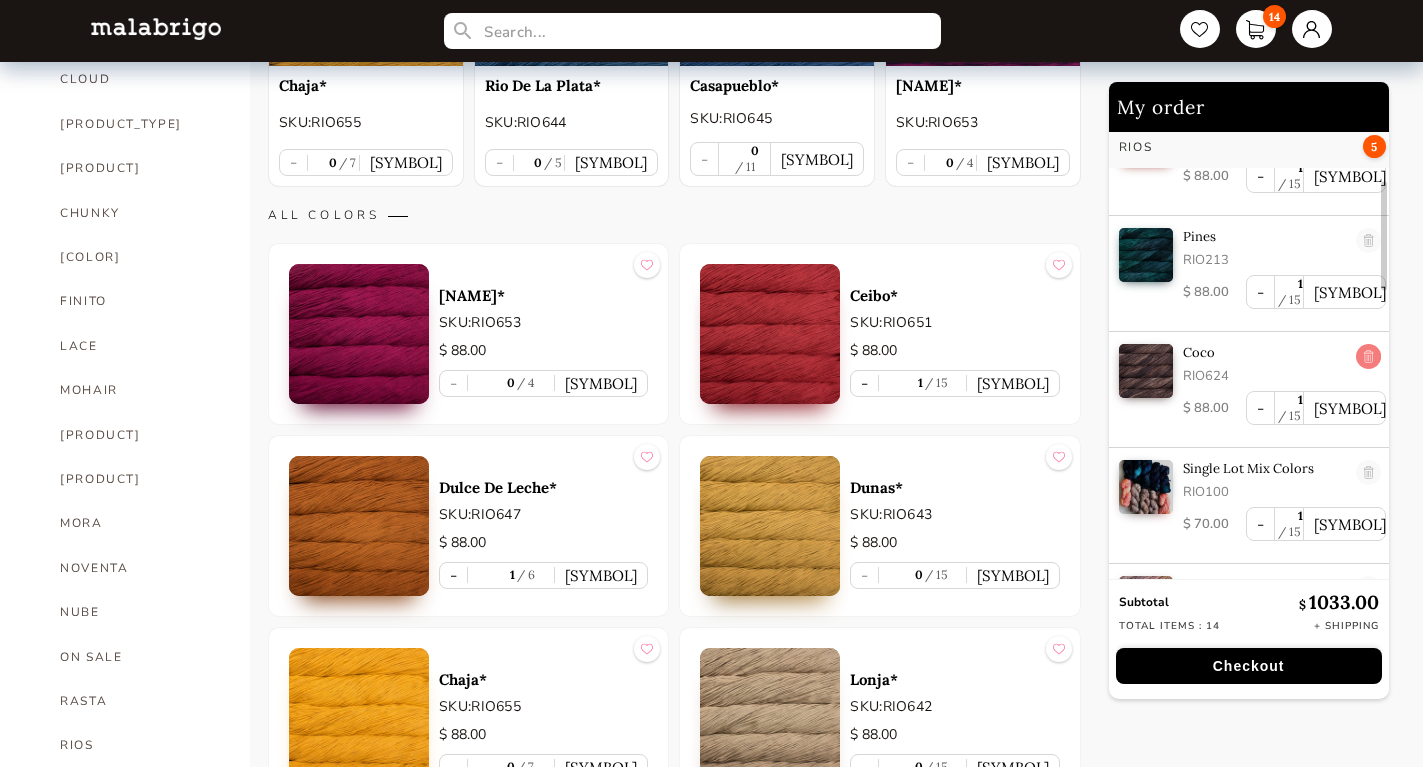 click at bounding box center [1368, 357] 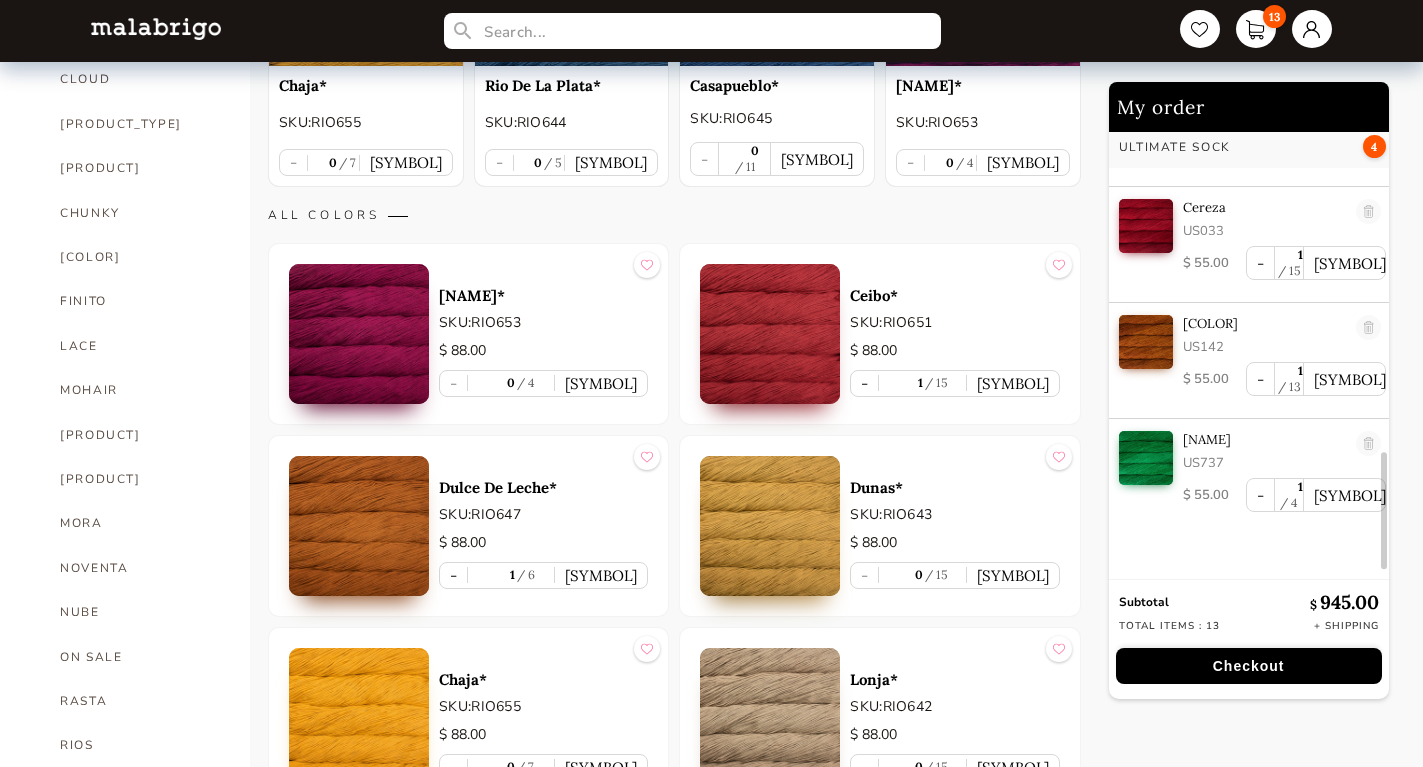 scroll, scrollTop: 1271, scrollLeft: 0, axis: vertical 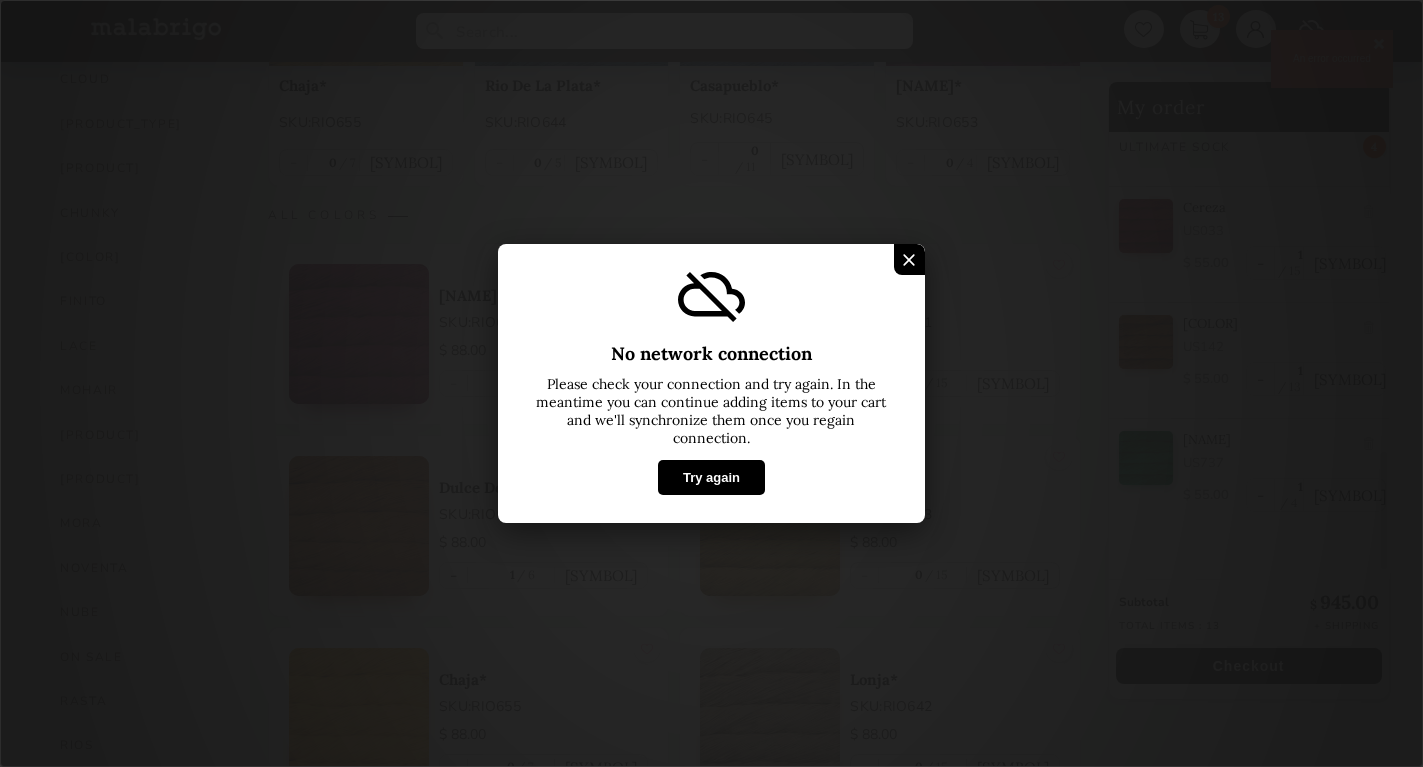 click at bounding box center (909, 259) 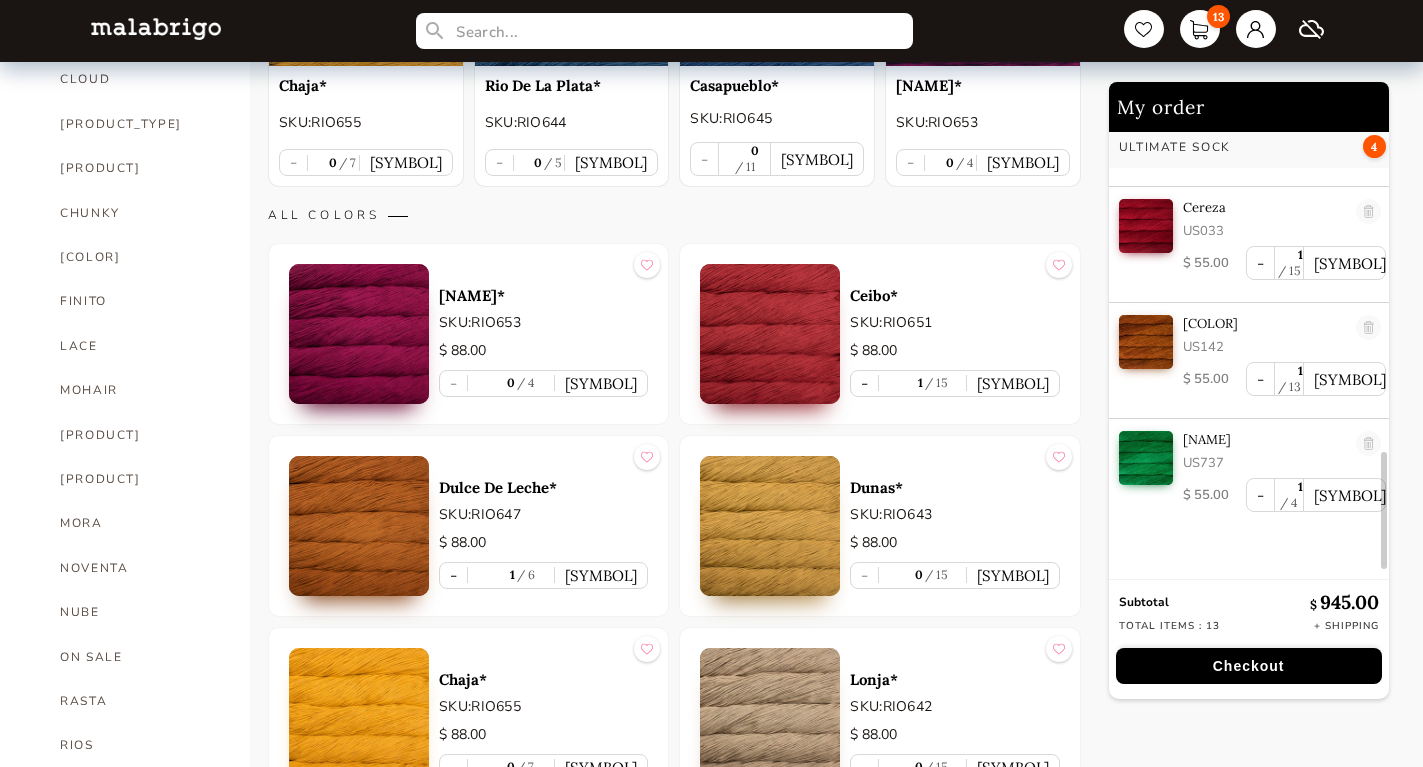 click on "Checkout" at bounding box center [1249, 666] 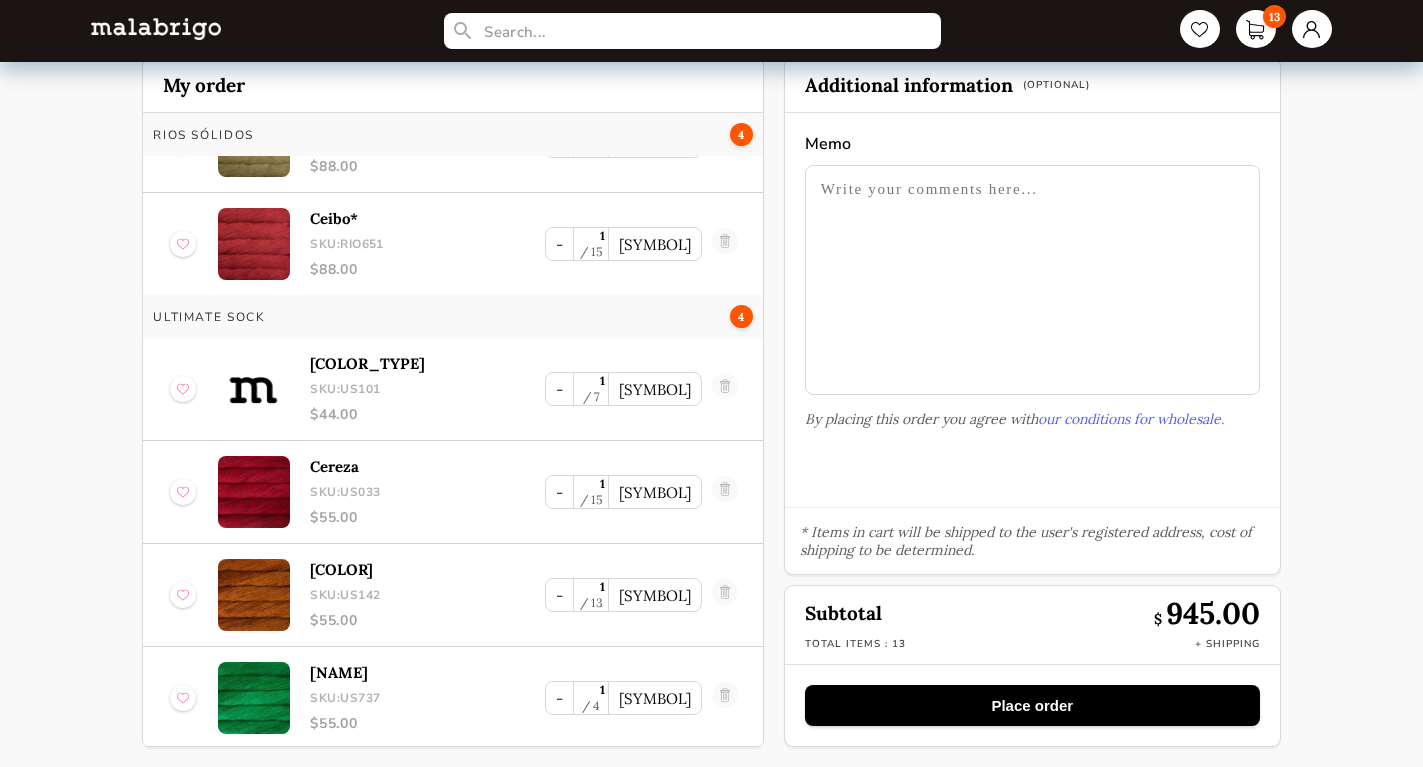 scroll, scrollTop: 870, scrollLeft: 0, axis: vertical 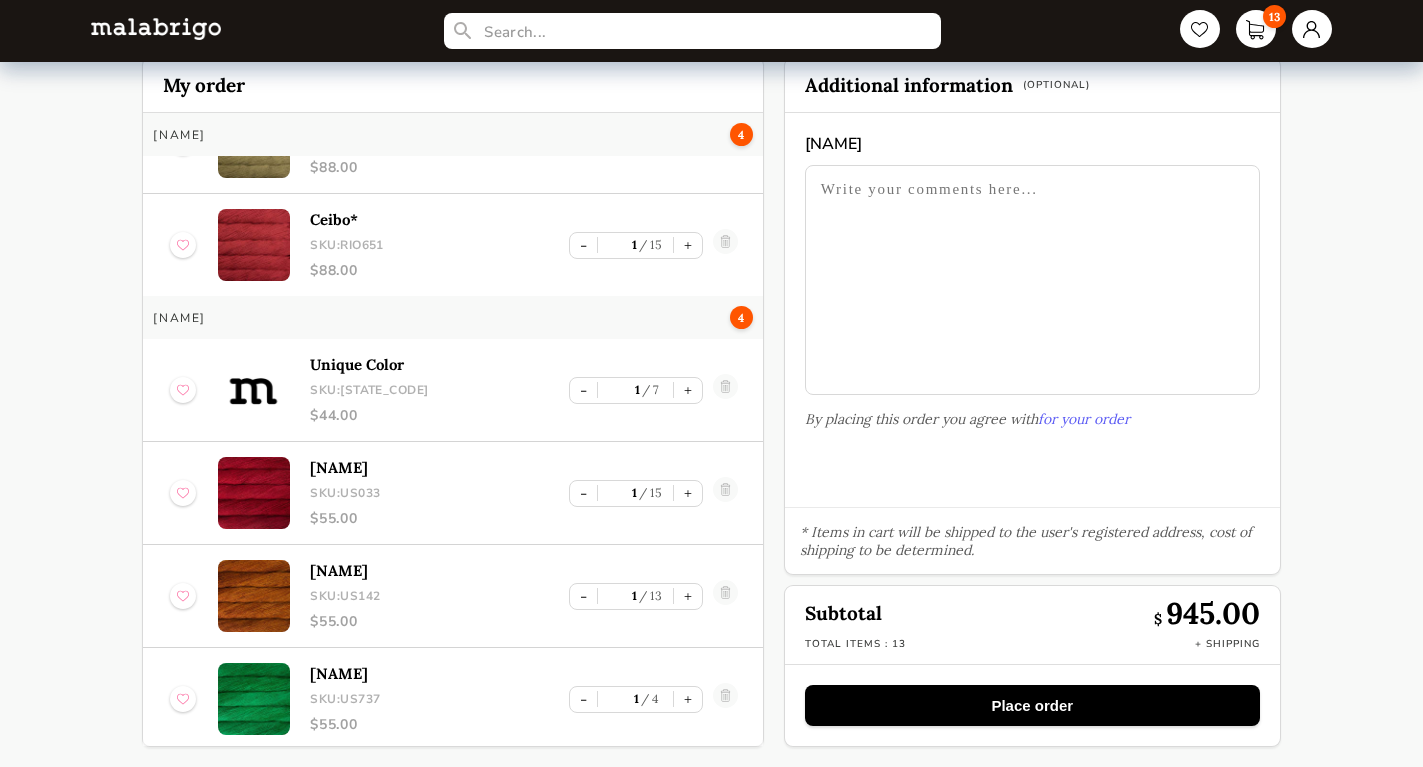 click on "Place order" at bounding box center [1032, 705] 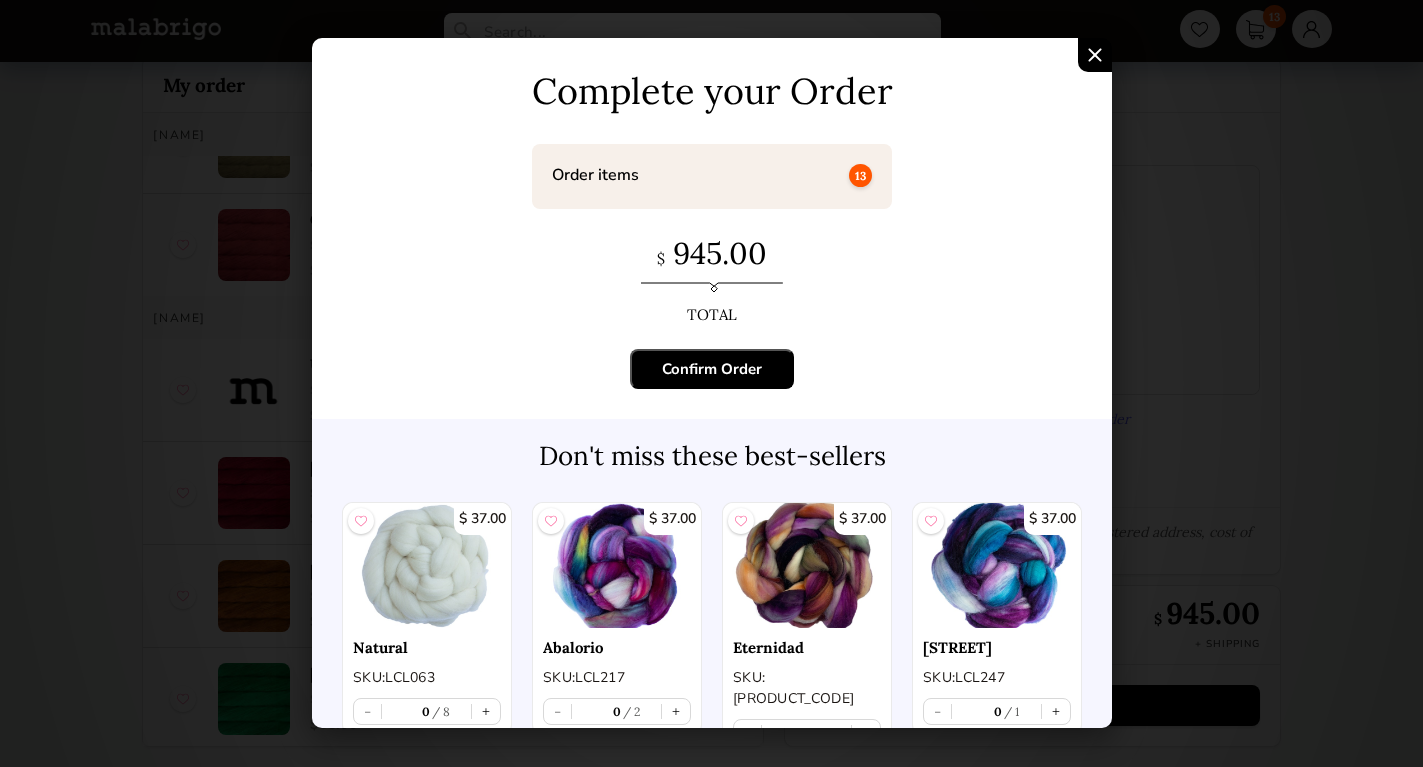 click on "Confirm Order" at bounding box center [712, 369] 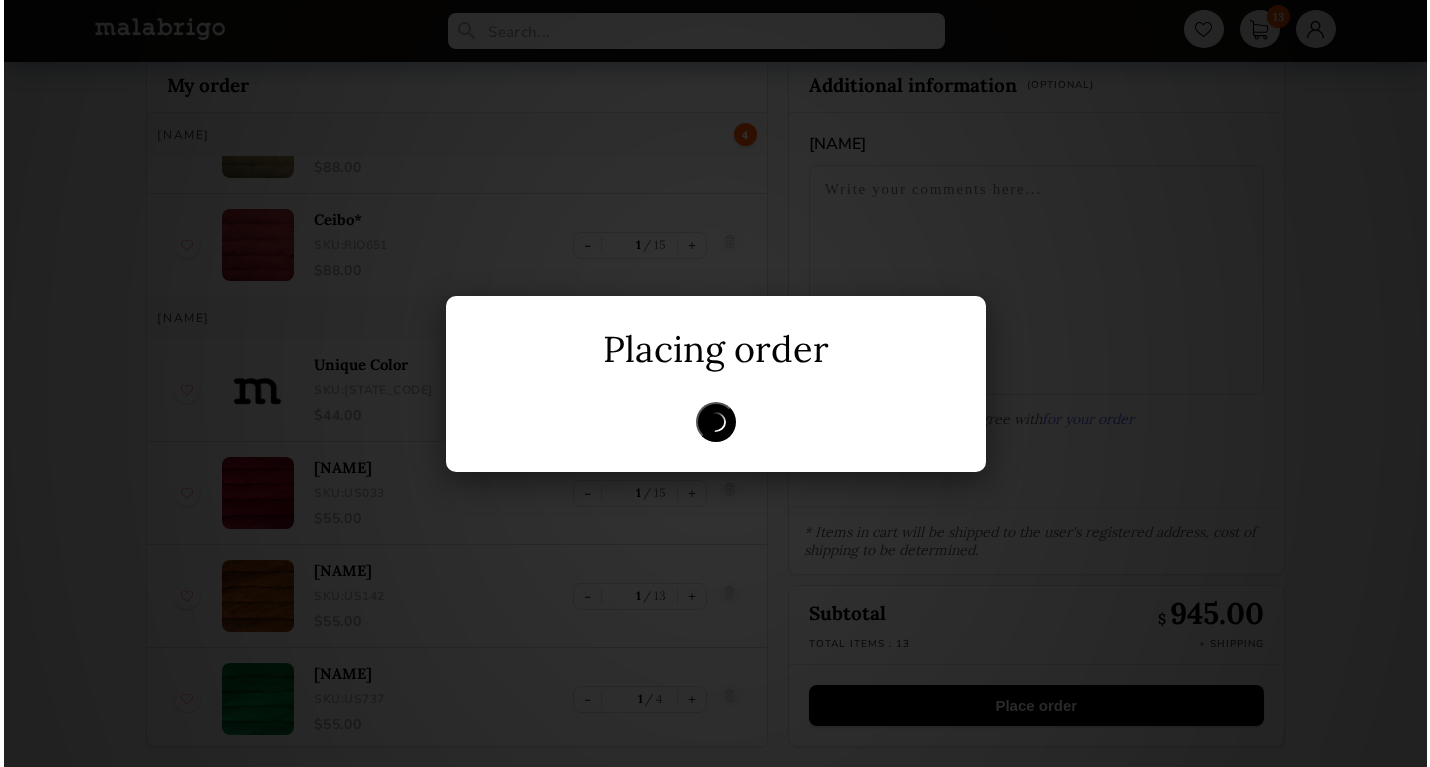 scroll, scrollTop: 0, scrollLeft: 0, axis: both 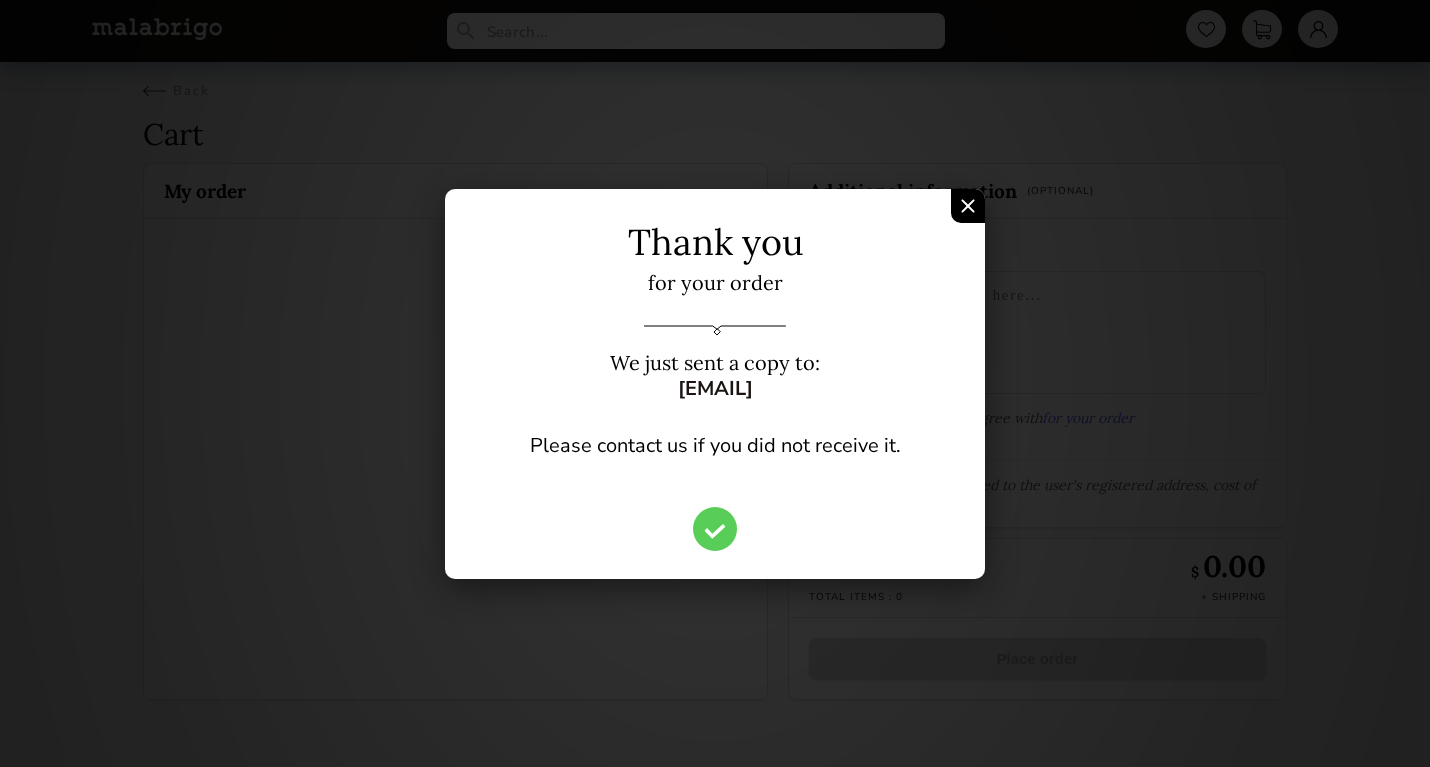 click at bounding box center [968, 206] 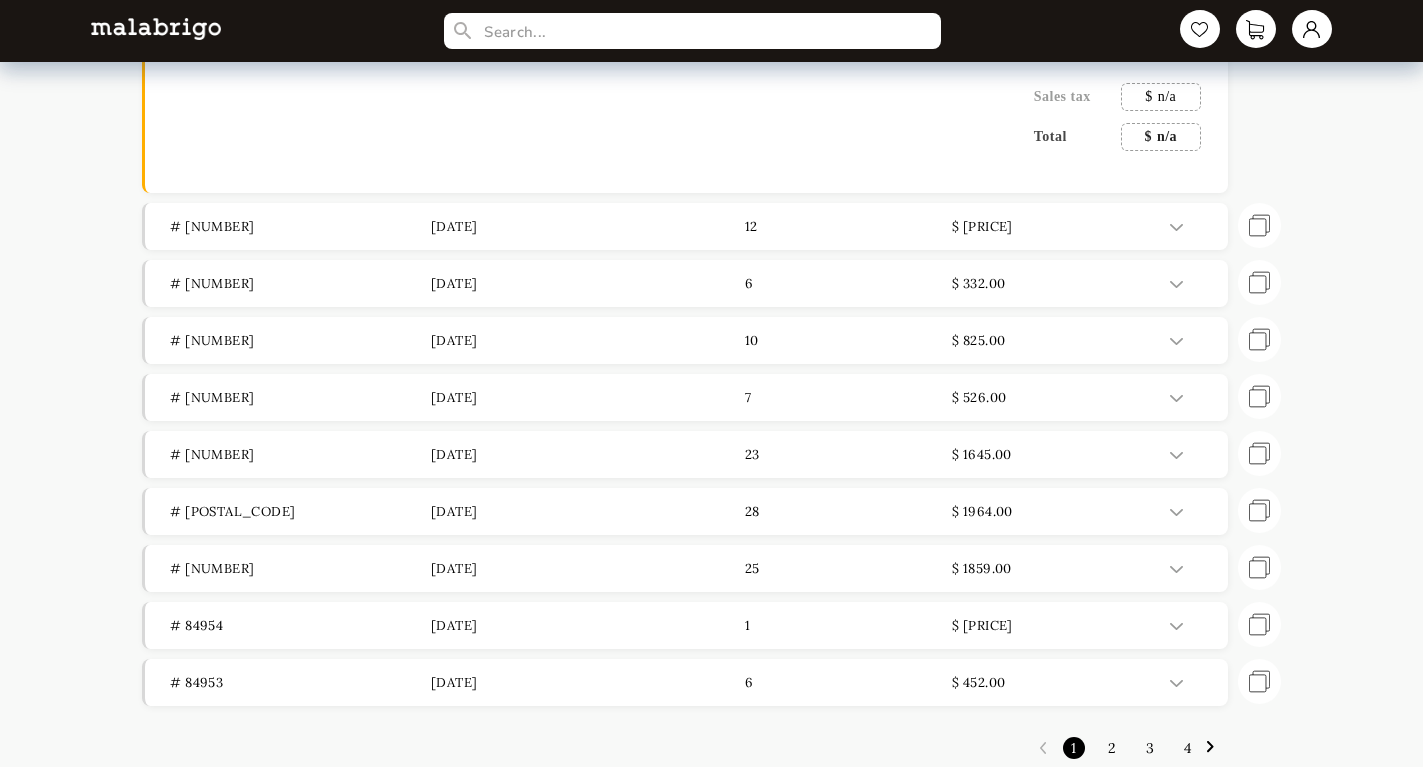 scroll, scrollTop: 842, scrollLeft: 0, axis: vertical 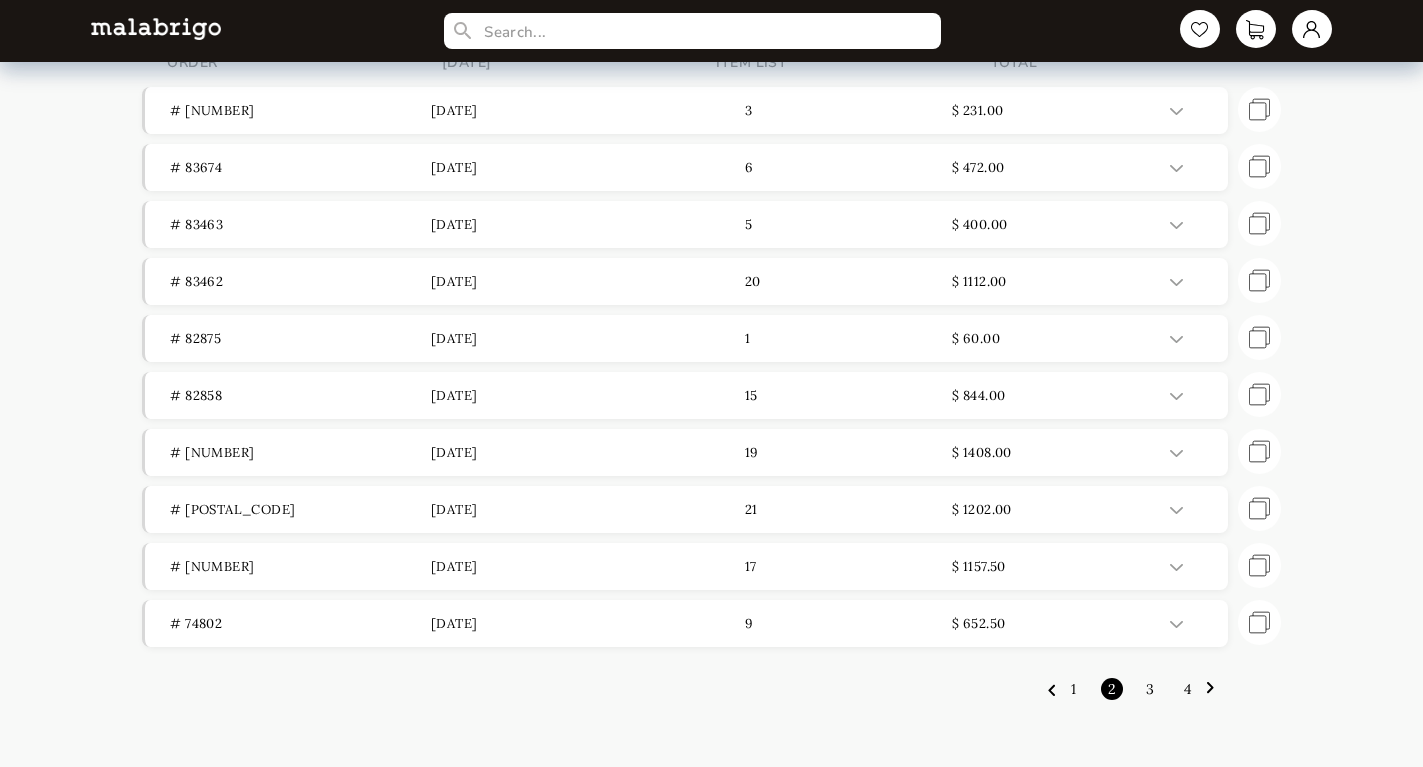 click at bounding box center [1051, 690] 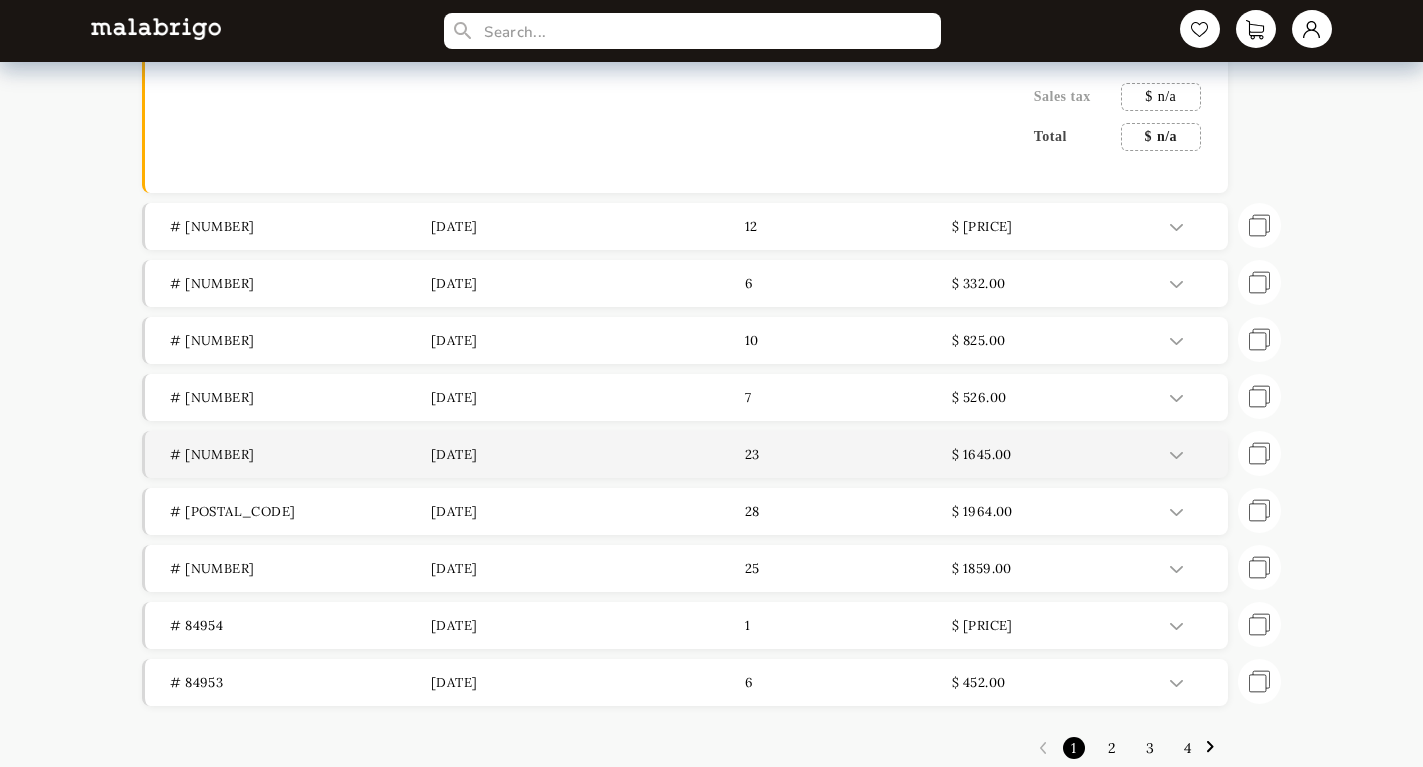 scroll, scrollTop: 842, scrollLeft: 0, axis: vertical 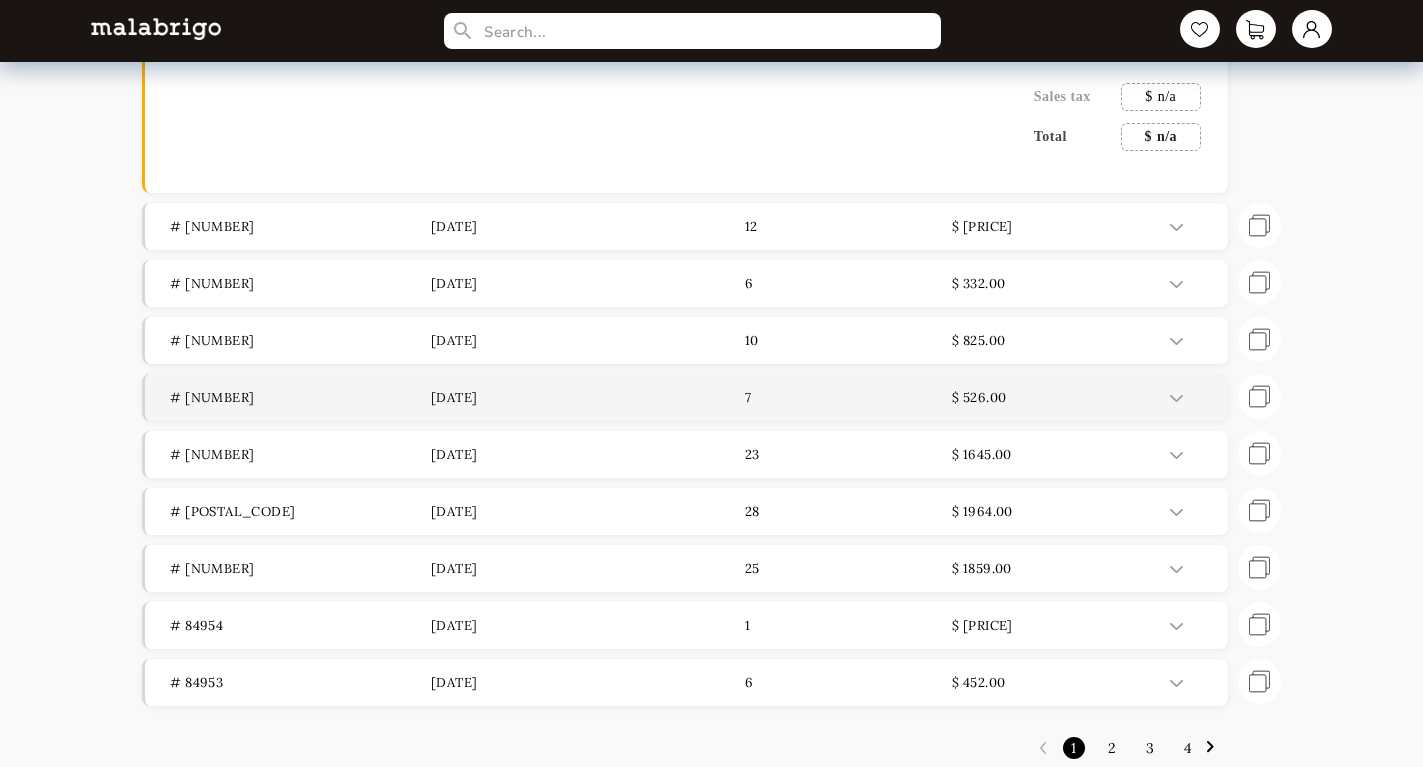 click at bounding box center (1176, 398) 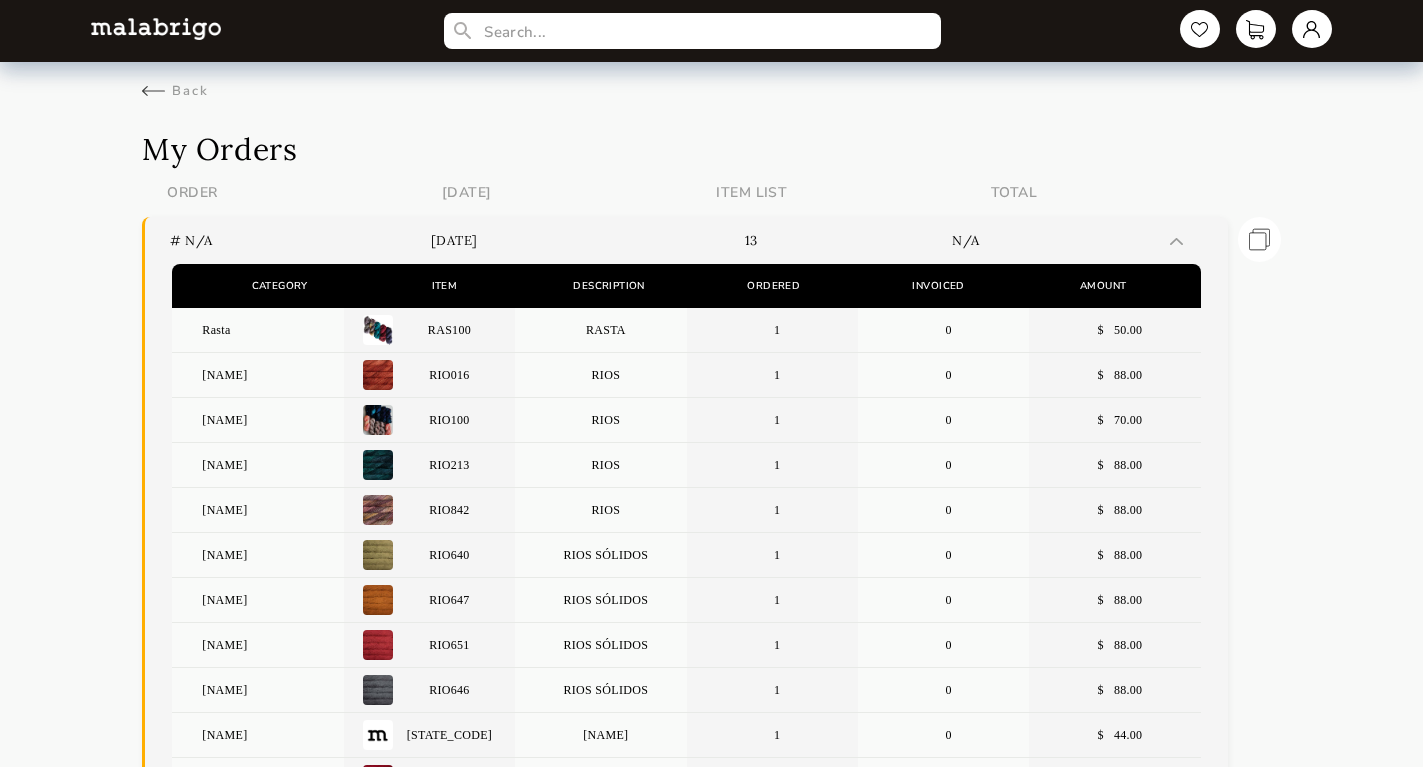 scroll, scrollTop: 0, scrollLeft: 0, axis: both 